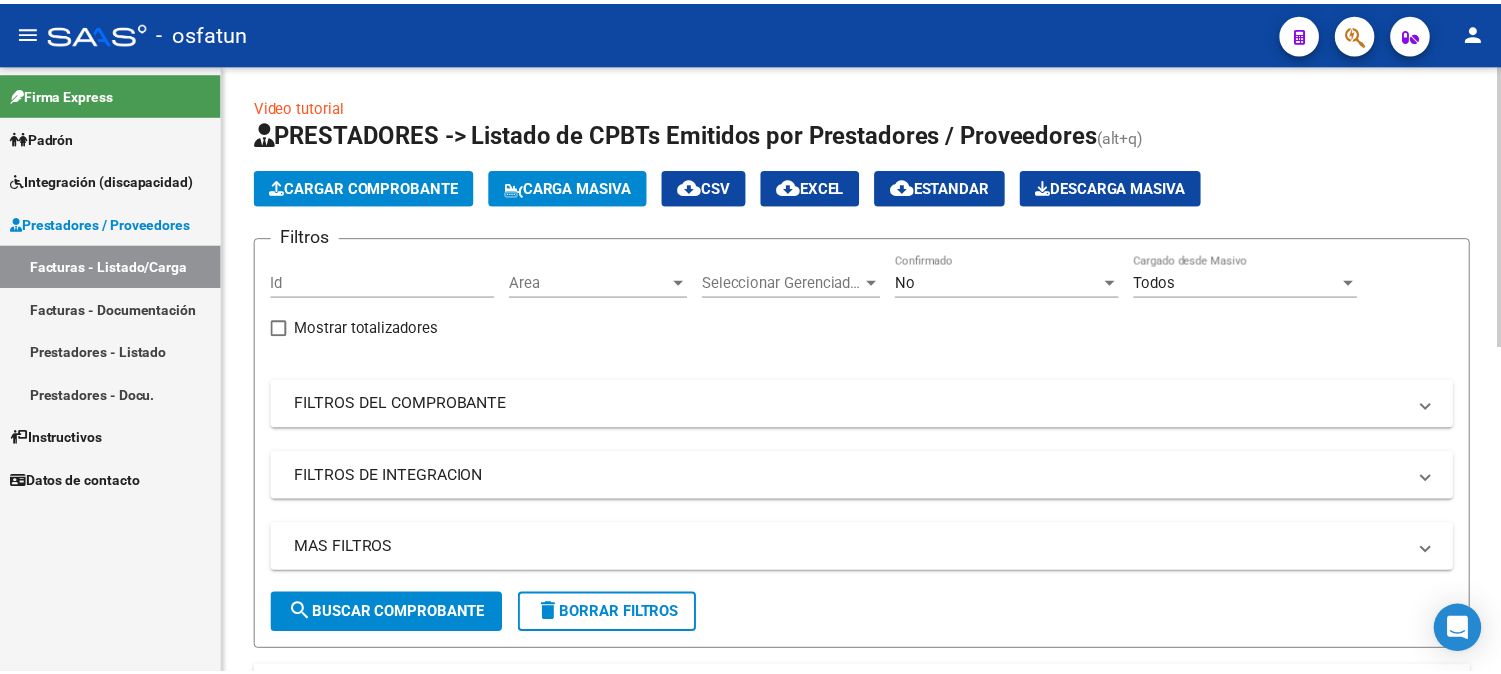 scroll, scrollTop: 0, scrollLeft: 0, axis: both 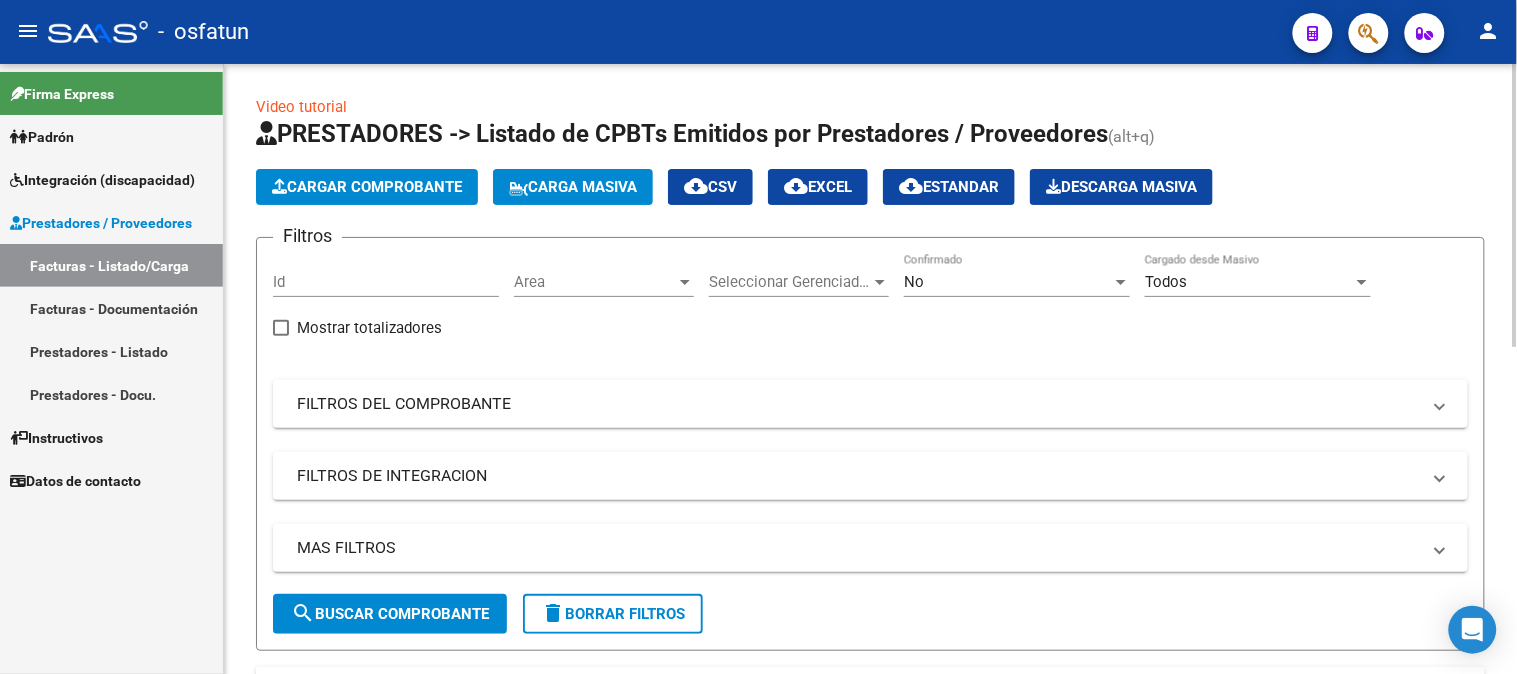 click on "Cargar Comprobante" 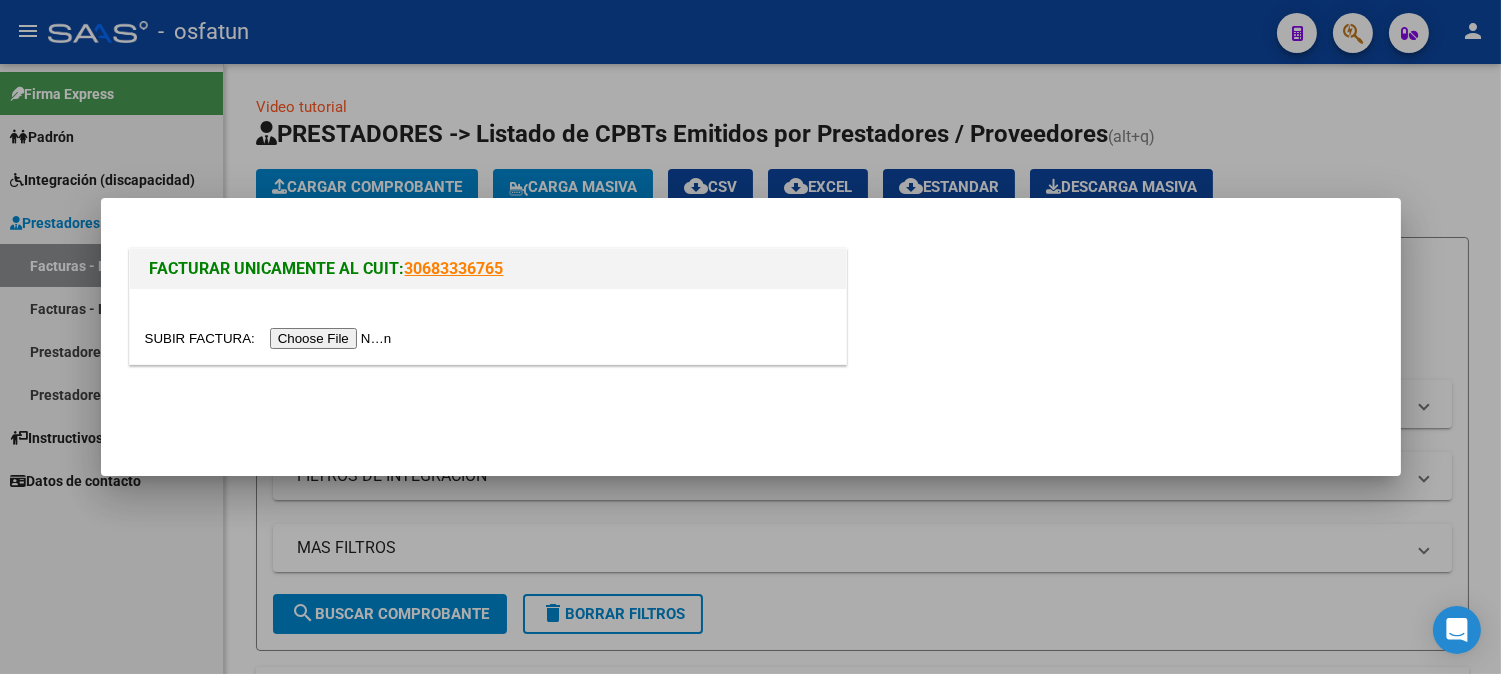 click at bounding box center (271, 338) 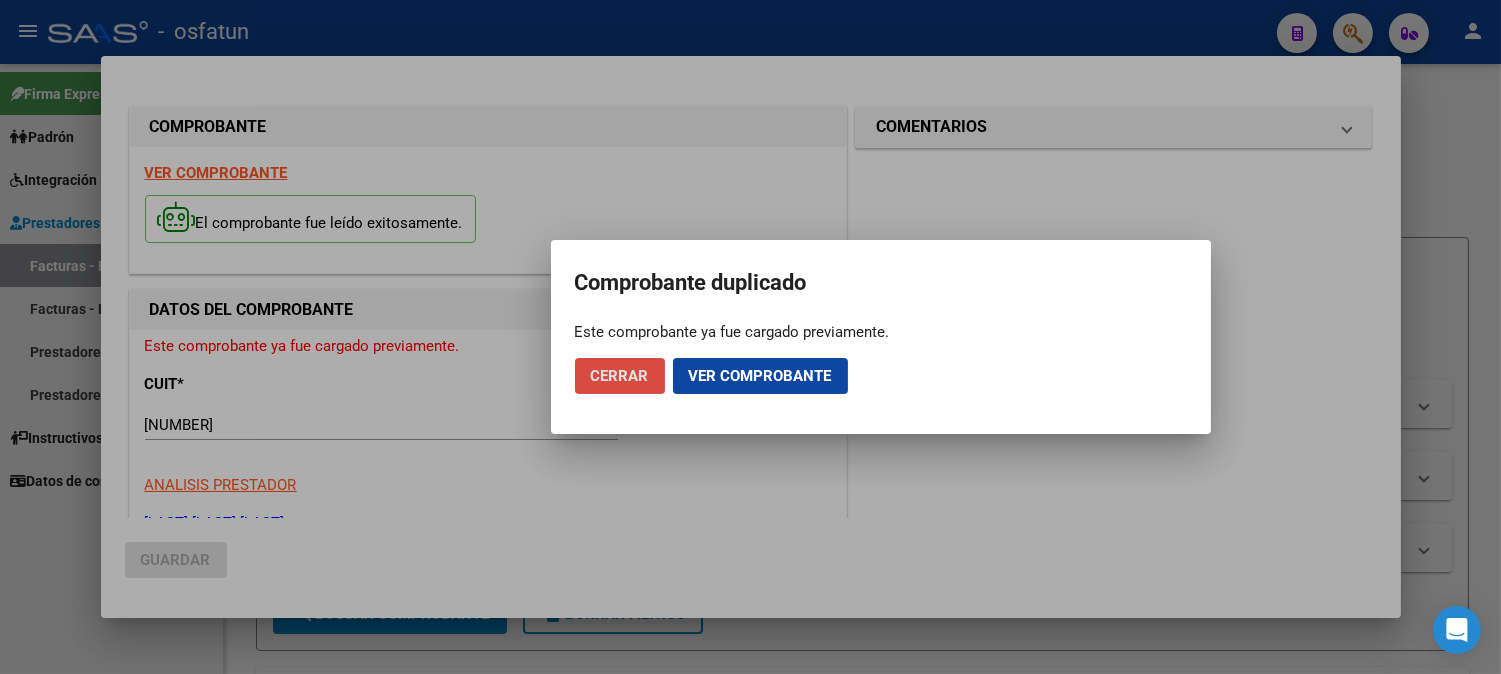 click on "Cerrar" 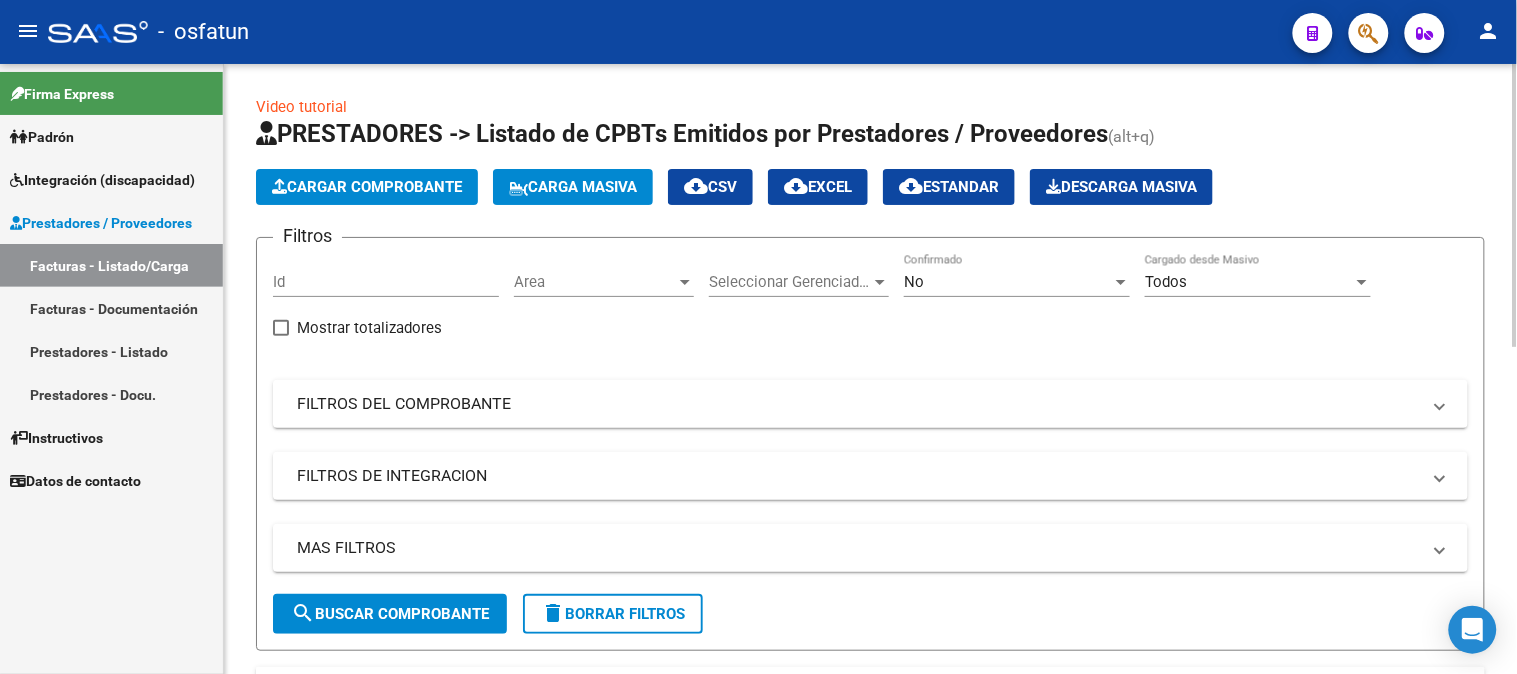 click on "Cargar Comprobante" 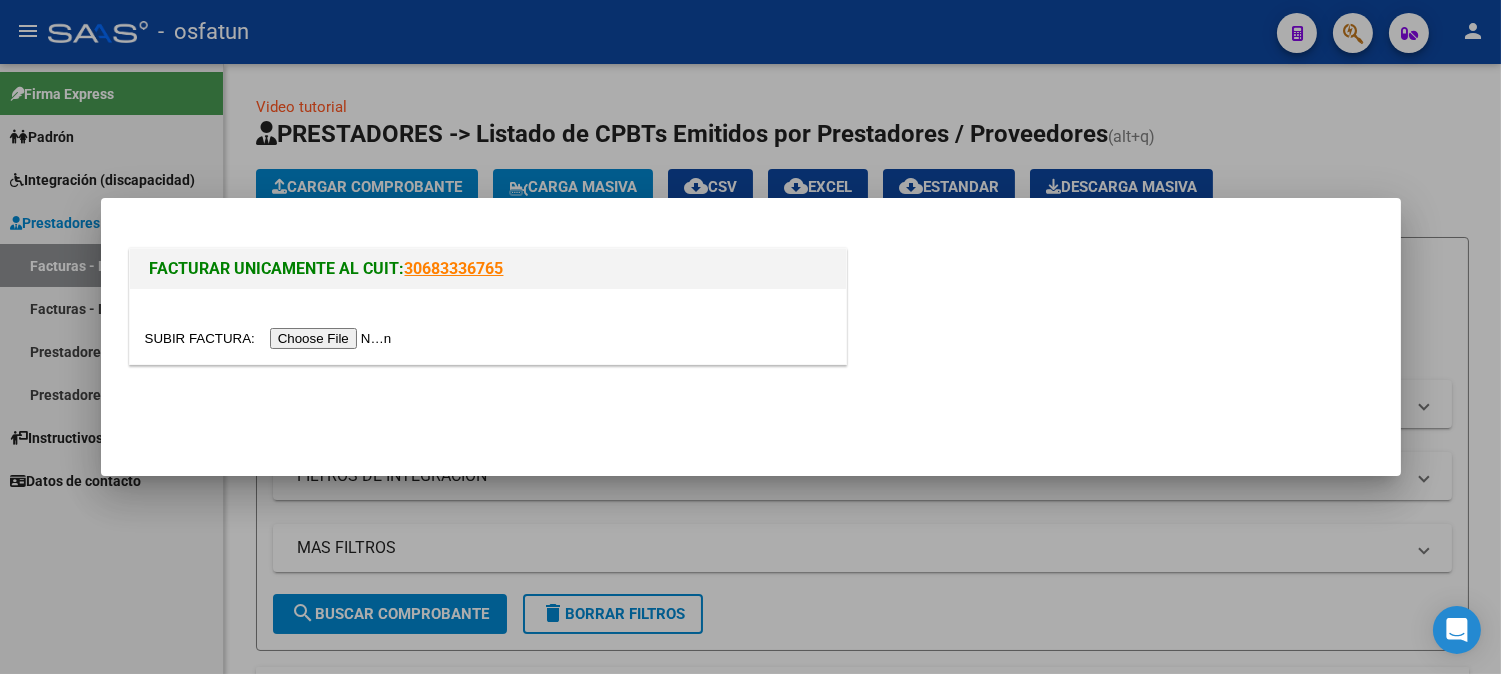 click at bounding box center [271, 338] 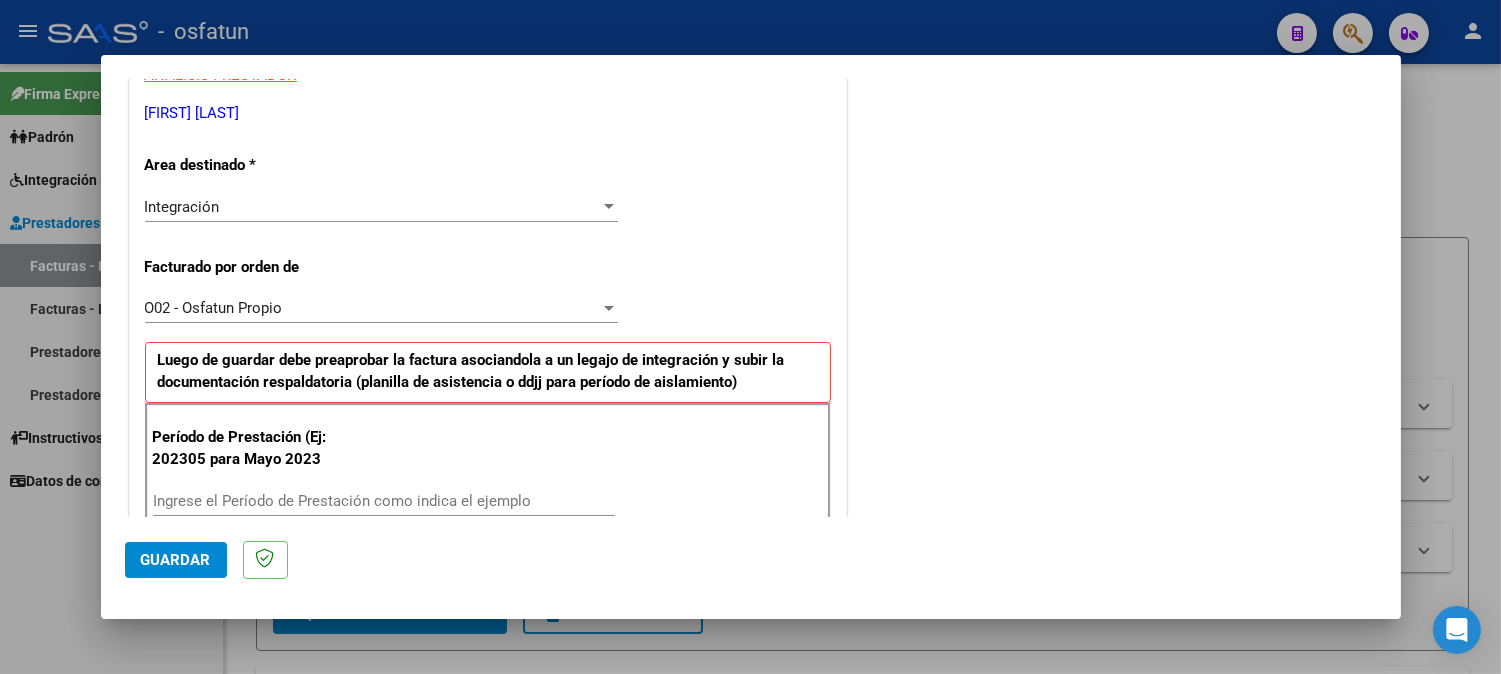 scroll, scrollTop: 444, scrollLeft: 0, axis: vertical 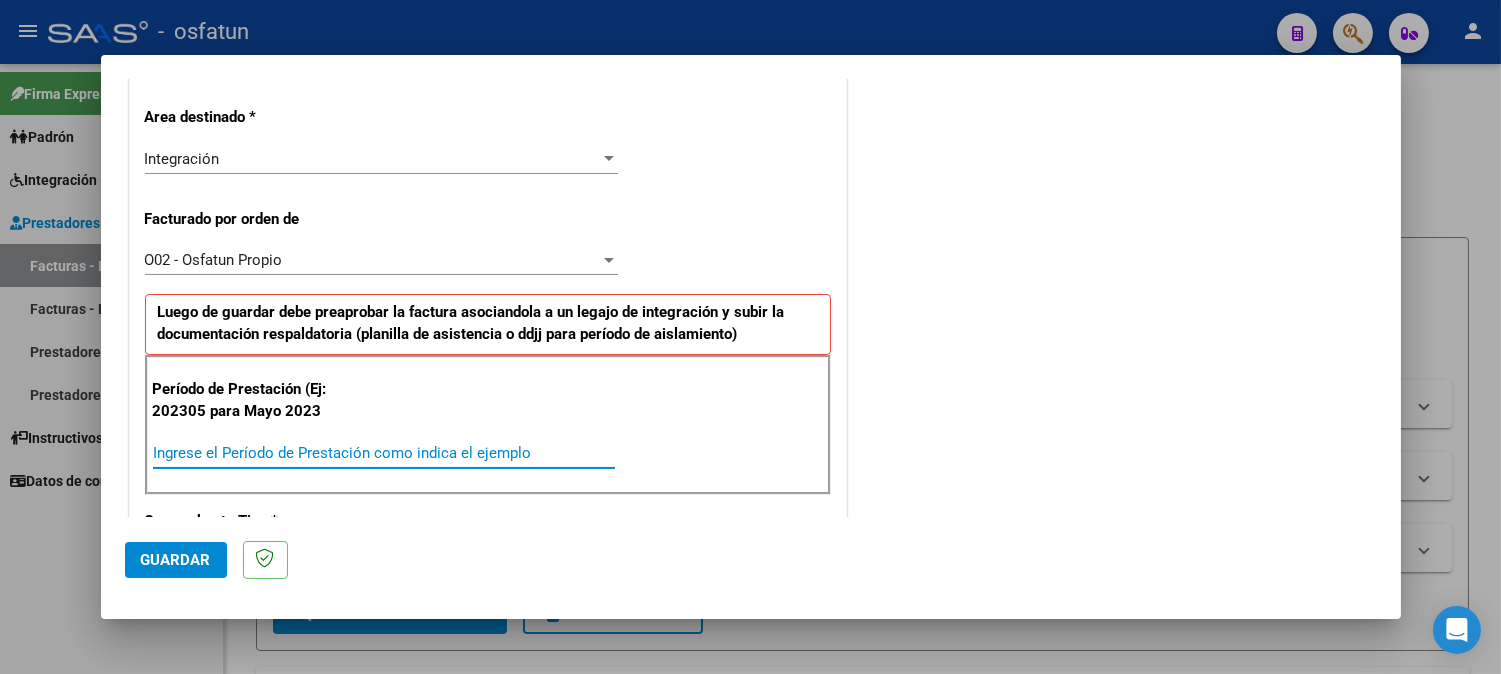 click on "Ingrese el Período de Prestación como indica el ejemplo" at bounding box center [384, 453] 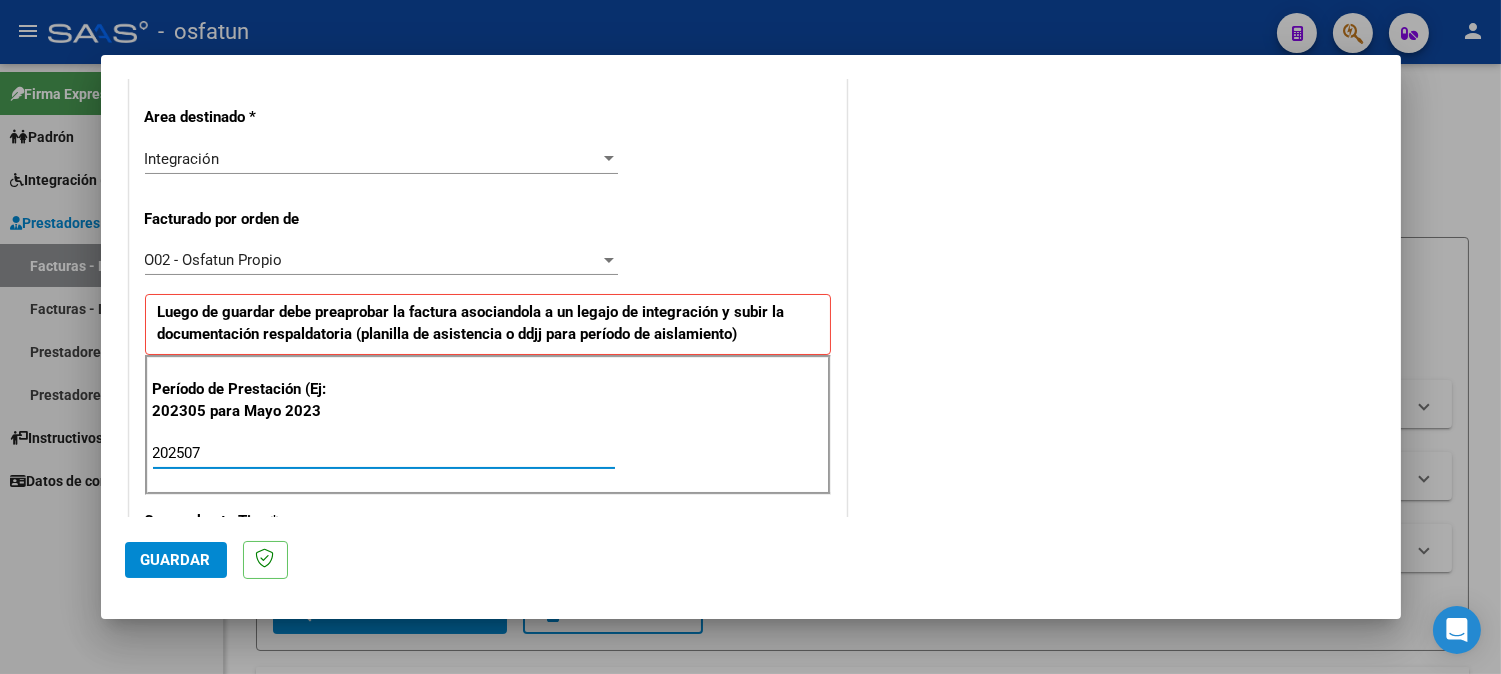 type on "202507" 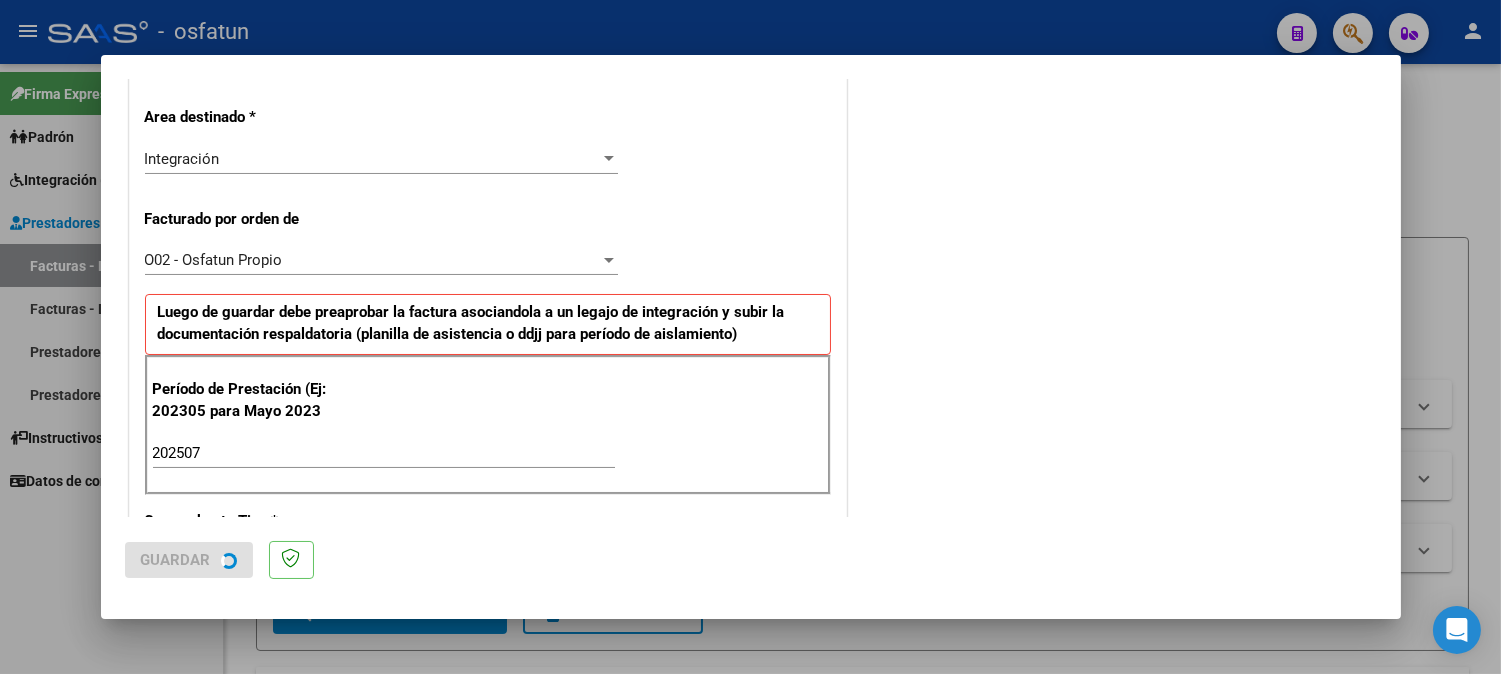 scroll, scrollTop: 0, scrollLeft: 0, axis: both 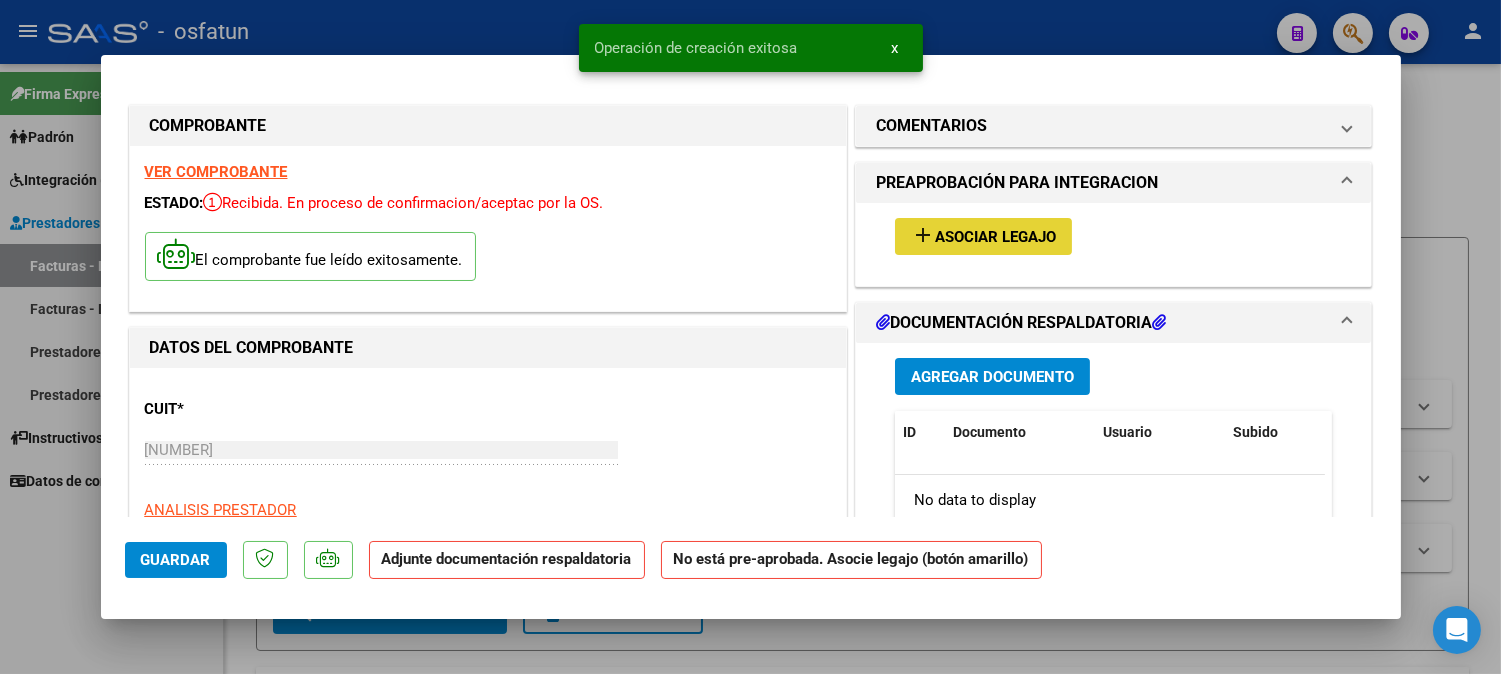 click on "Asociar Legajo" at bounding box center [995, 237] 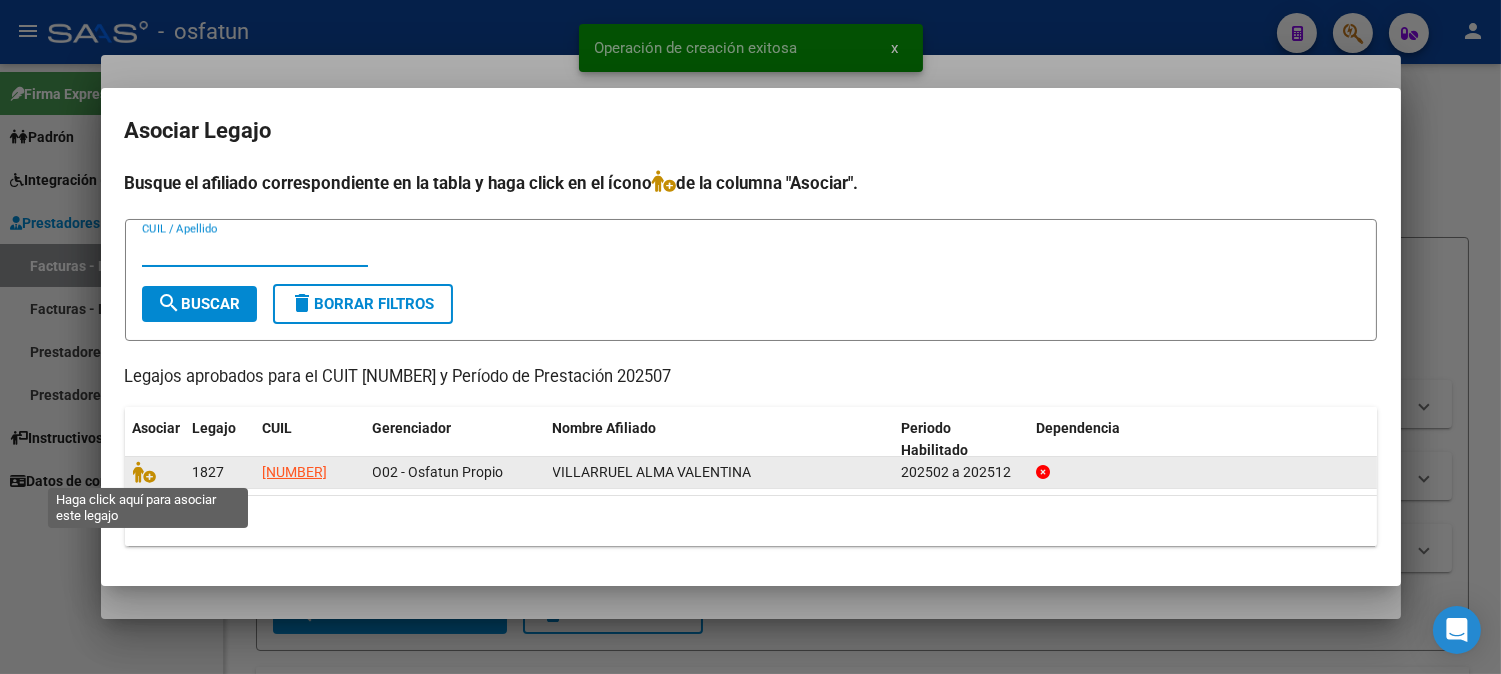 click 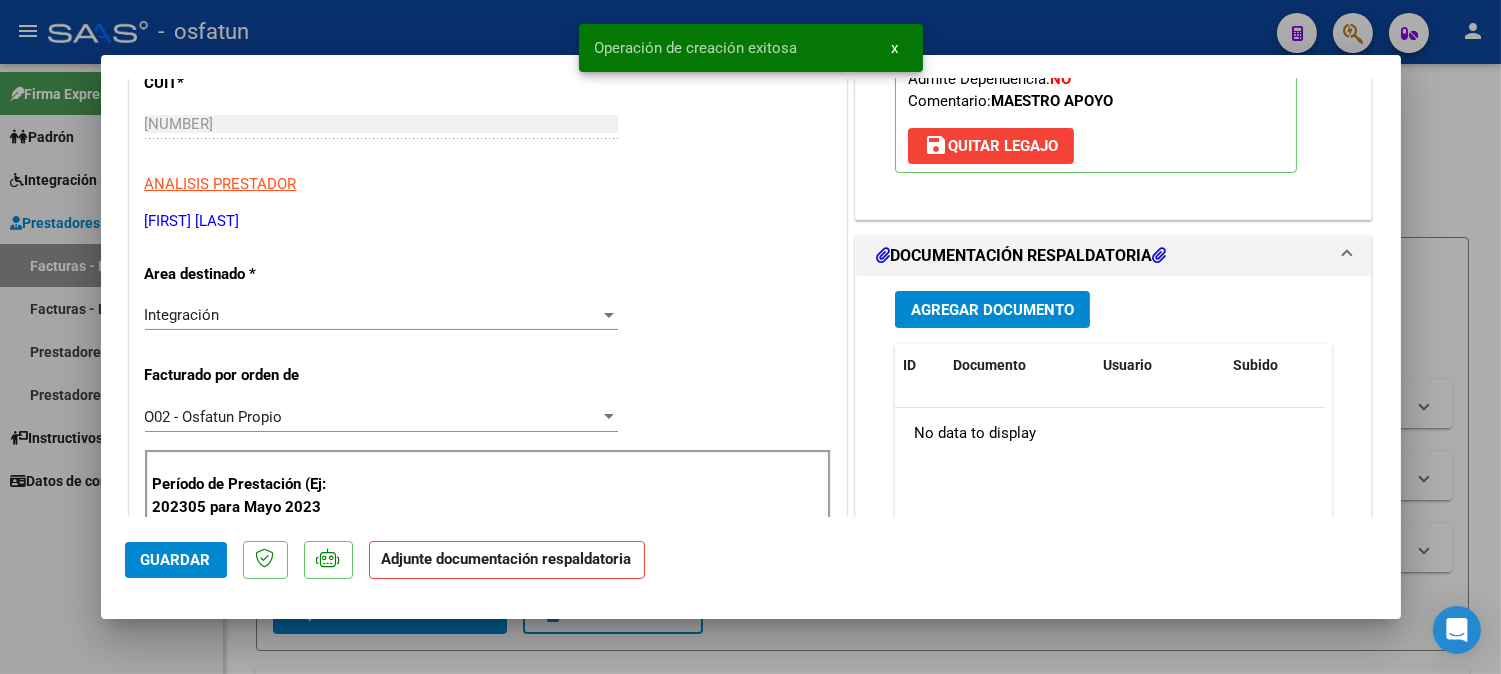 scroll, scrollTop: 333, scrollLeft: 0, axis: vertical 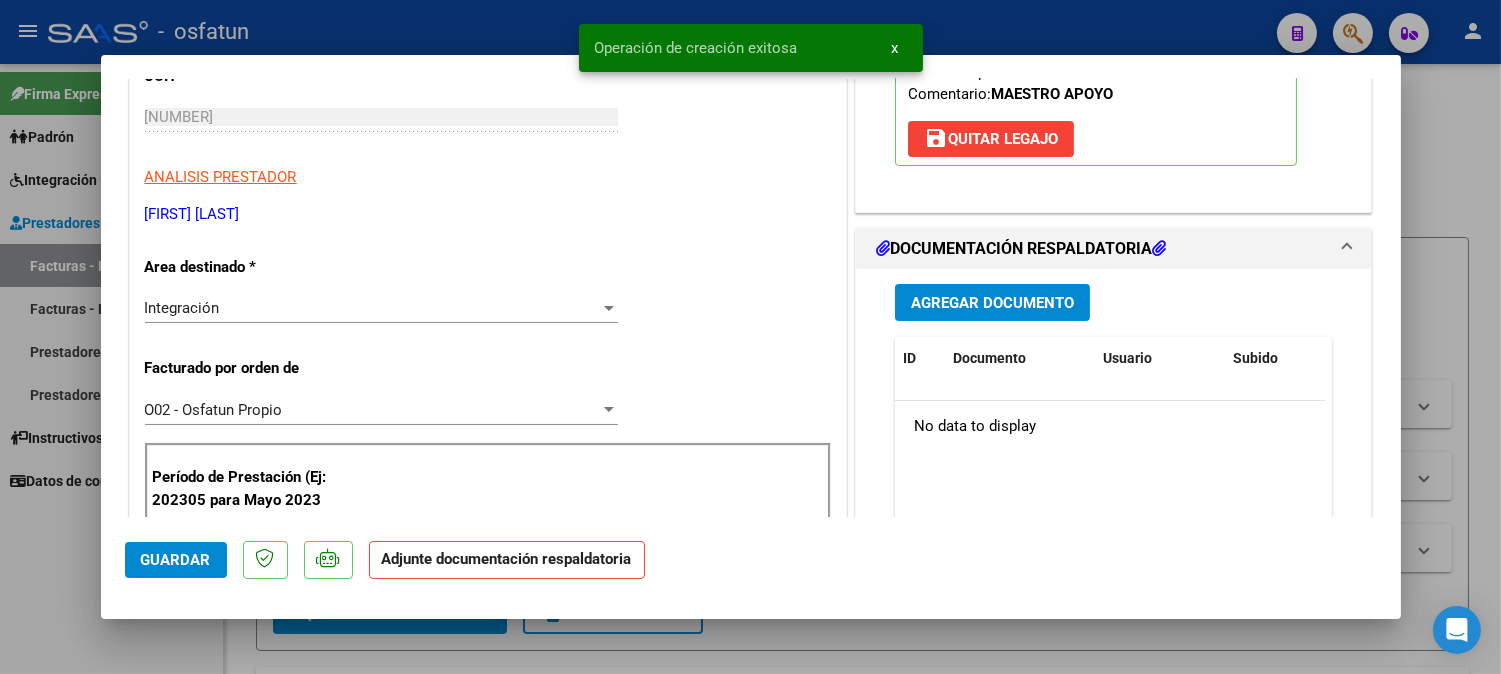 click on "Agregar Documento" at bounding box center (992, 302) 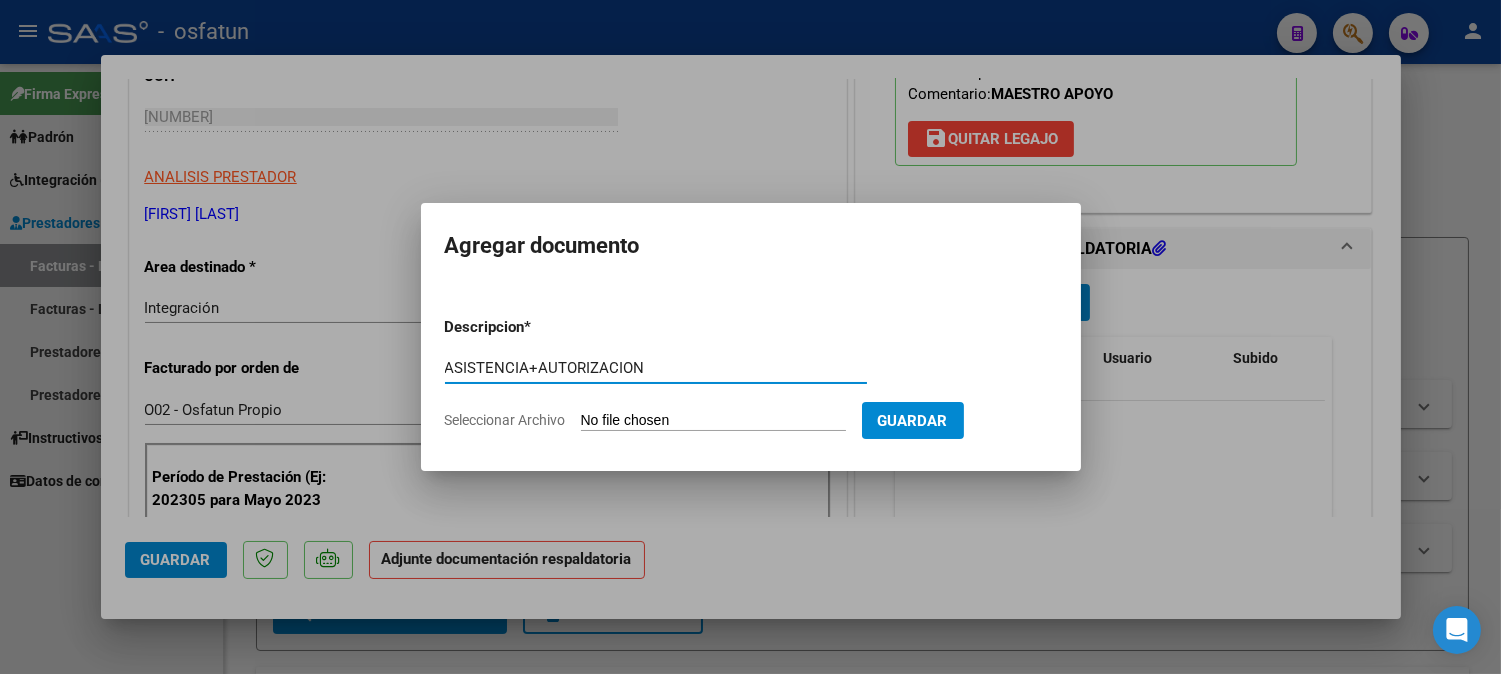type on "ASISTENCIA+AUTORIZACION" 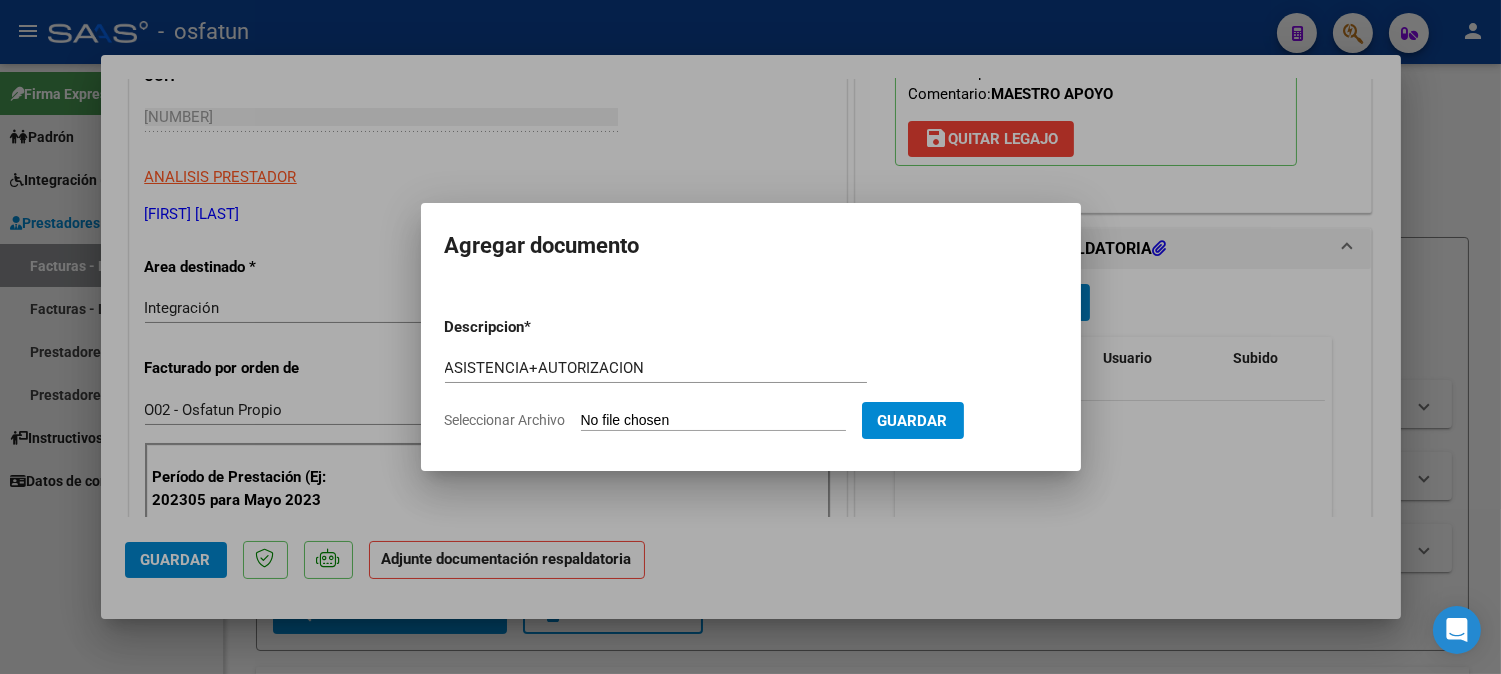 type on "C:\fakepath\ASIST+AUT MAESTRA.pdf" 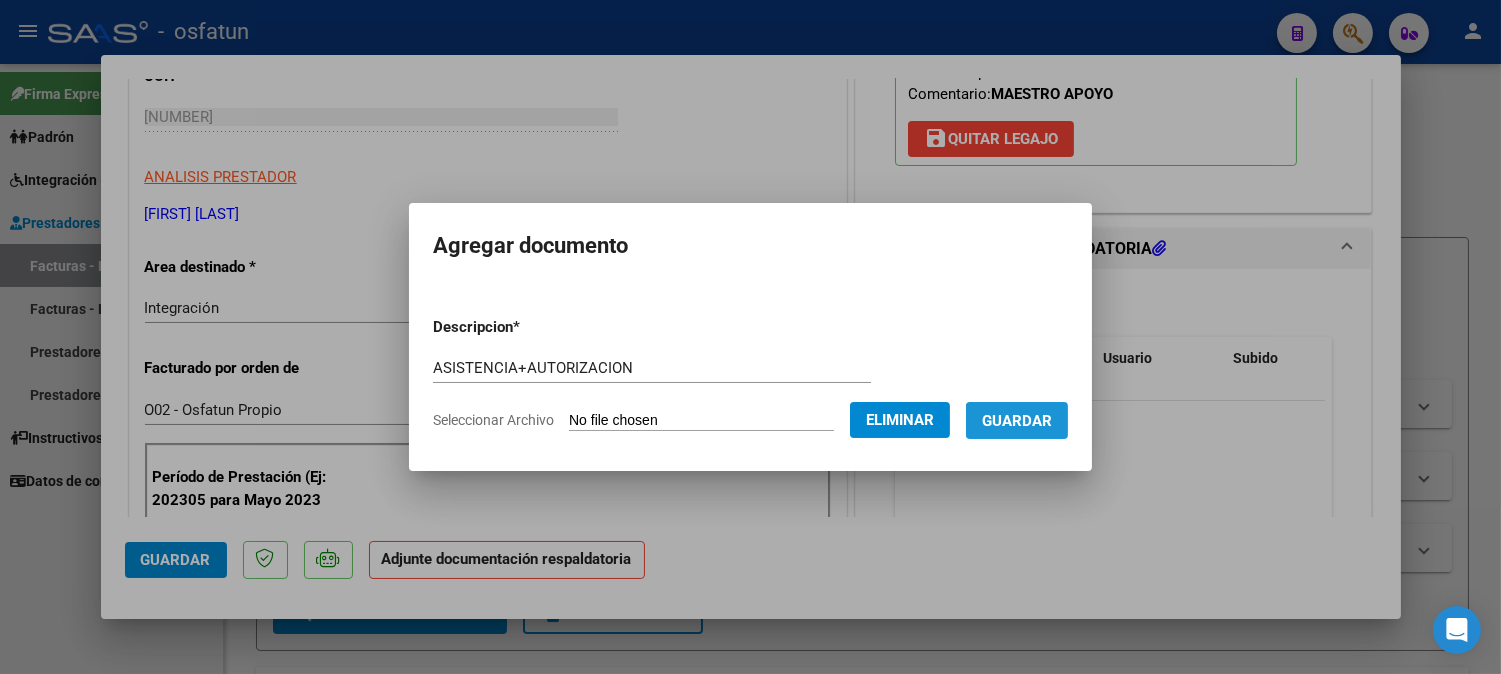 click on "Guardar" at bounding box center (1017, 420) 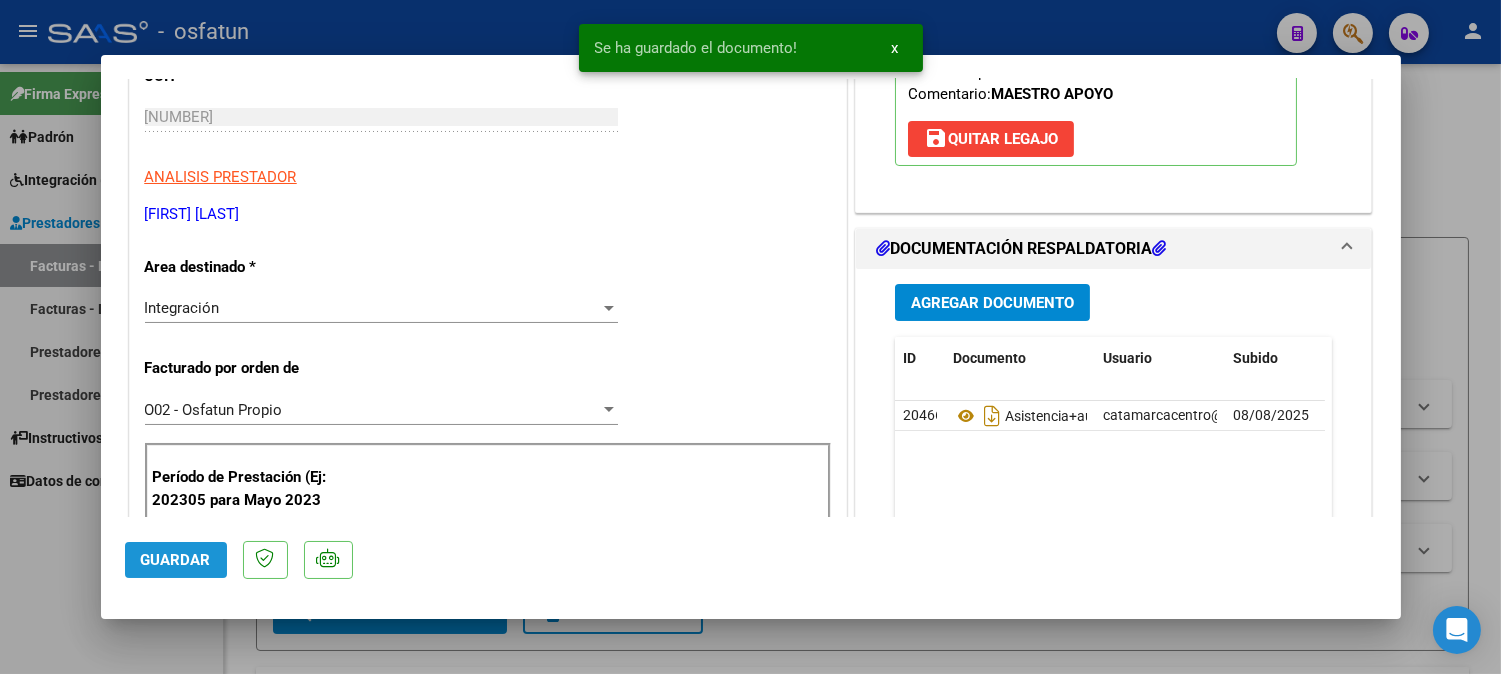 click on "Guardar" 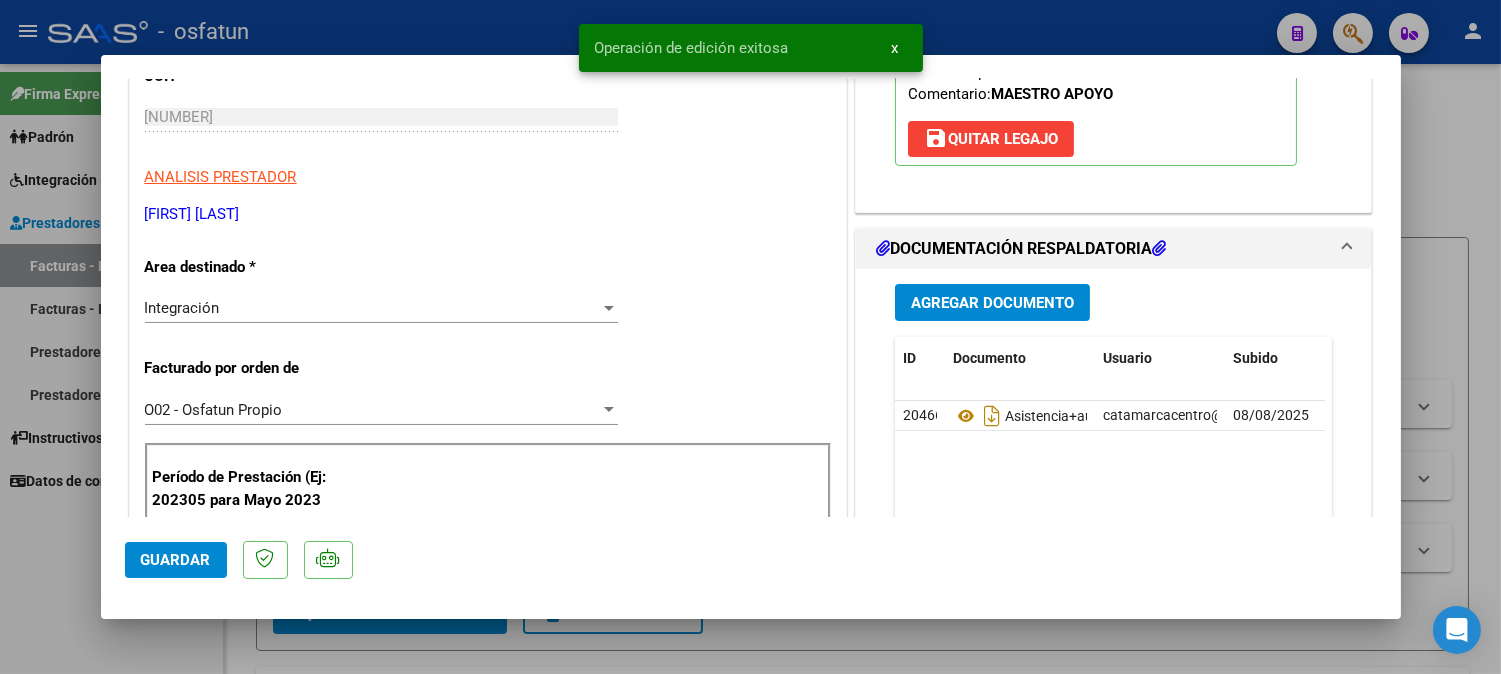 click at bounding box center (750, 337) 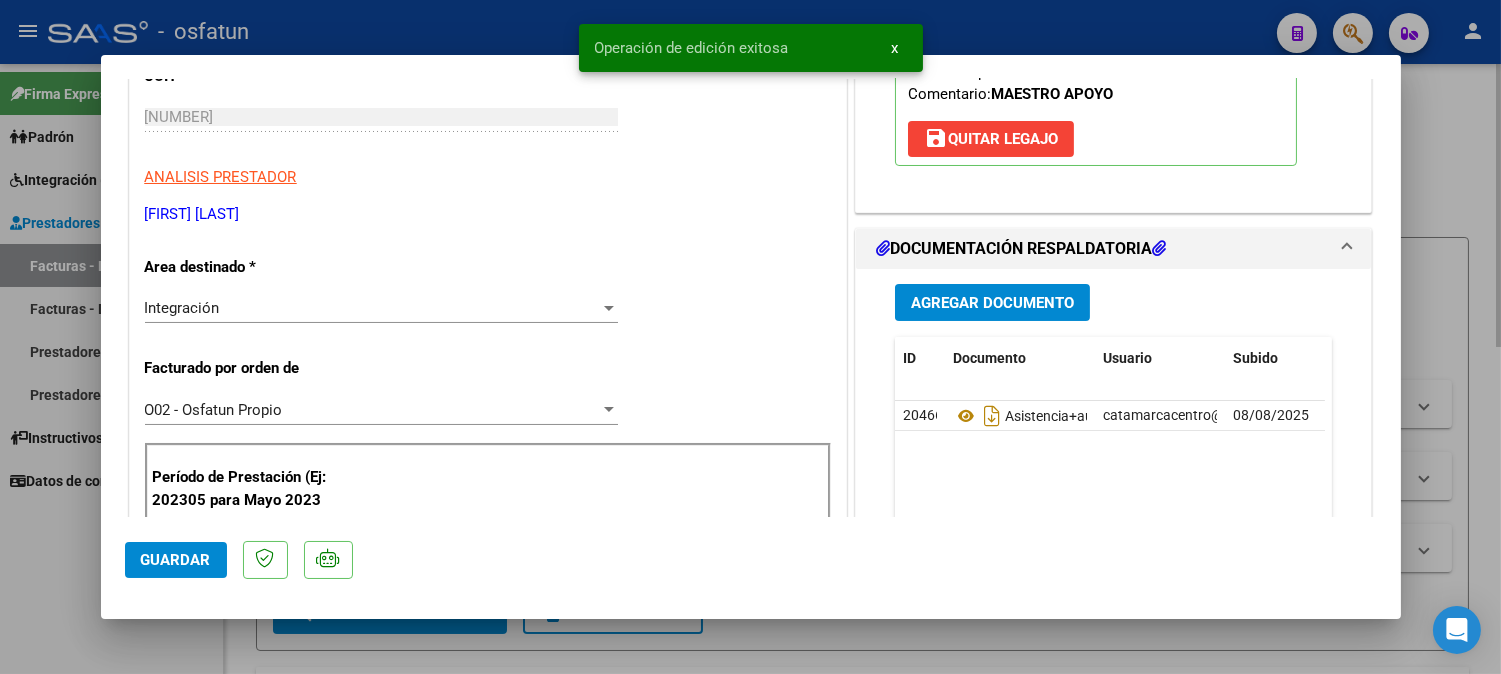 type 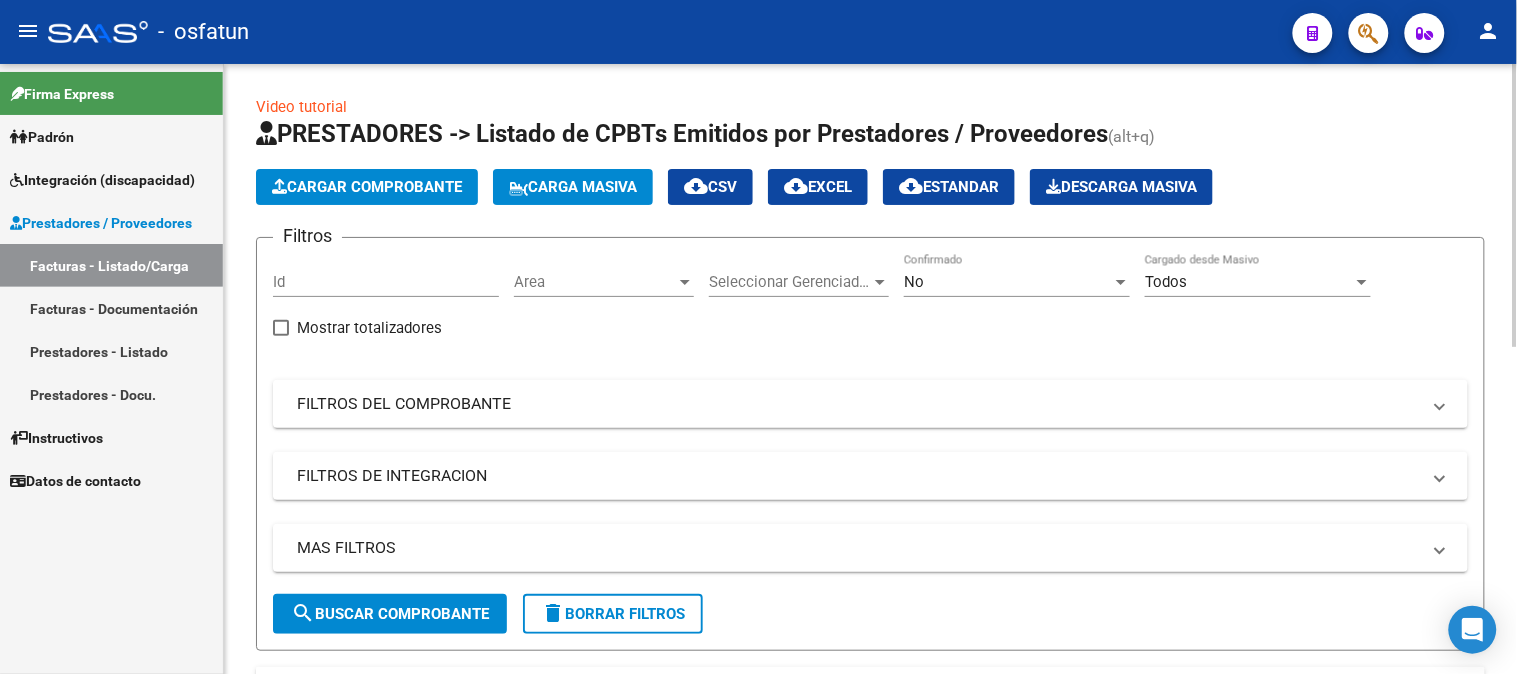 click on "Cargar Comprobante" 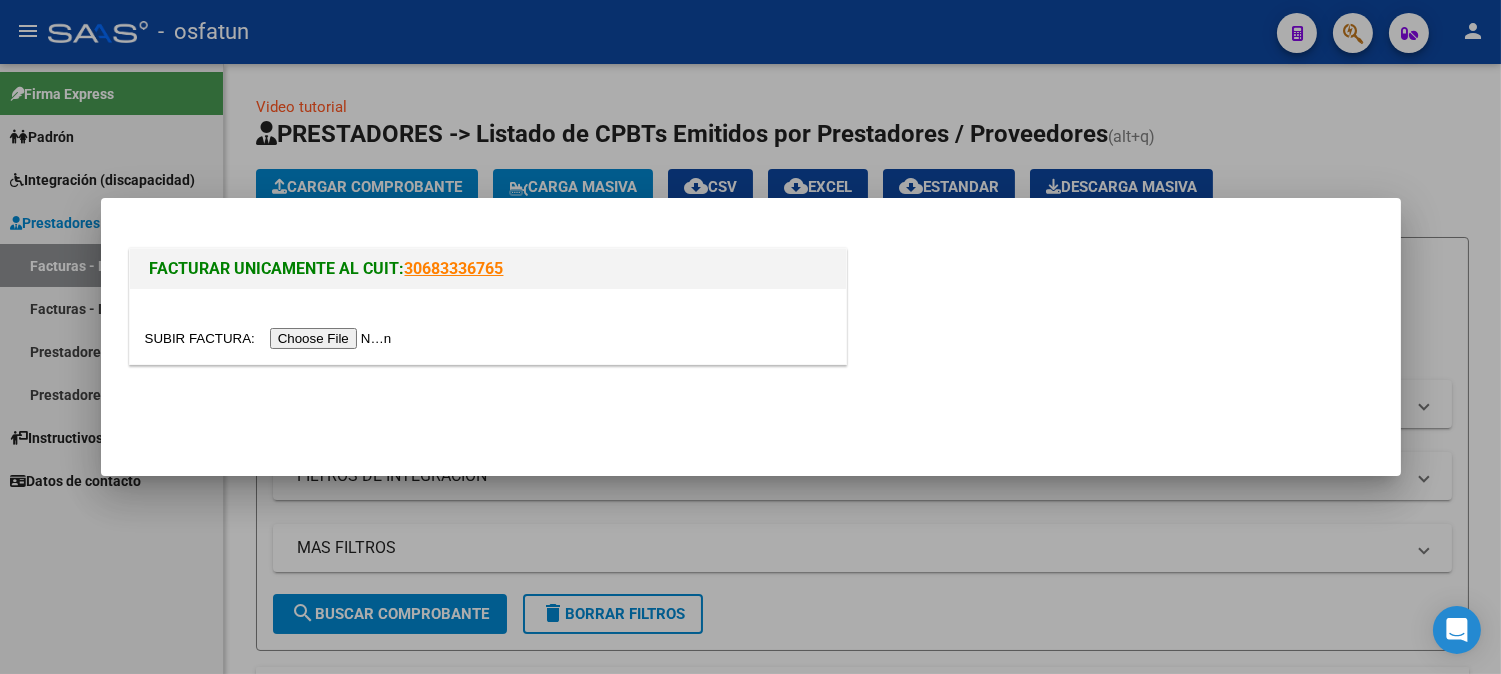 click at bounding box center (271, 338) 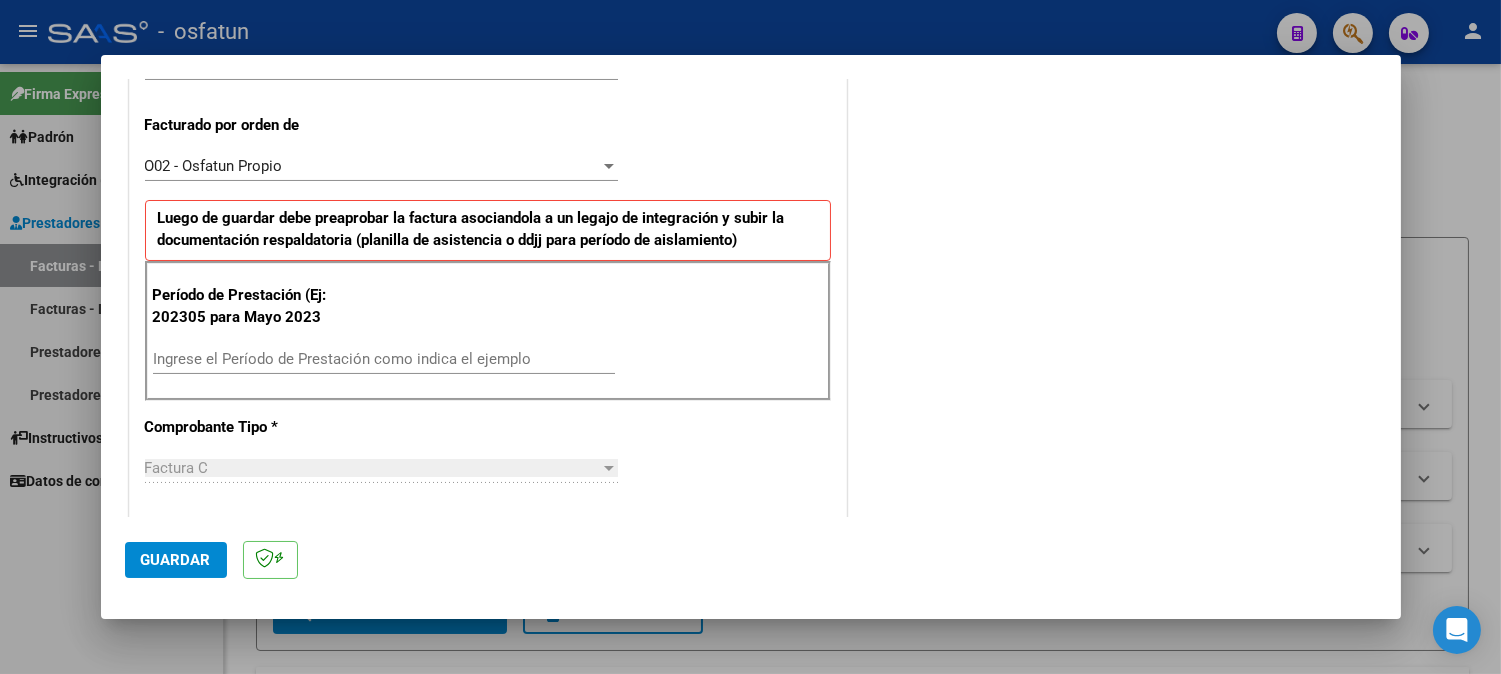 scroll, scrollTop: 536, scrollLeft: 0, axis: vertical 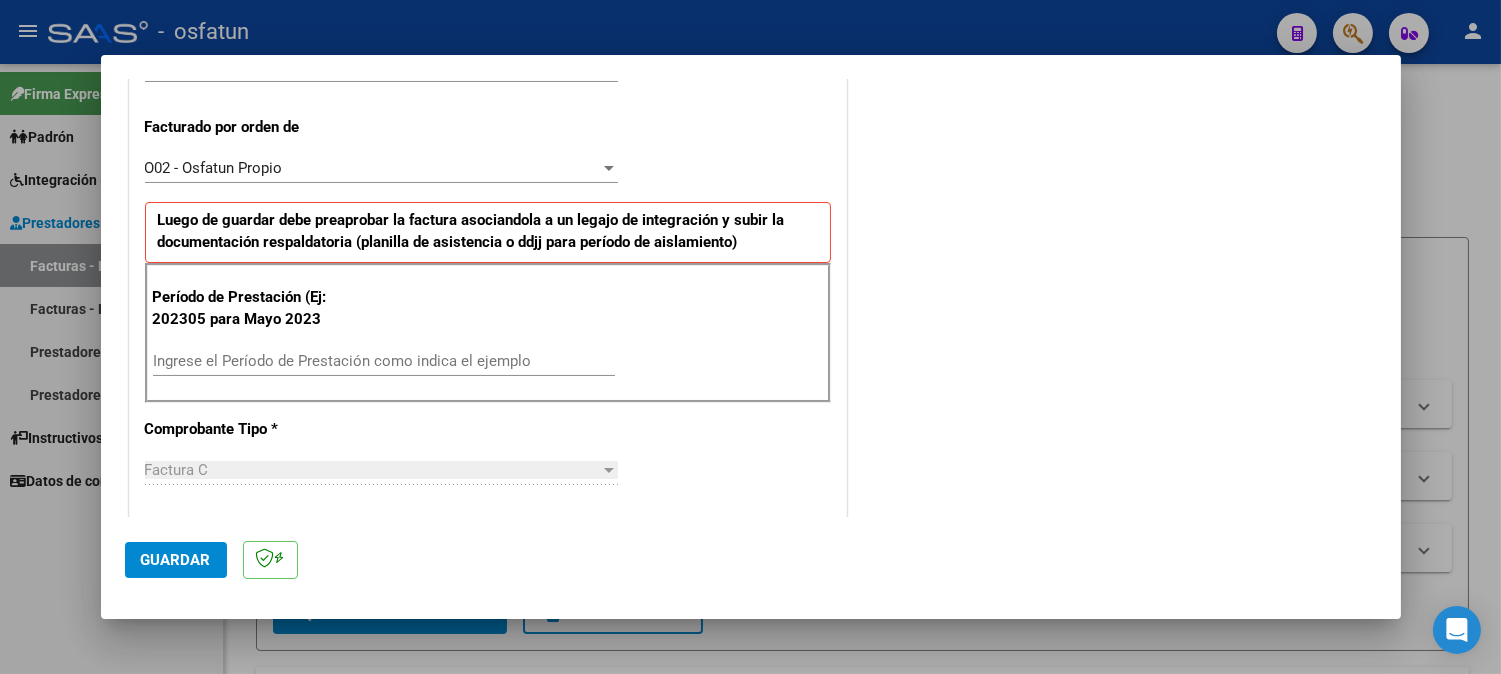 click on "Ingrese el Período de Prestación como indica el ejemplo" at bounding box center (384, 361) 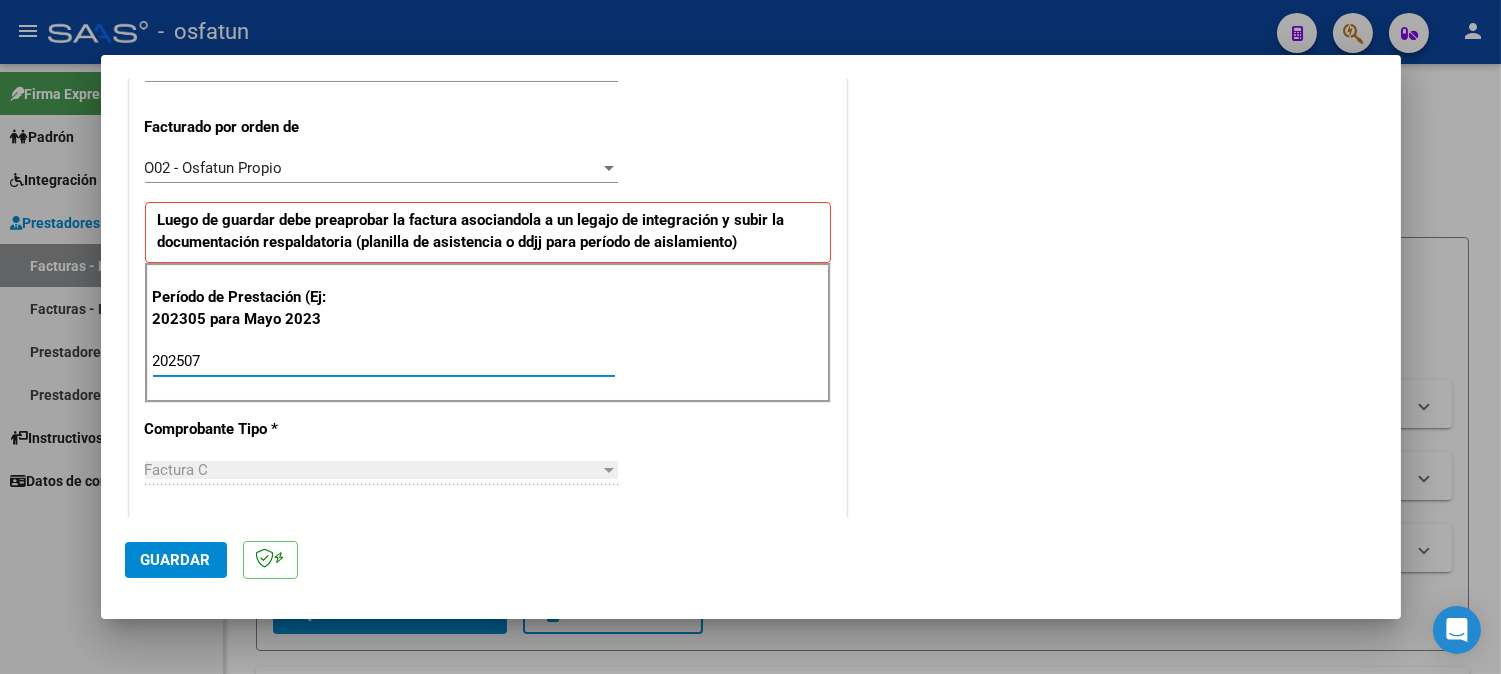 type on "202507" 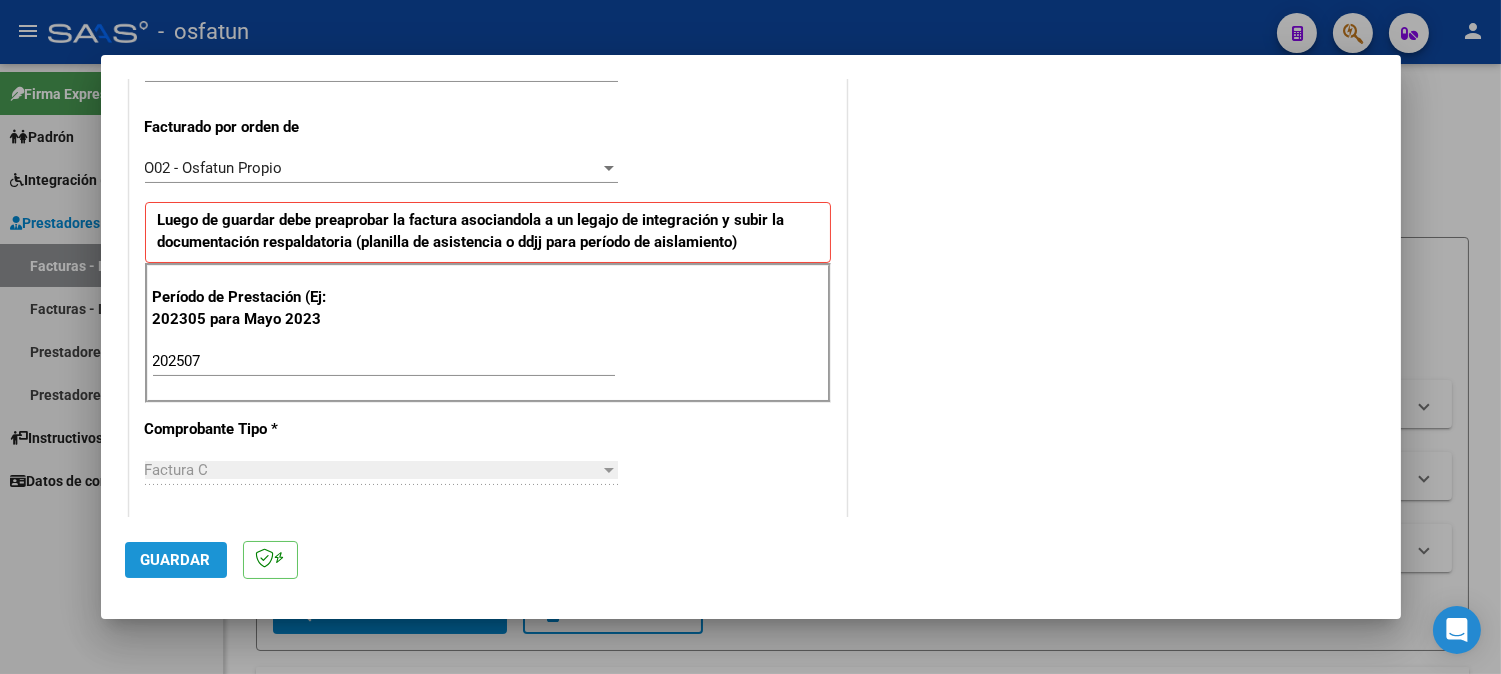 click on "Guardar" 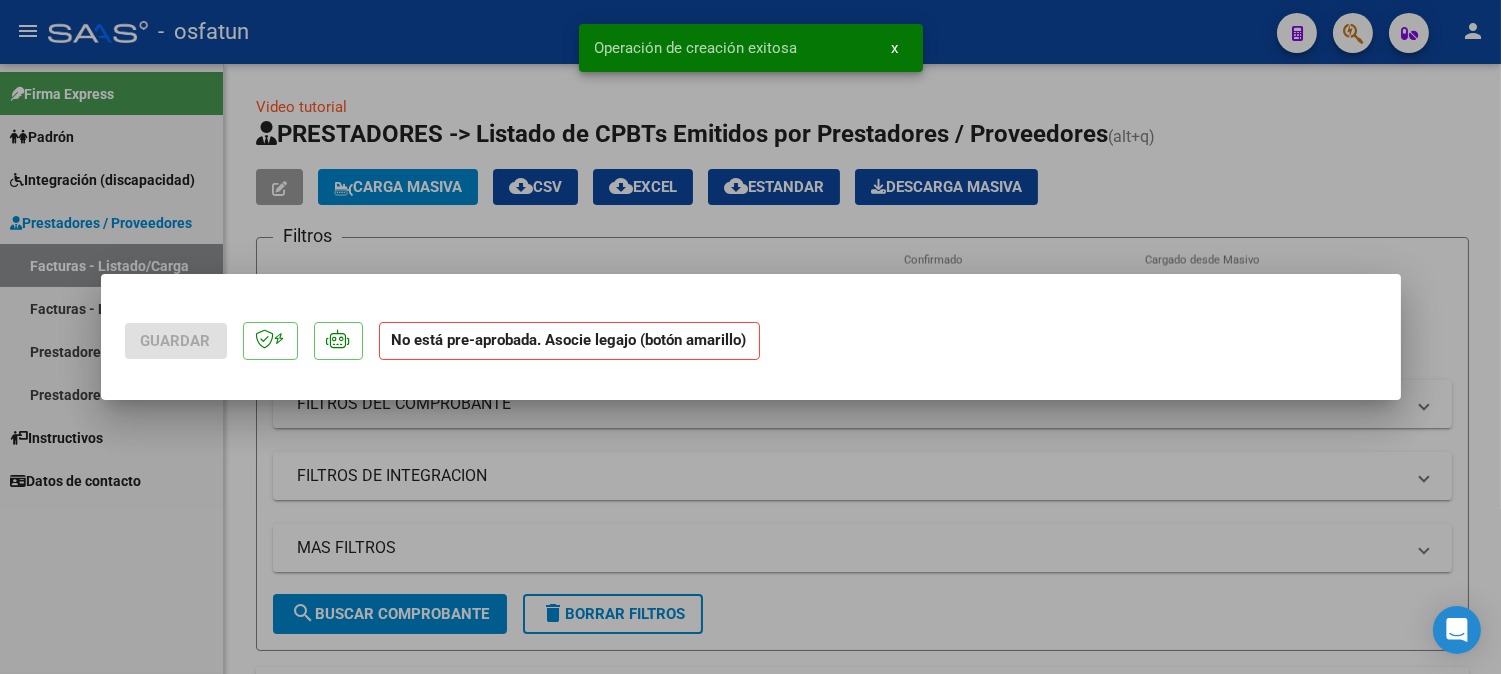 scroll, scrollTop: 0, scrollLeft: 0, axis: both 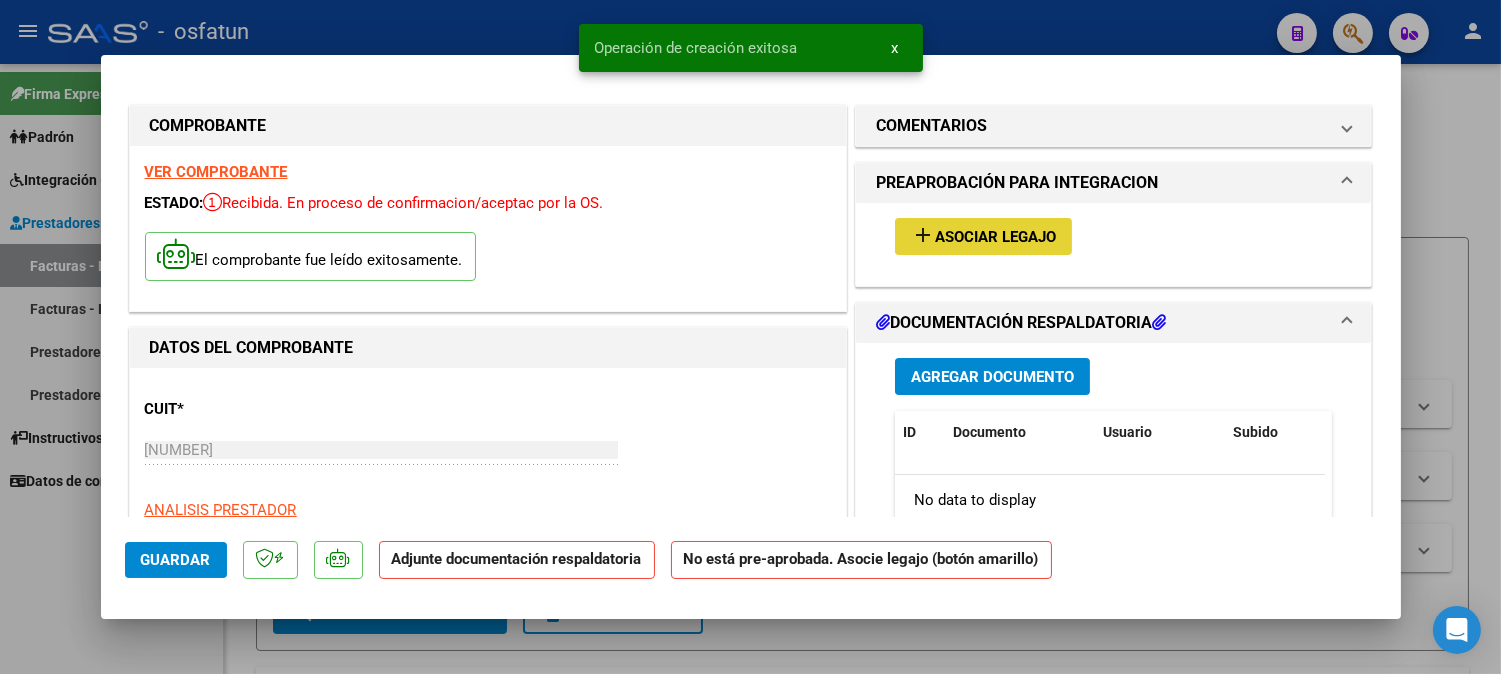 click on "add Asociar Legajo" at bounding box center [983, 236] 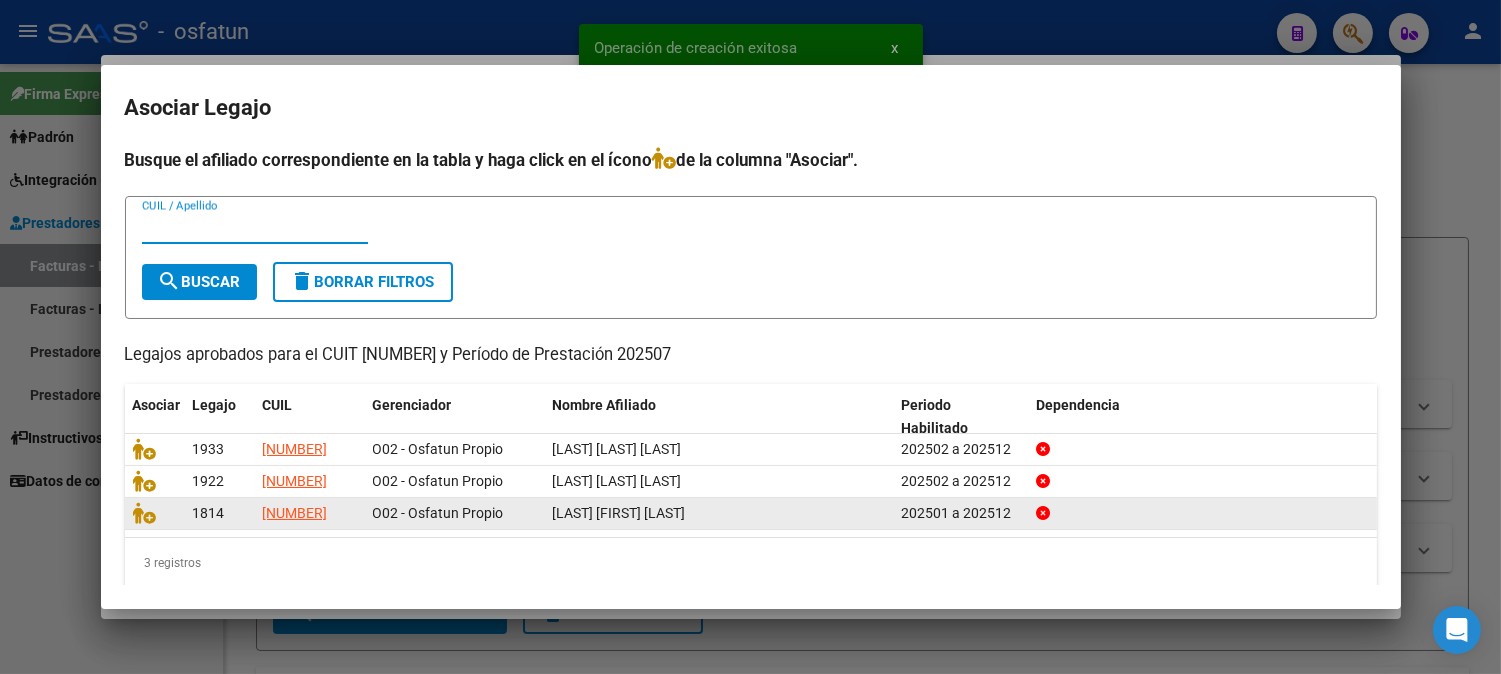 click 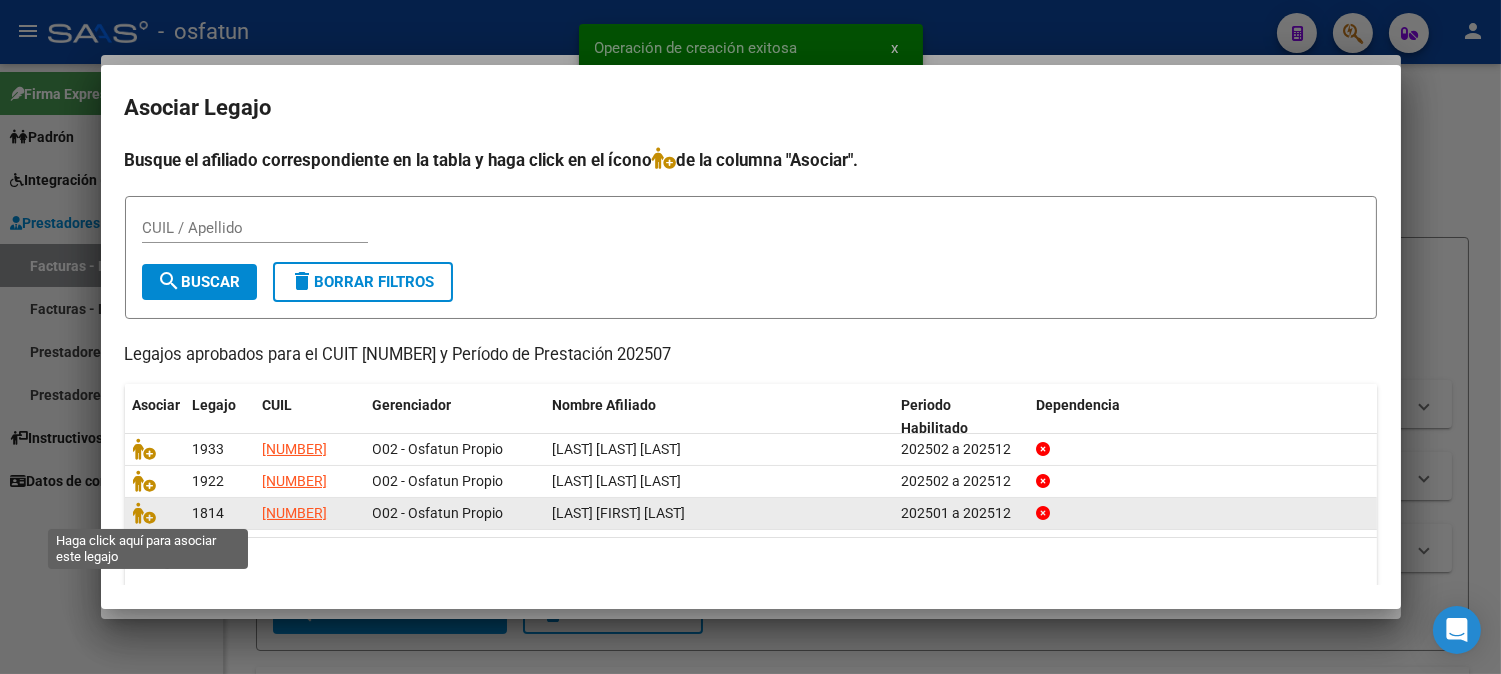 click 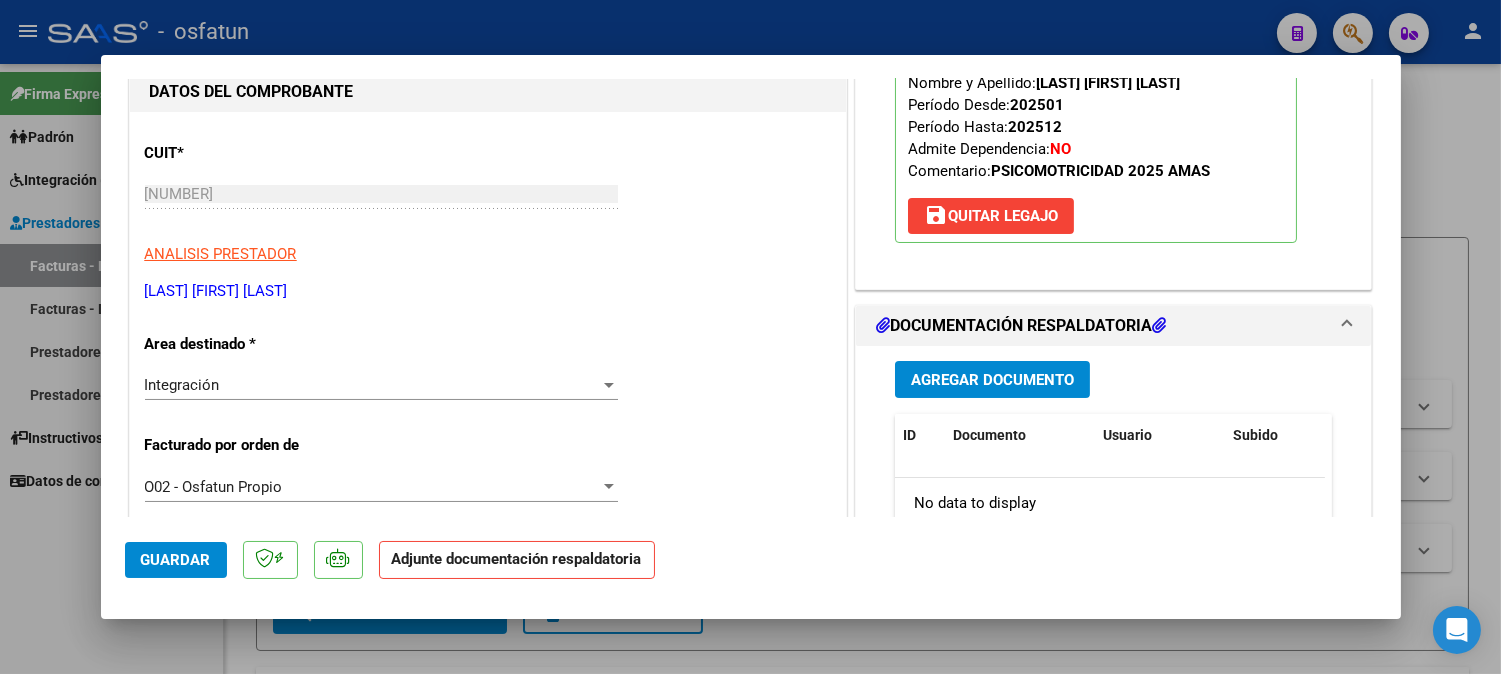 scroll, scrollTop: 444, scrollLeft: 0, axis: vertical 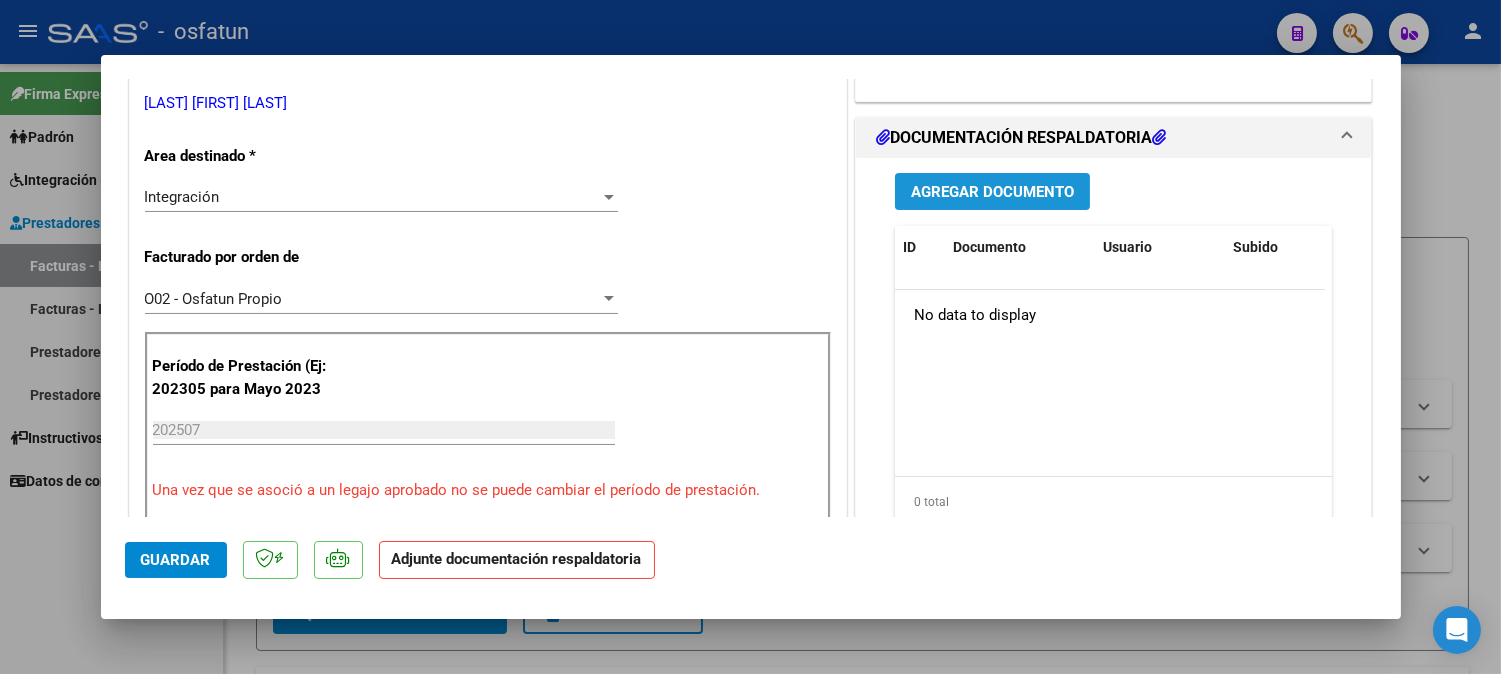 click on "Agregar Documento" at bounding box center [992, 191] 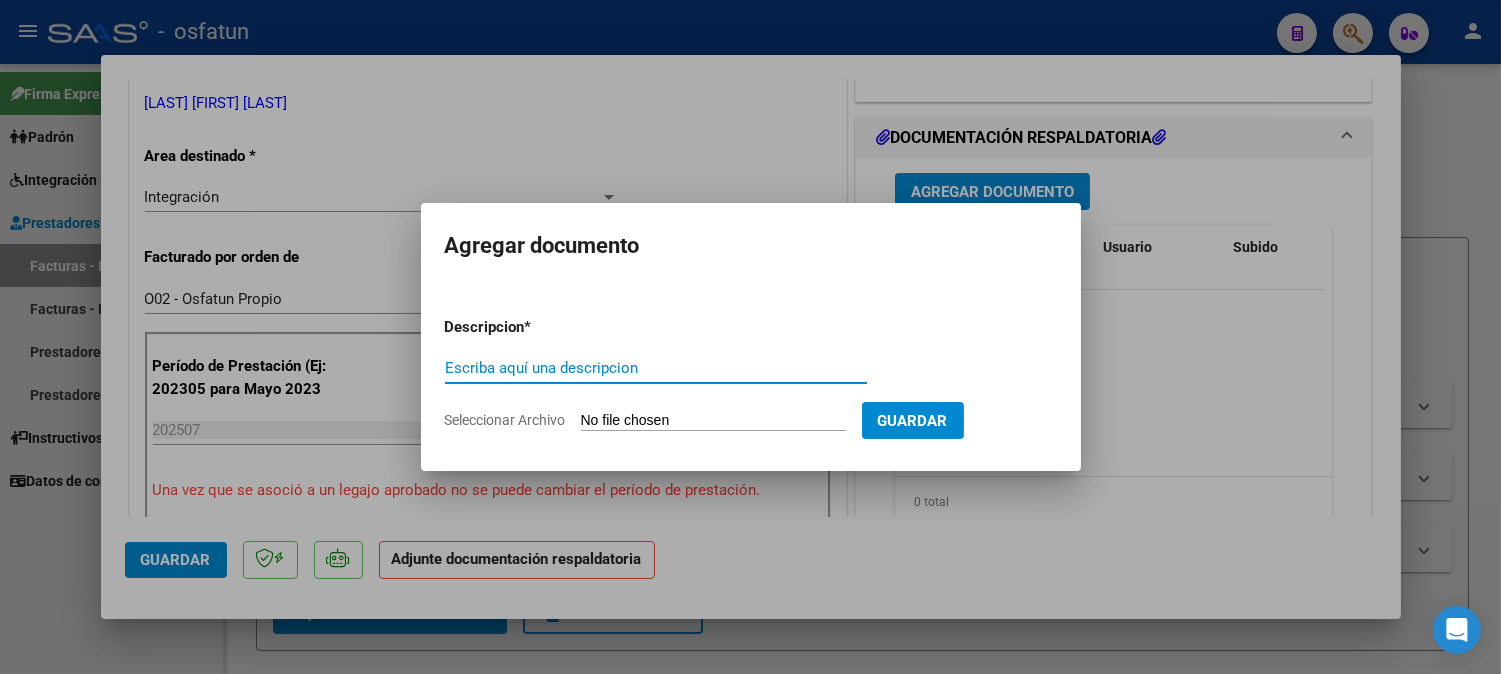type on "a" 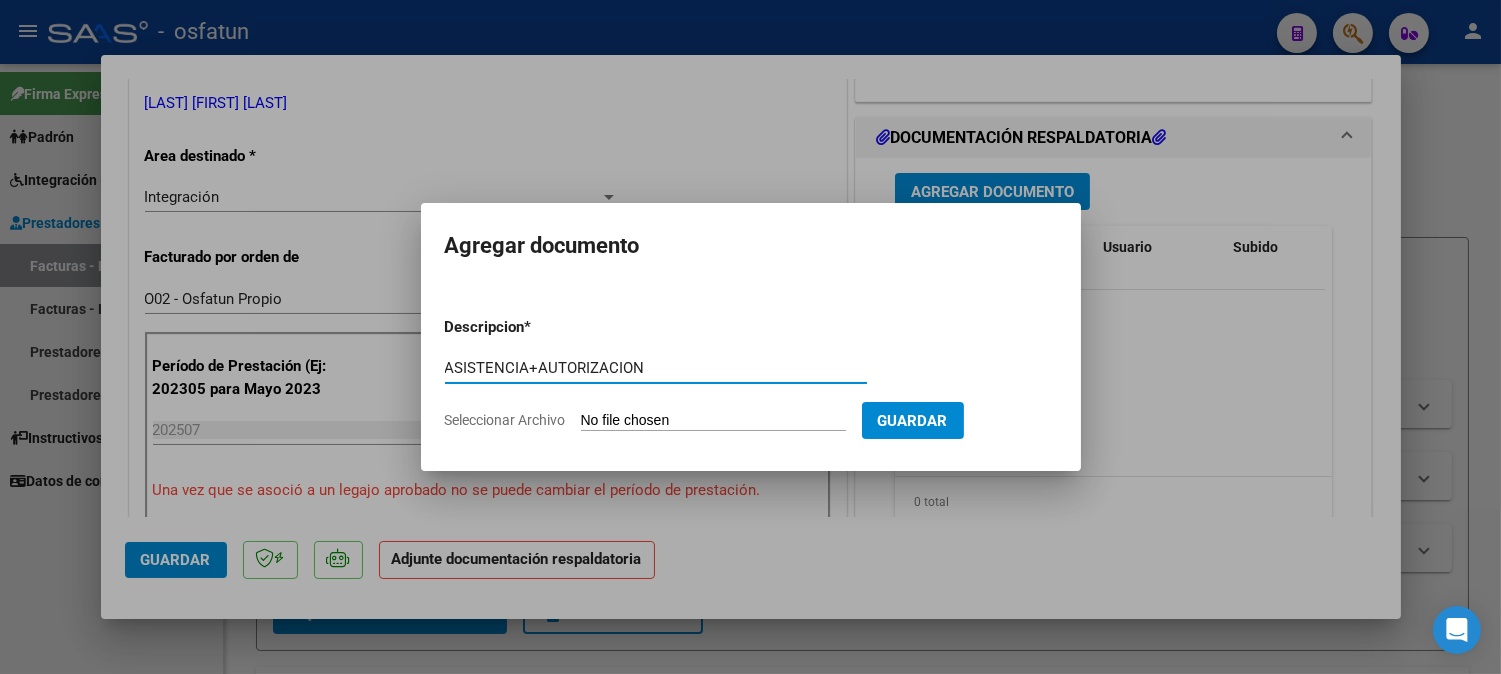 type on "ASISTENCIA+AUTORIZACION" 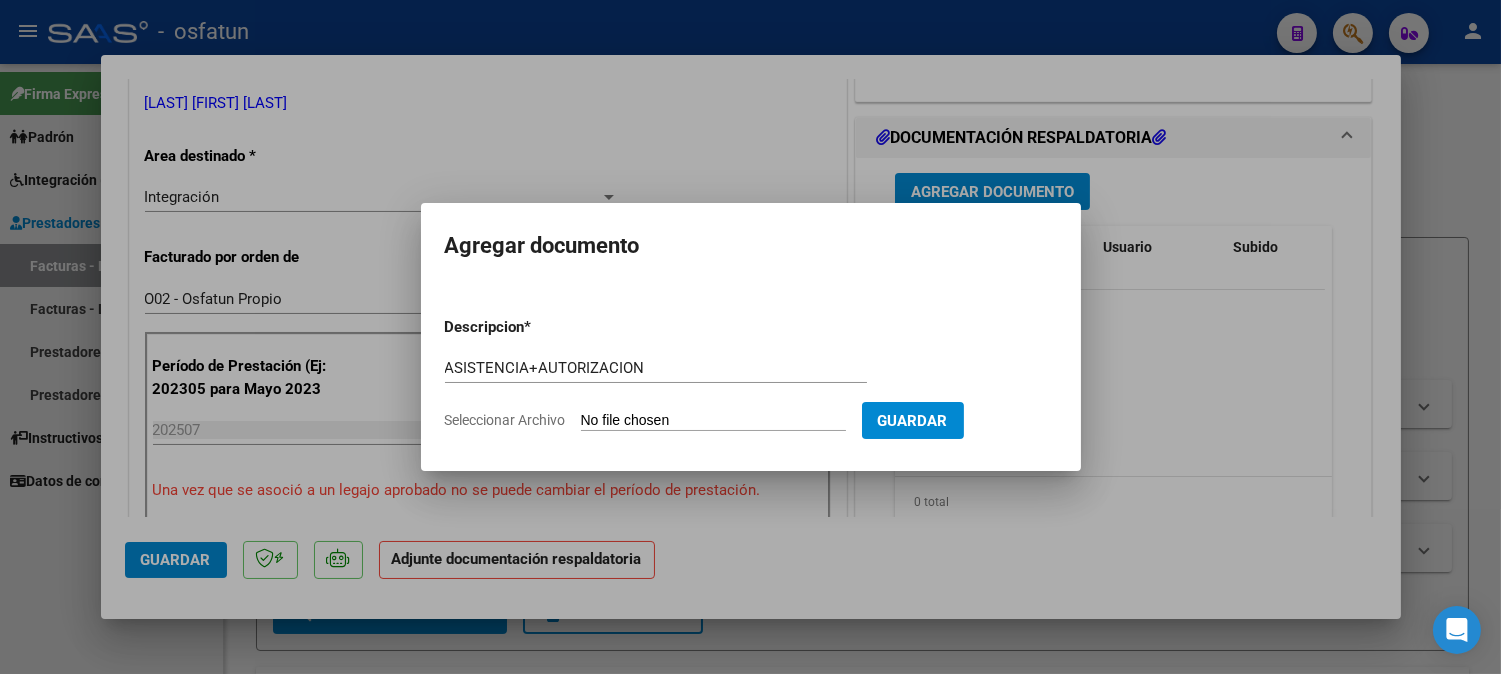 type on "C:\fakepath\ASIST+AUT PSICOM.pdf" 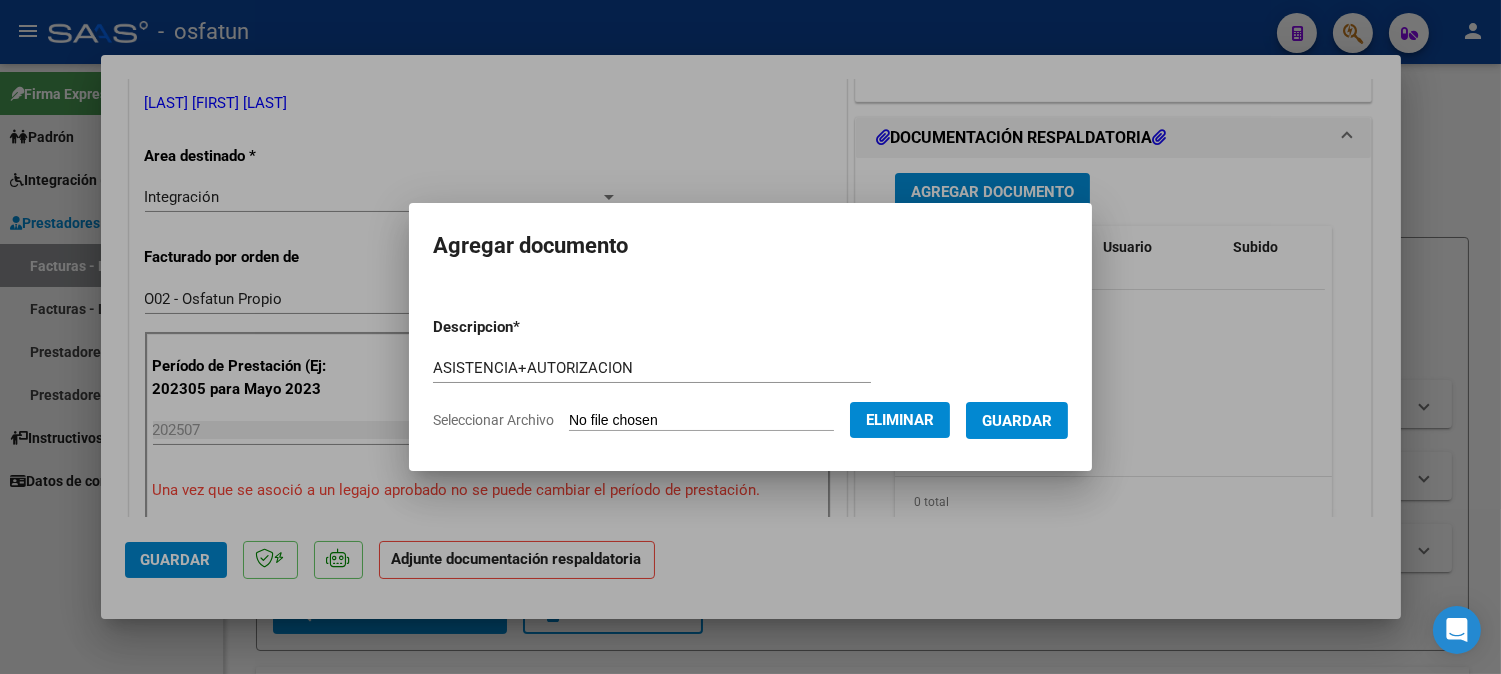 click on "Guardar" at bounding box center (1017, 421) 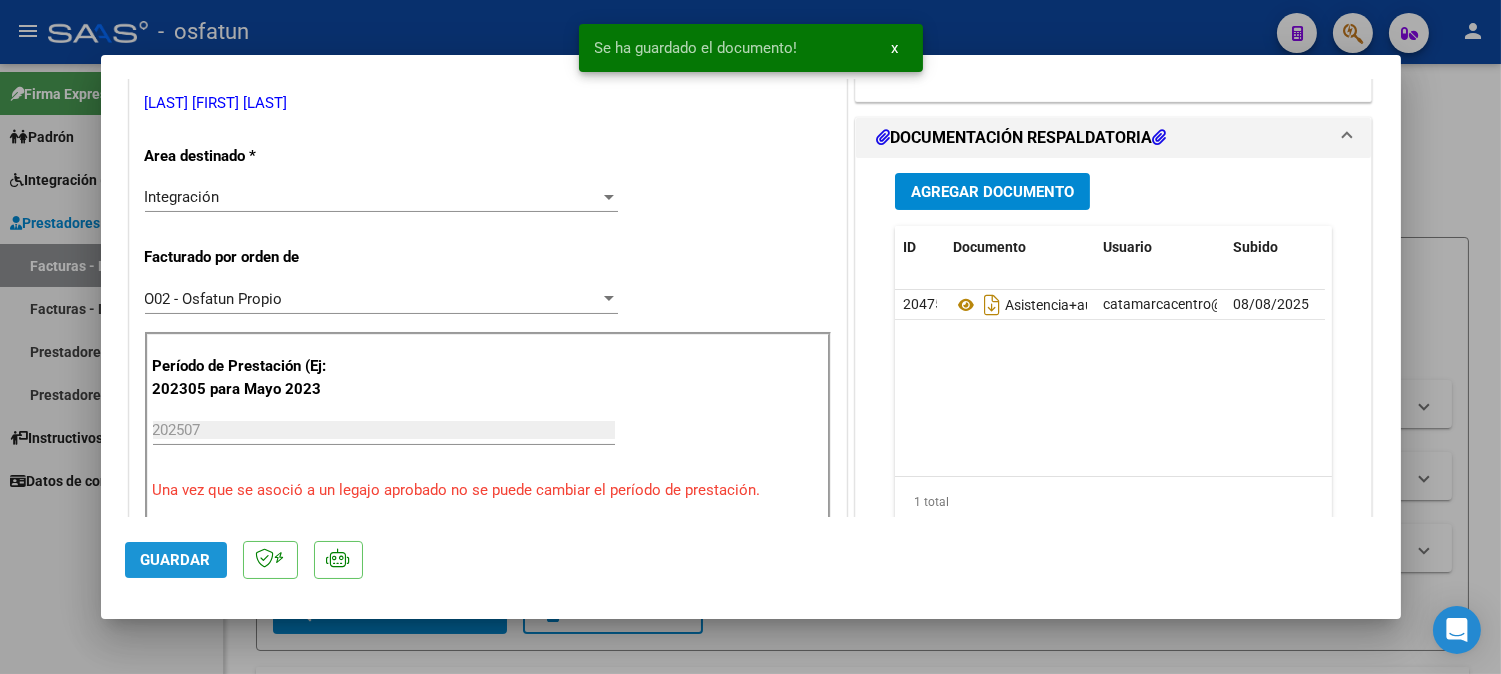 click on "Guardar" 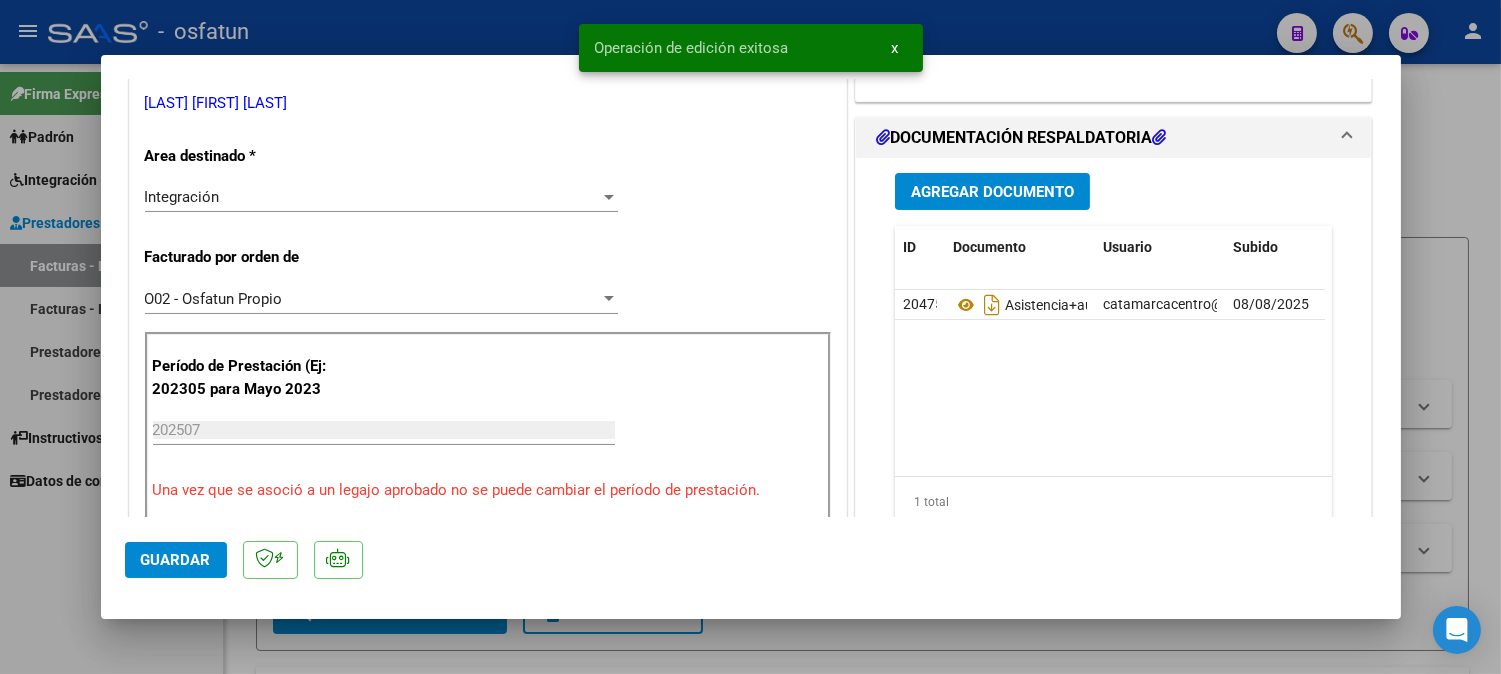 click at bounding box center [750, 337] 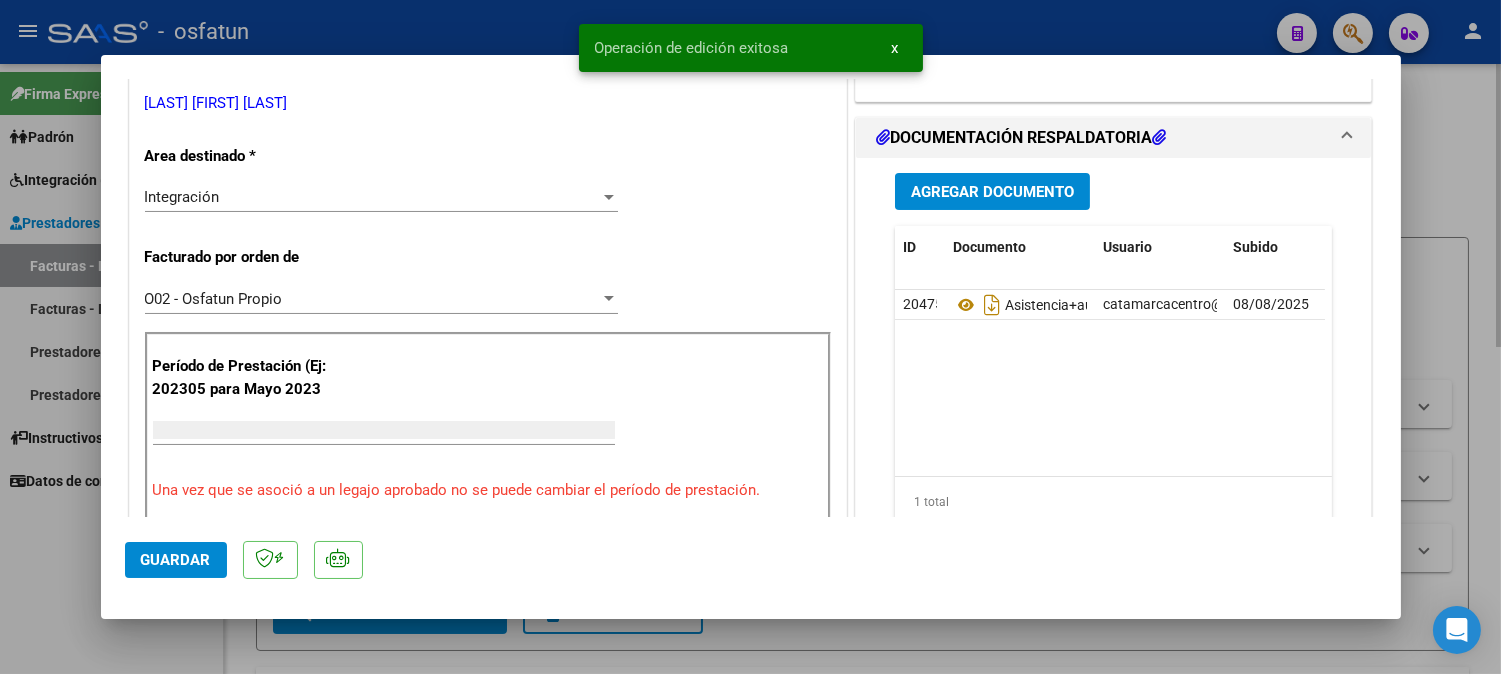 scroll, scrollTop: 0, scrollLeft: 0, axis: both 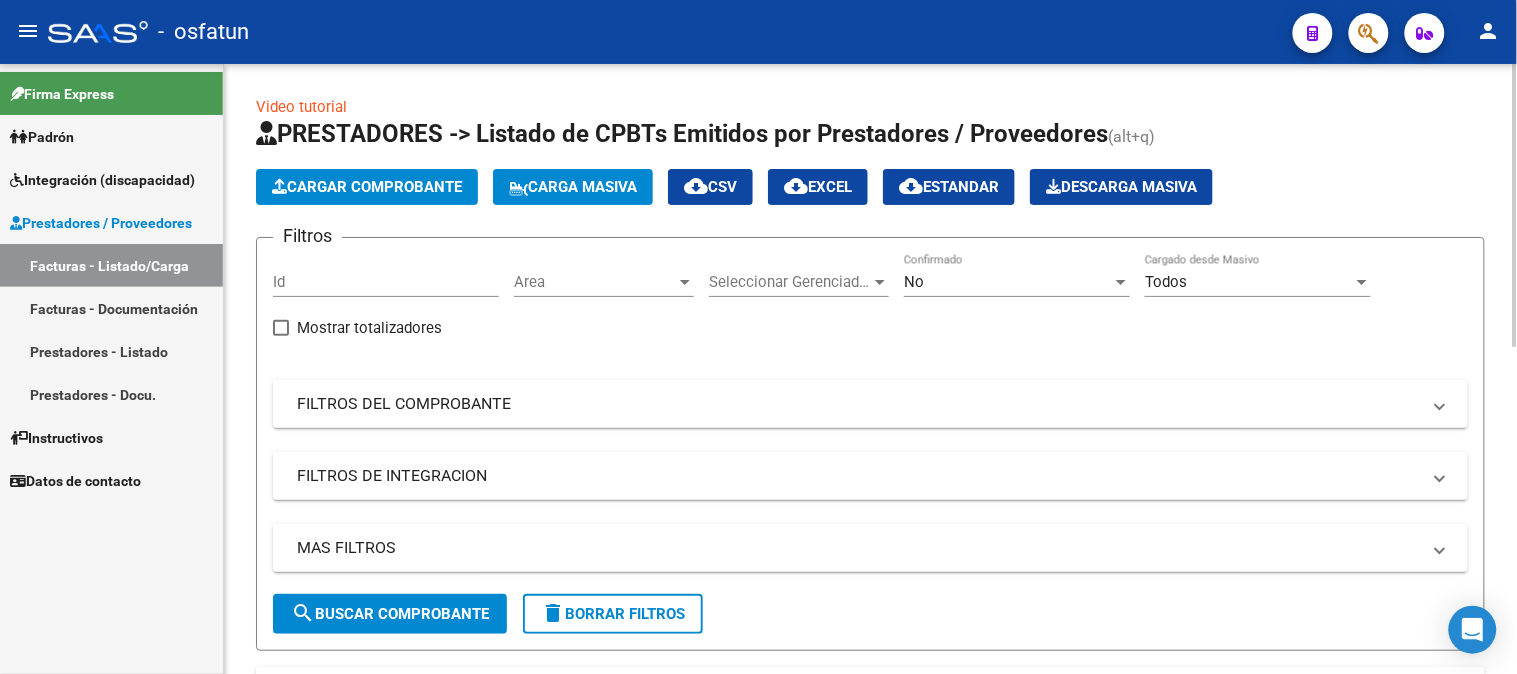 click on "Cargar Comprobante" 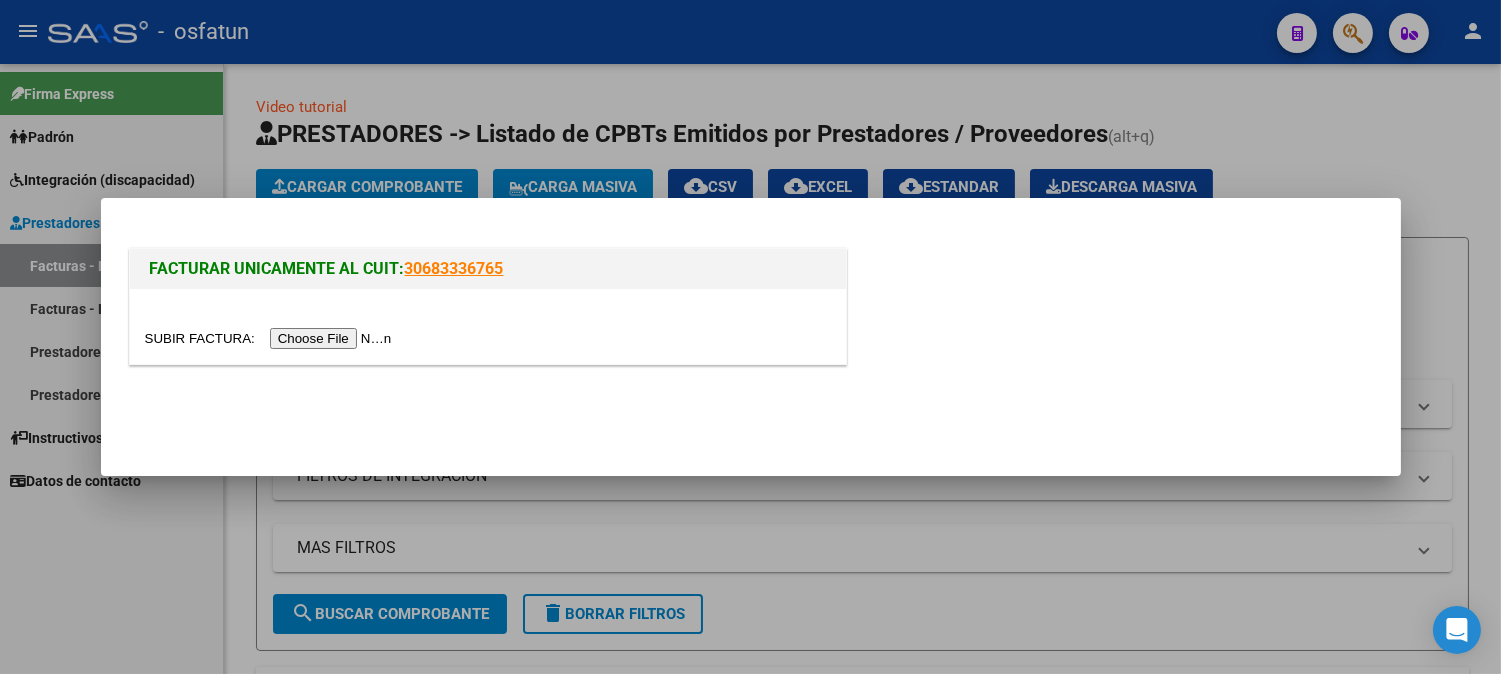 click at bounding box center (488, 326) 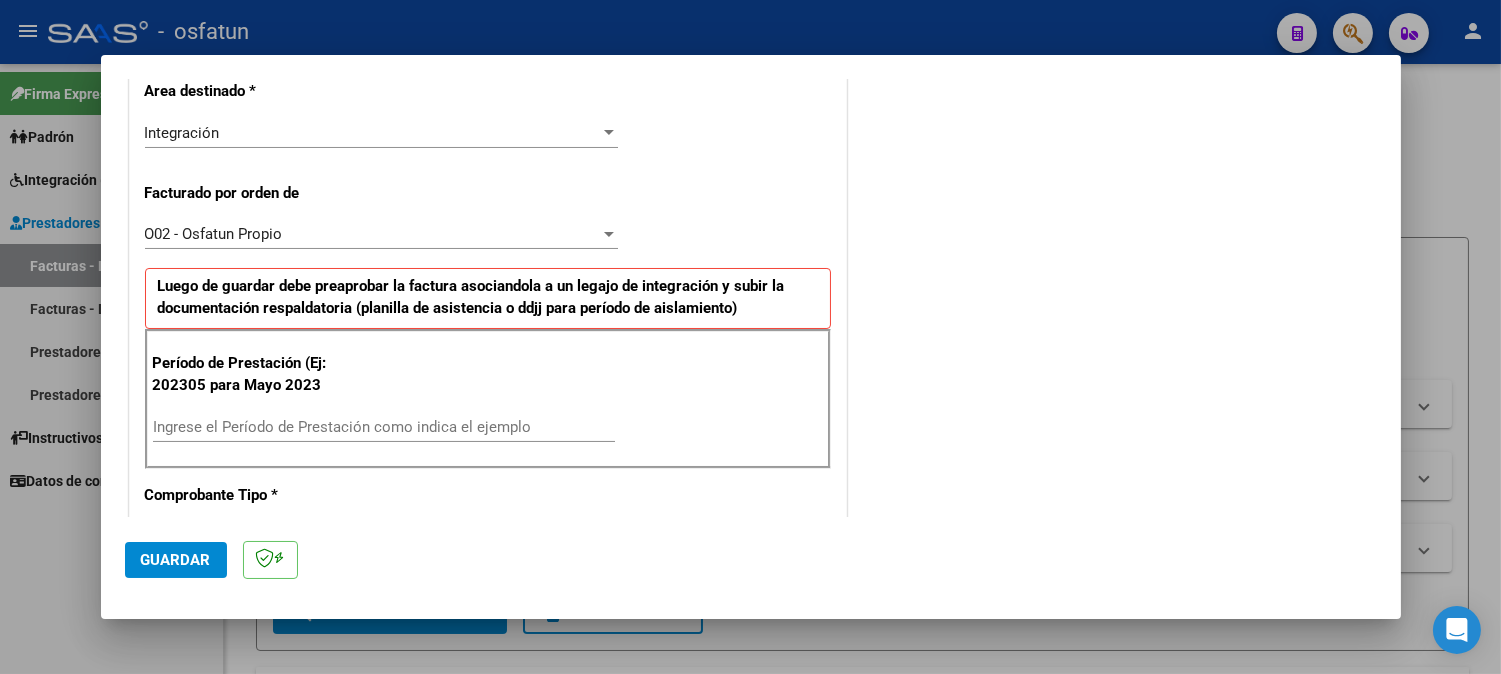 scroll, scrollTop: 555, scrollLeft: 0, axis: vertical 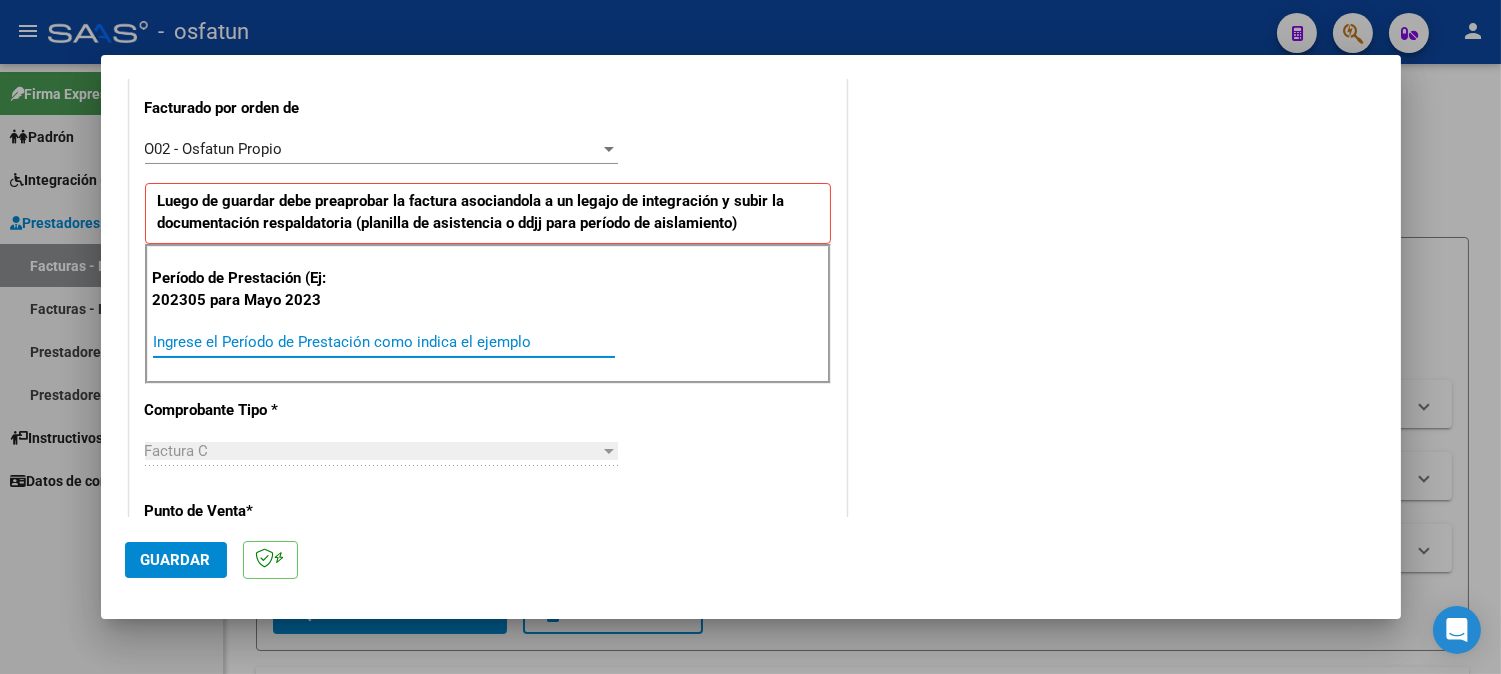 click on "Ingrese el Período de Prestación como indica el ejemplo" at bounding box center (384, 342) 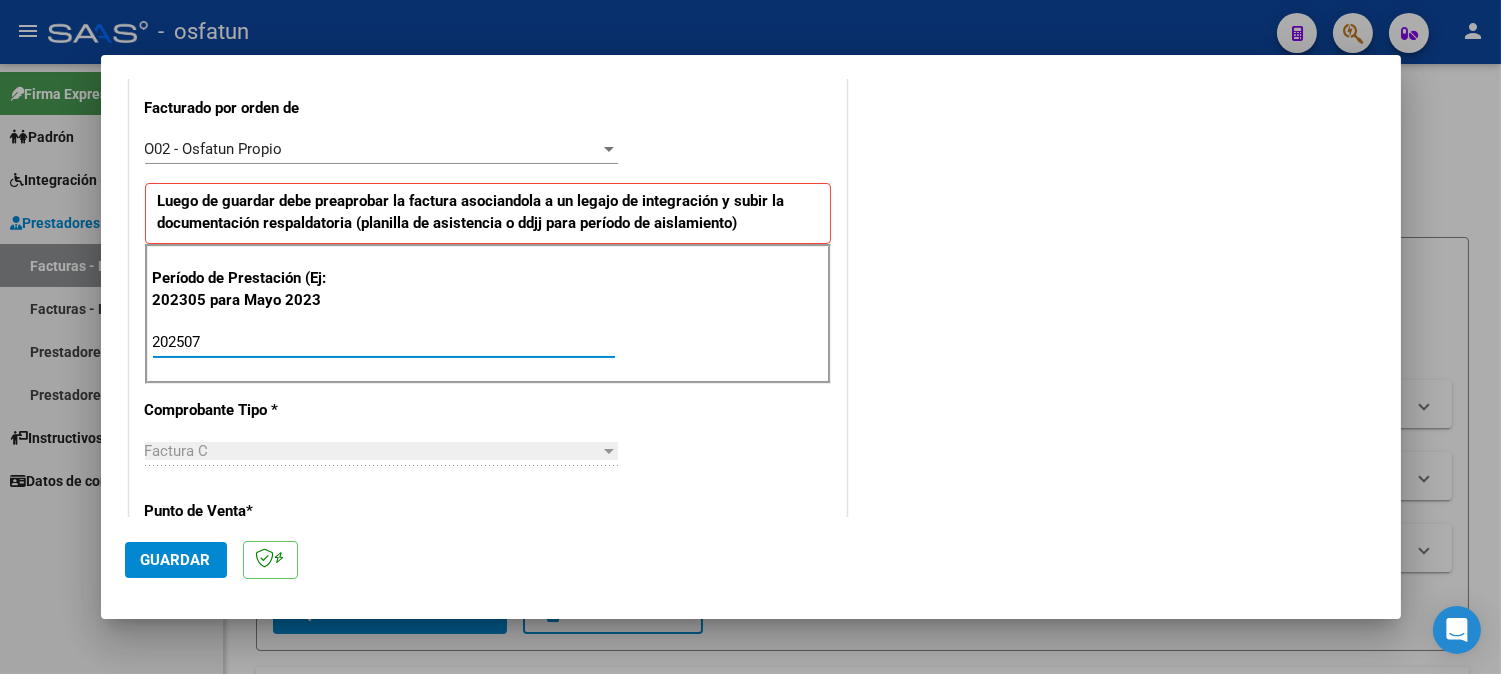 type on "202507" 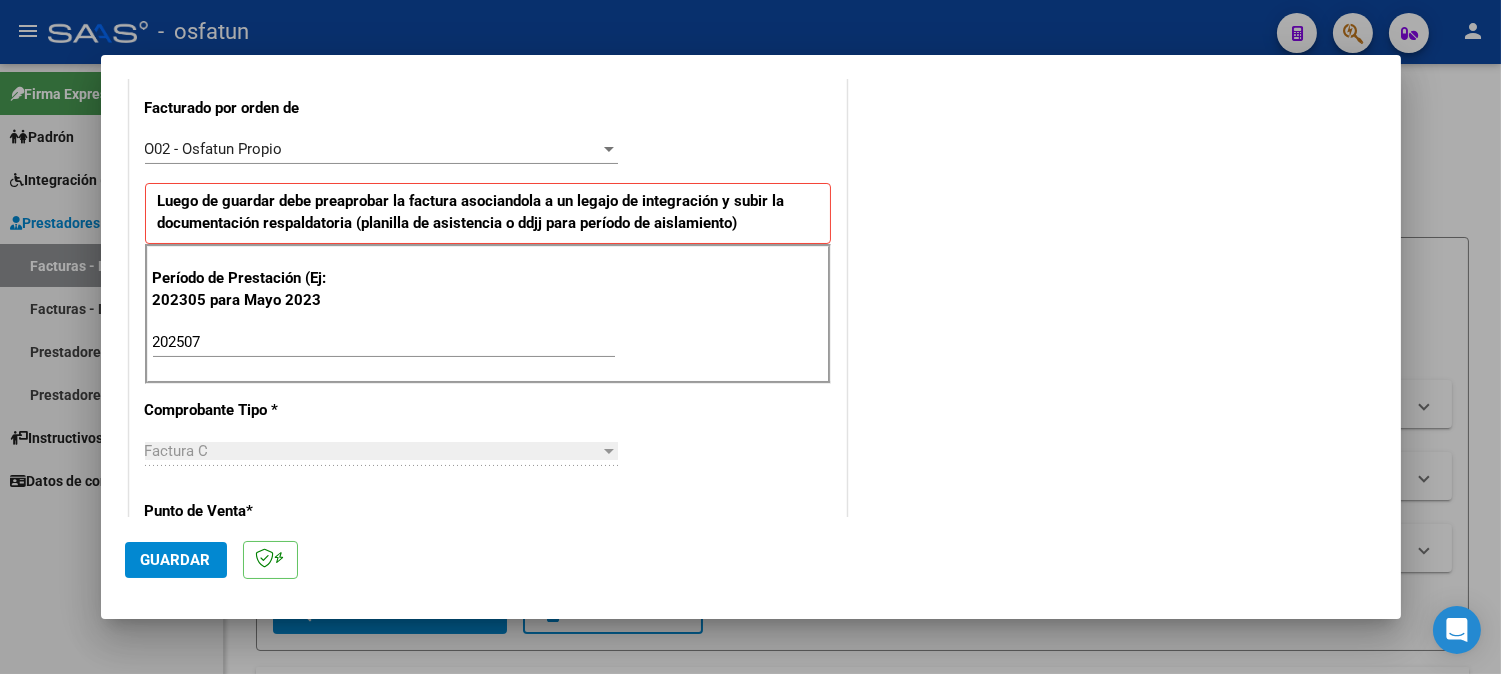 click on "Guardar" 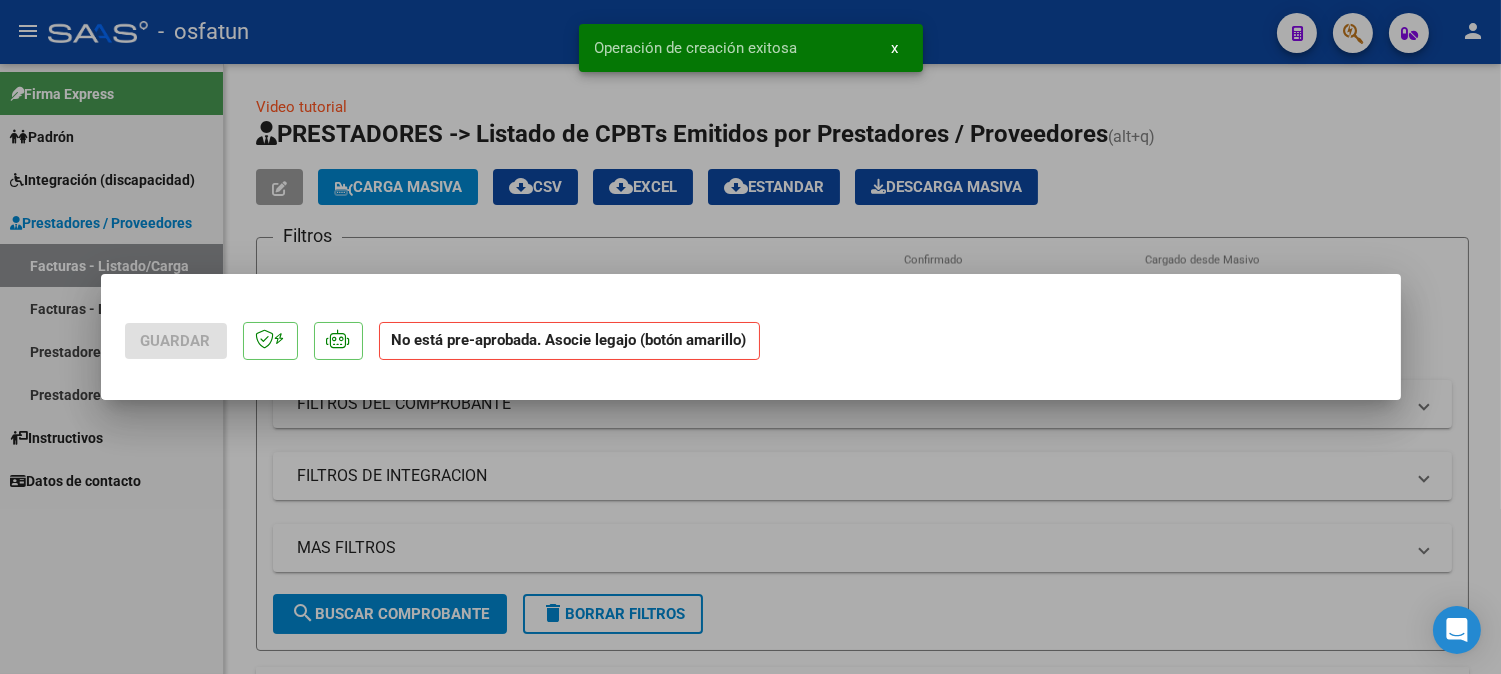scroll, scrollTop: 0, scrollLeft: 0, axis: both 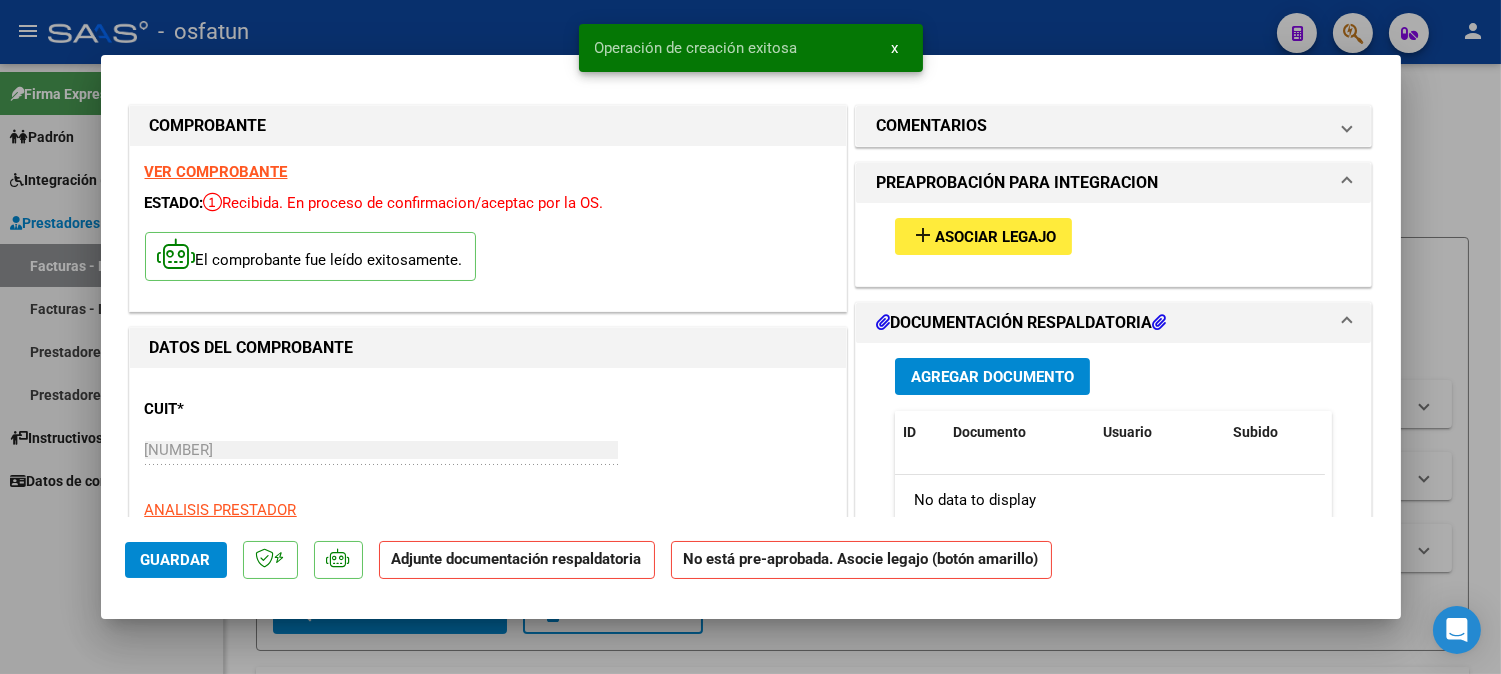 click on "add Asociar Legajo" at bounding box center (983, 236) 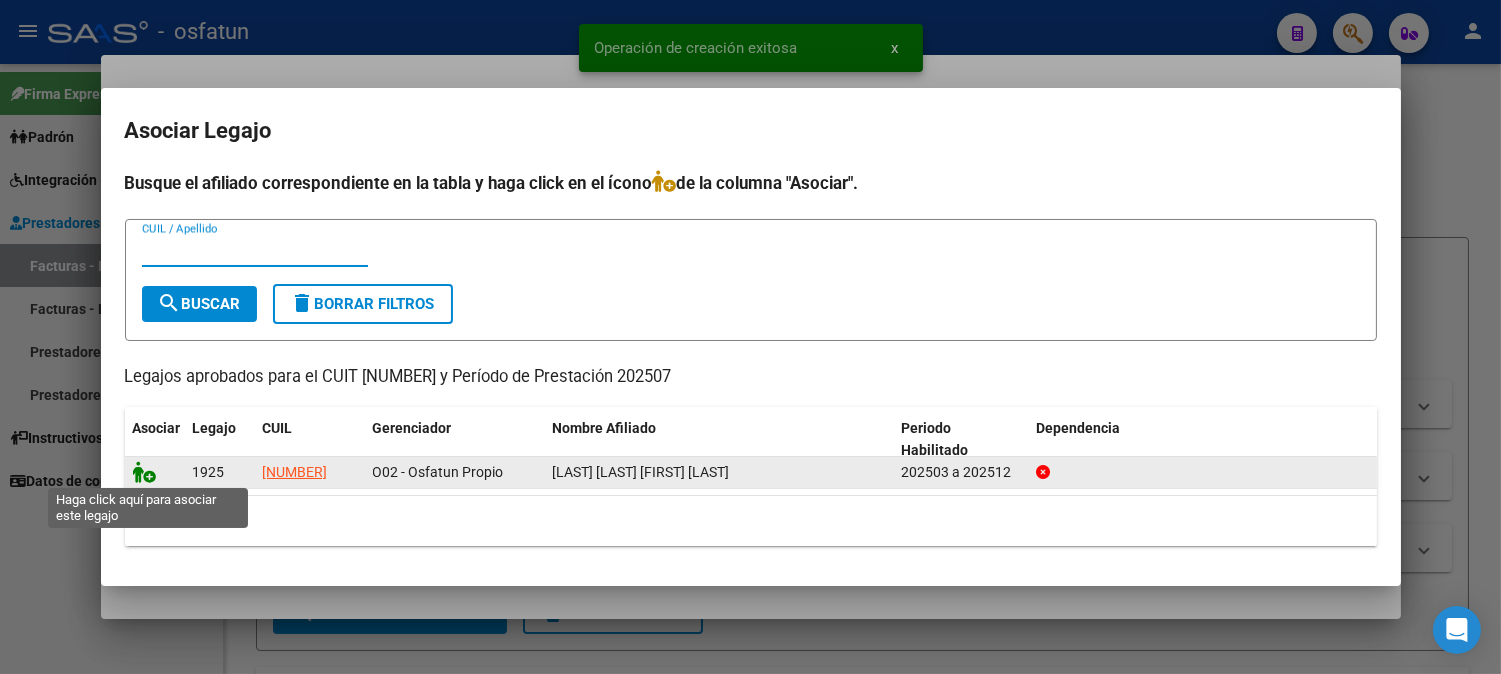 click 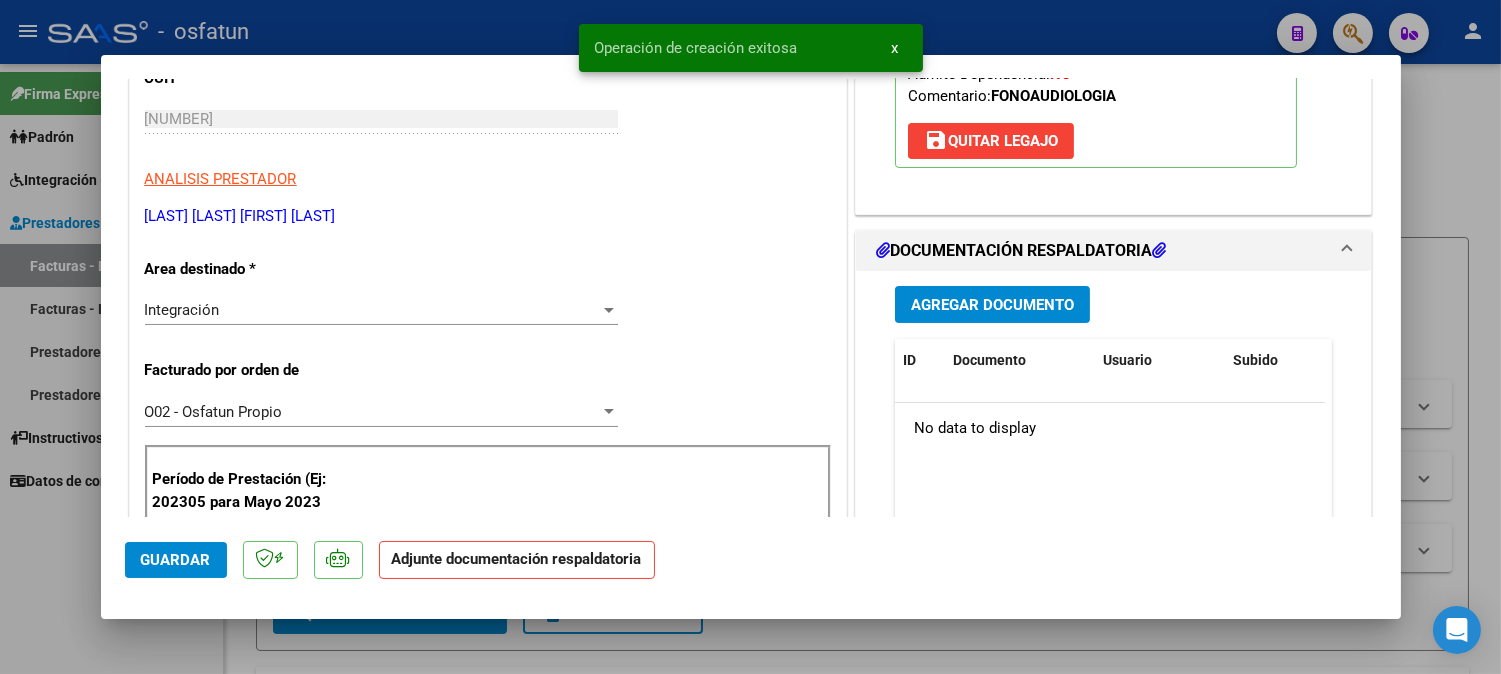 scroll, scrollTop: 333, scrollLeft: 0, axis: vertical 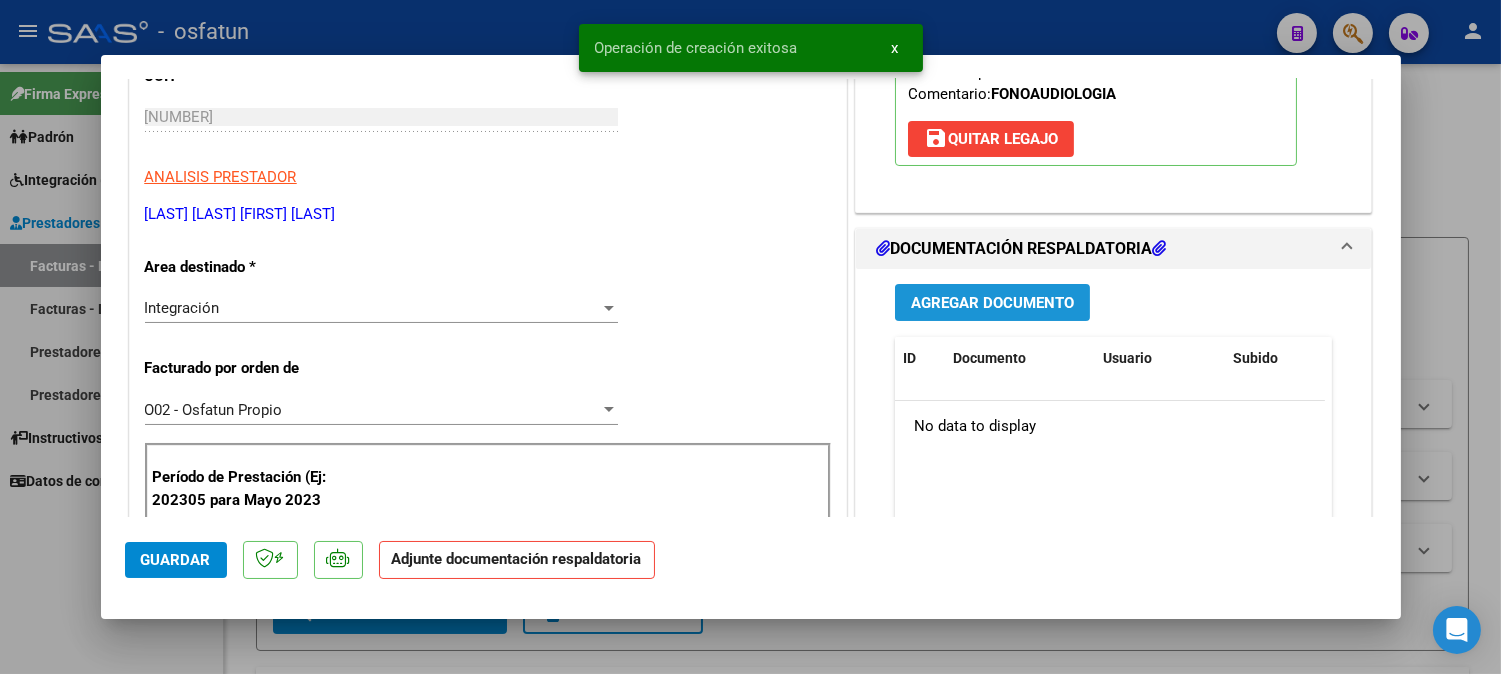 click on "Agregar Documento" at bounding box center (992, 303) 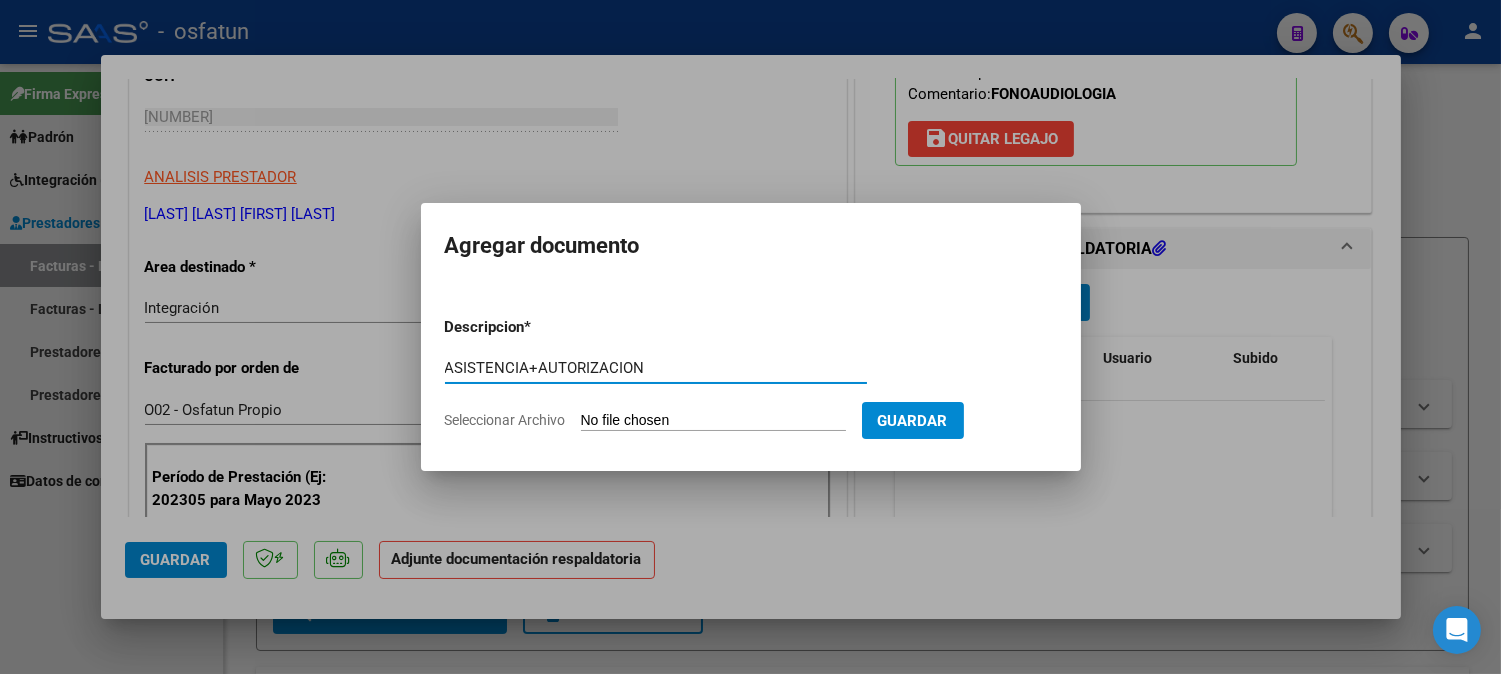 type on "ASISTENCIA+AUTORIZACION" 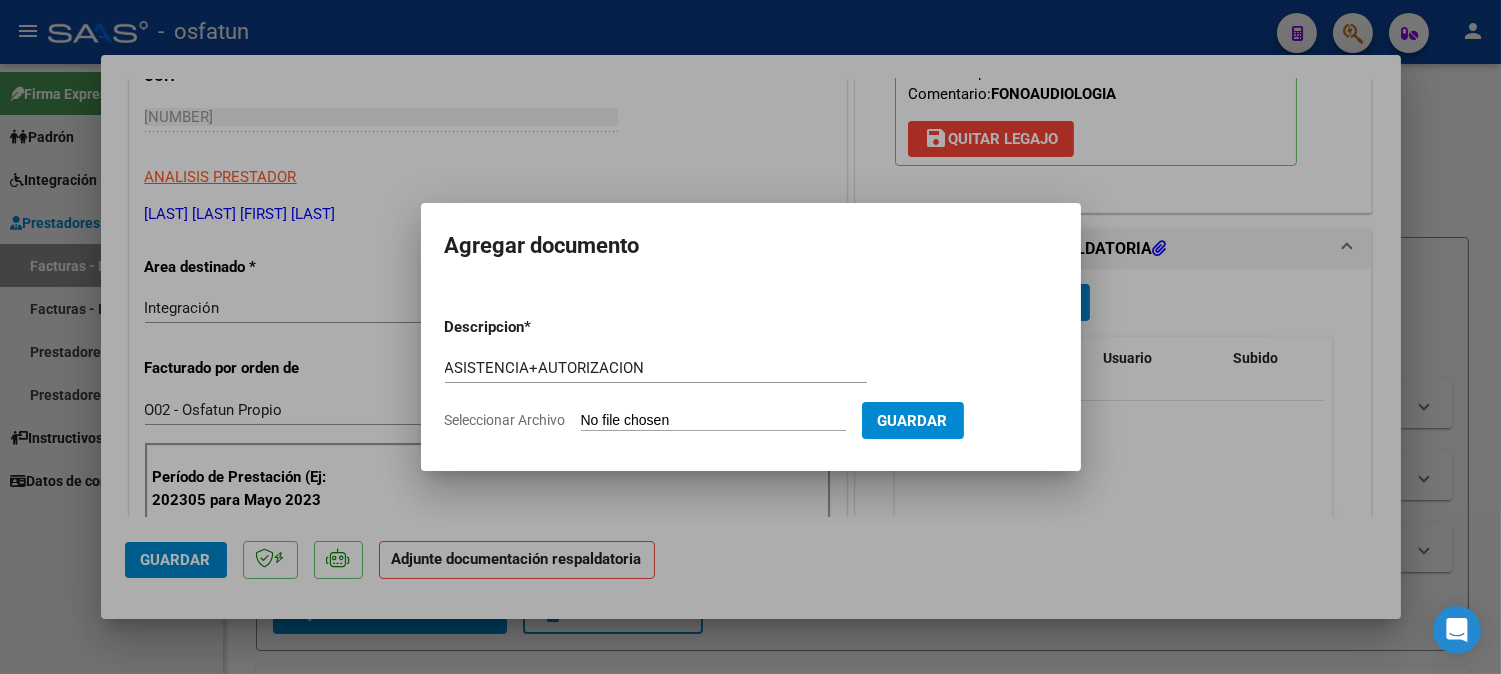 type on "C:\fakepath\ASIST FONO.pdf" 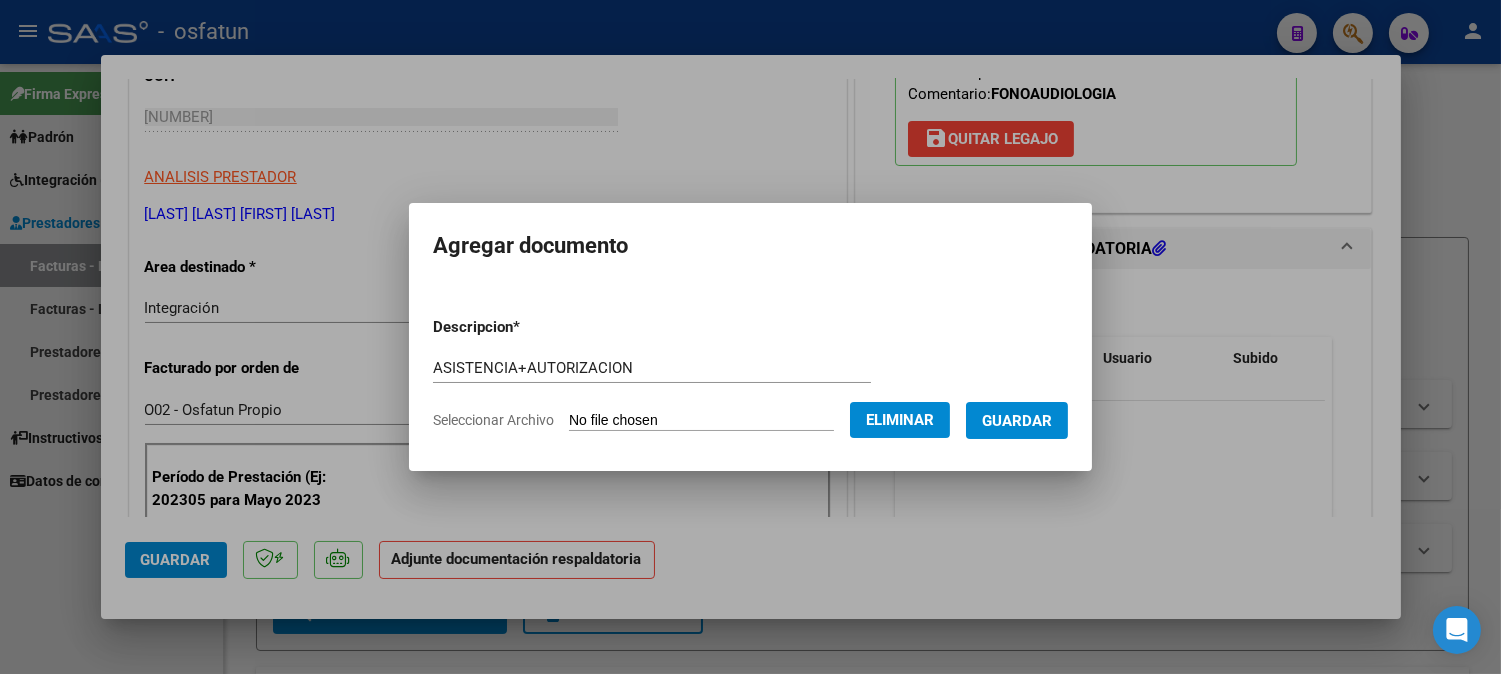 click on "Guardar" at bounding box center (1017, 421) 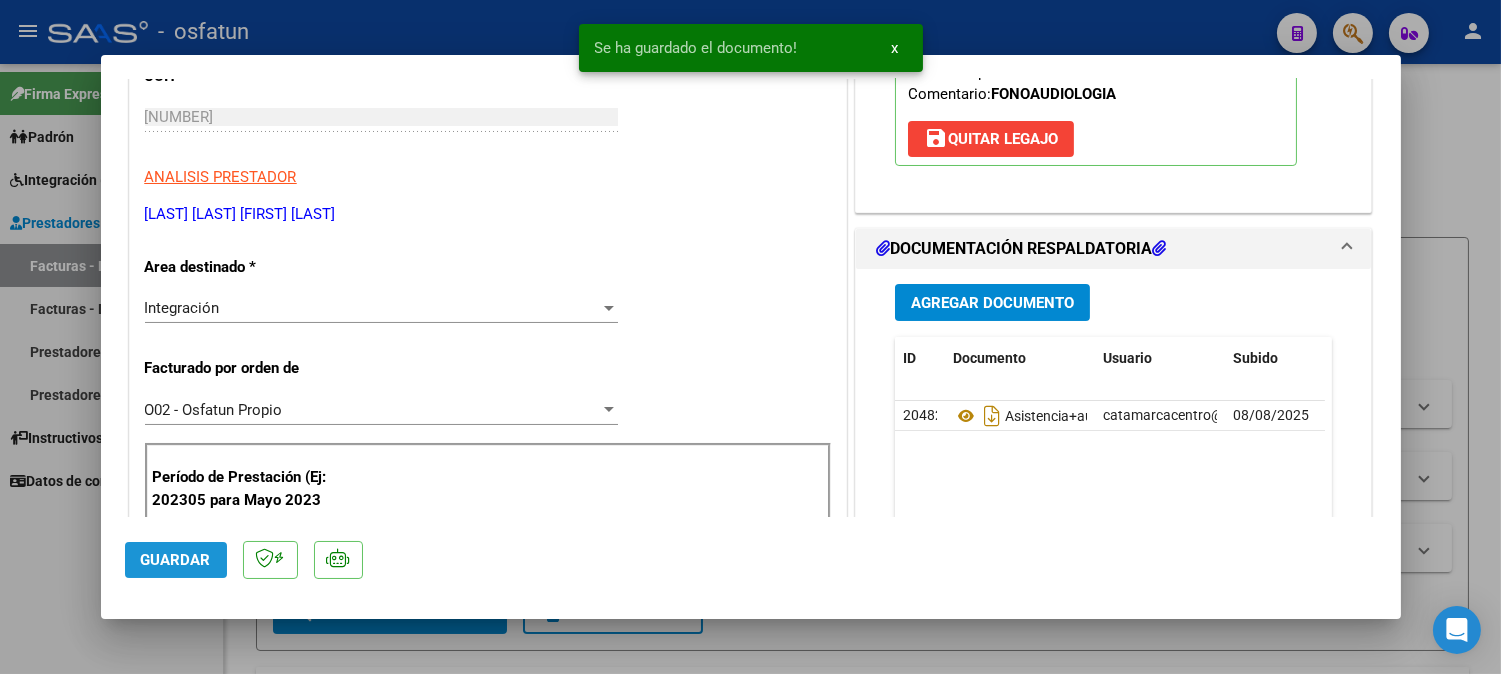 click on "Guardar" 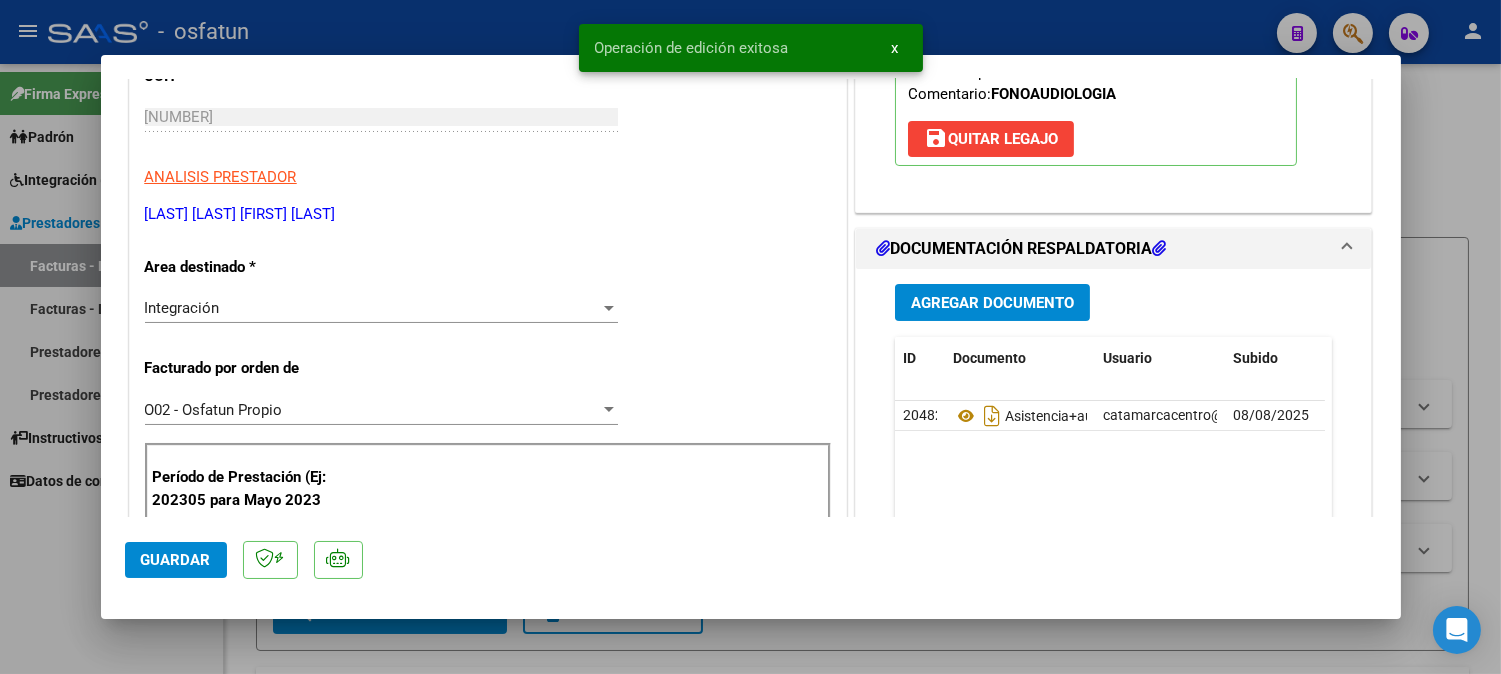 click at bounding box center (750, 337) 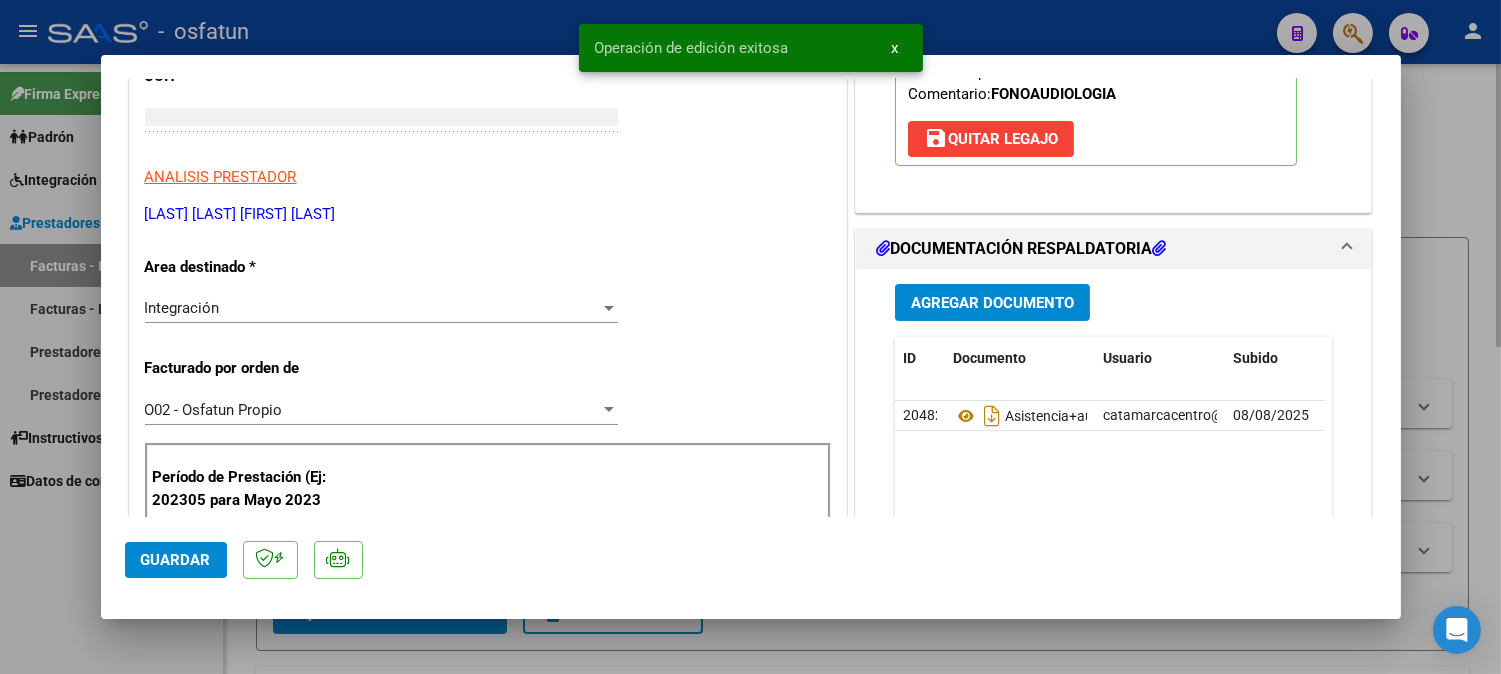 scroll, scrollTop: 272, scrollLeft: 0, axis: vertical 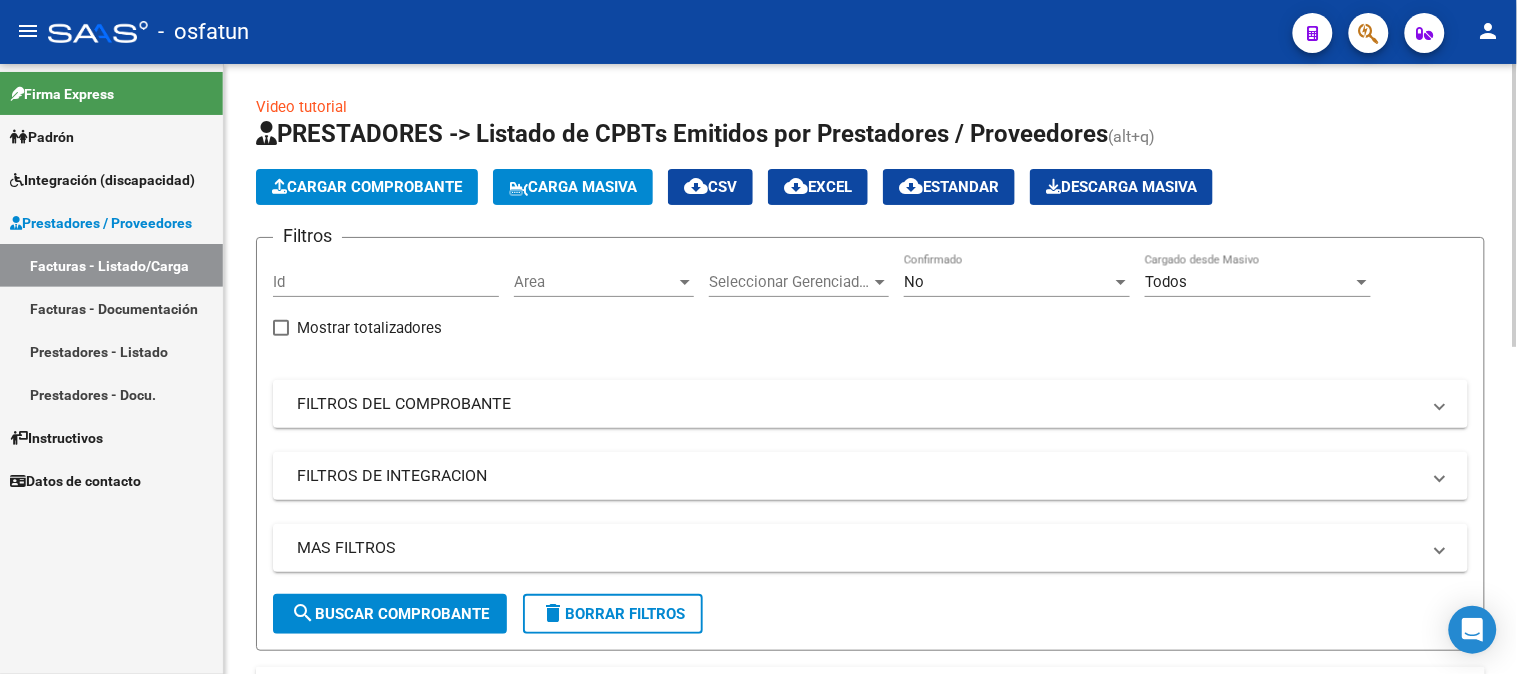 click on "Cargar Comprobante" 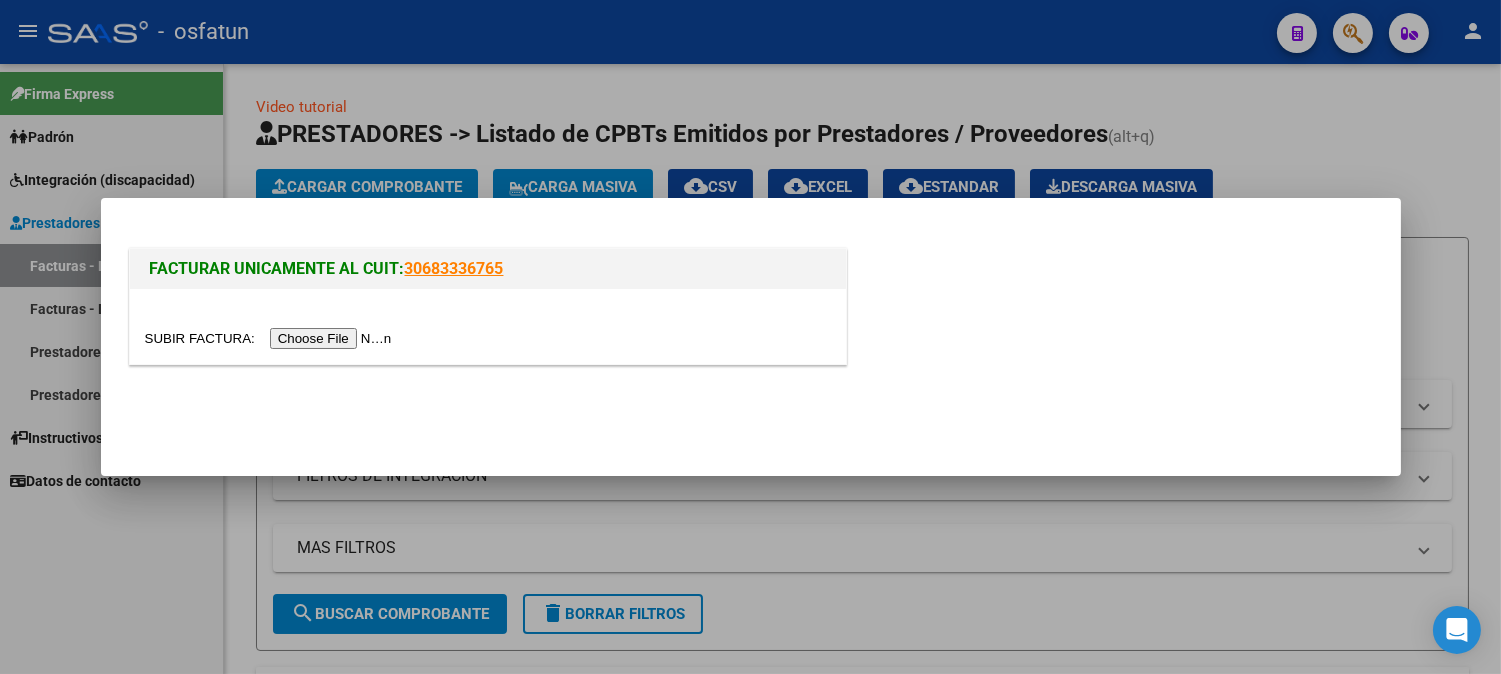 click at bounding box center (271, 338) 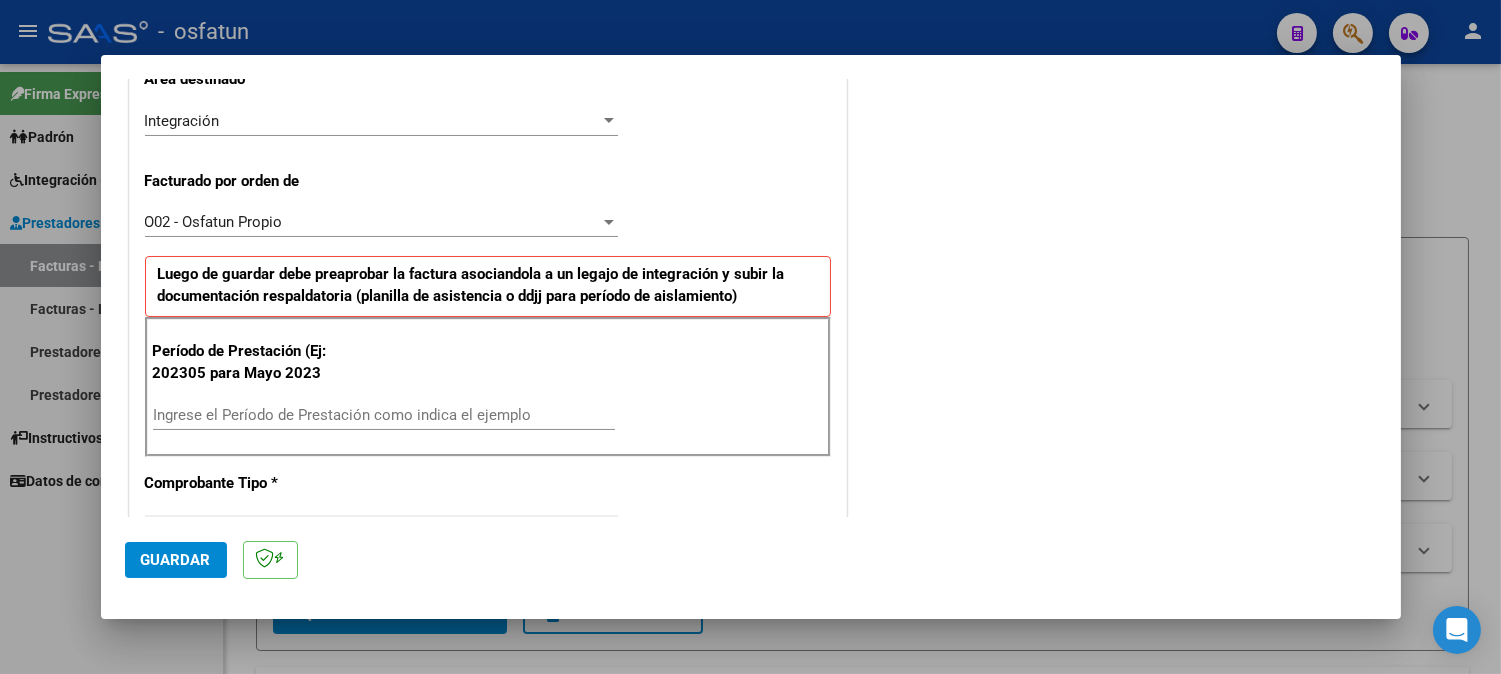 scroll, scrollTop: 555, scrollLeft: 0, axis: vertical 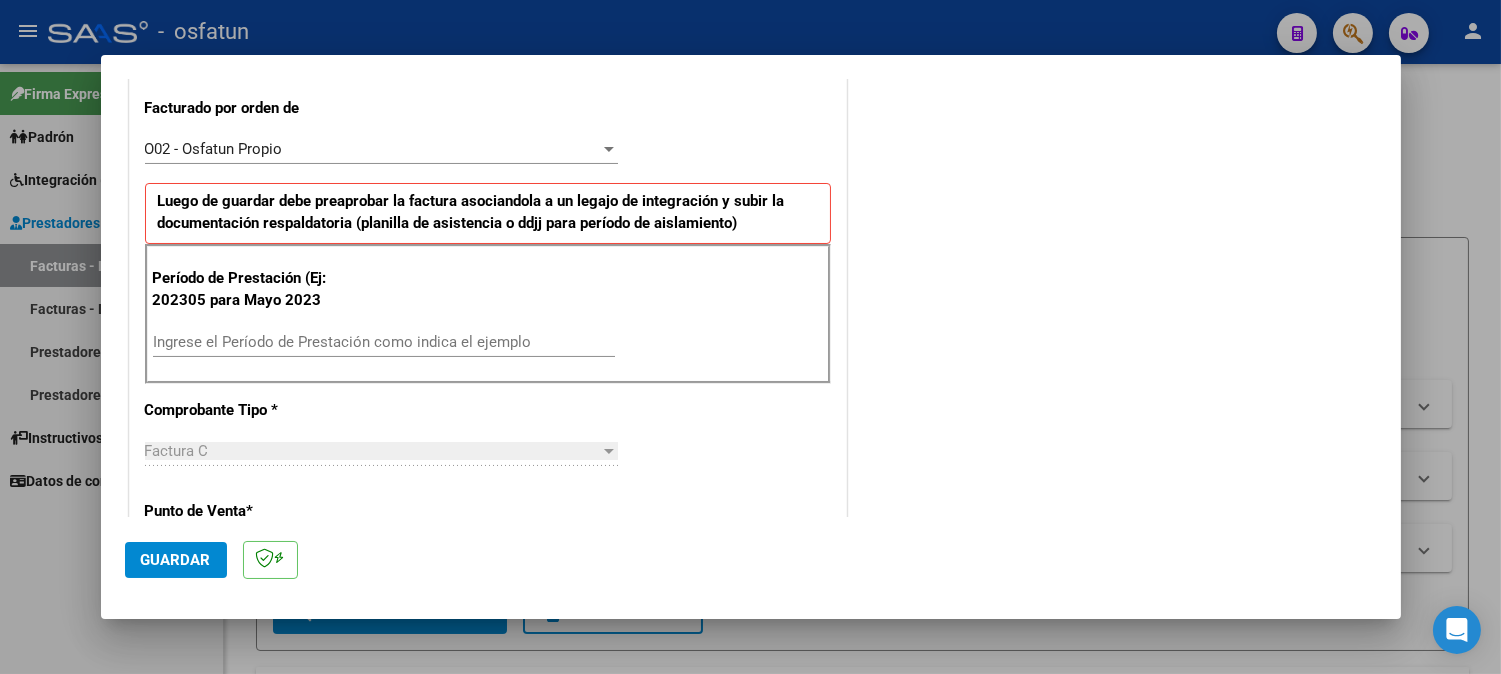 click on "Ingrese el Período de Prestación como indica el ejemplo" at bounding box center [384, 342] 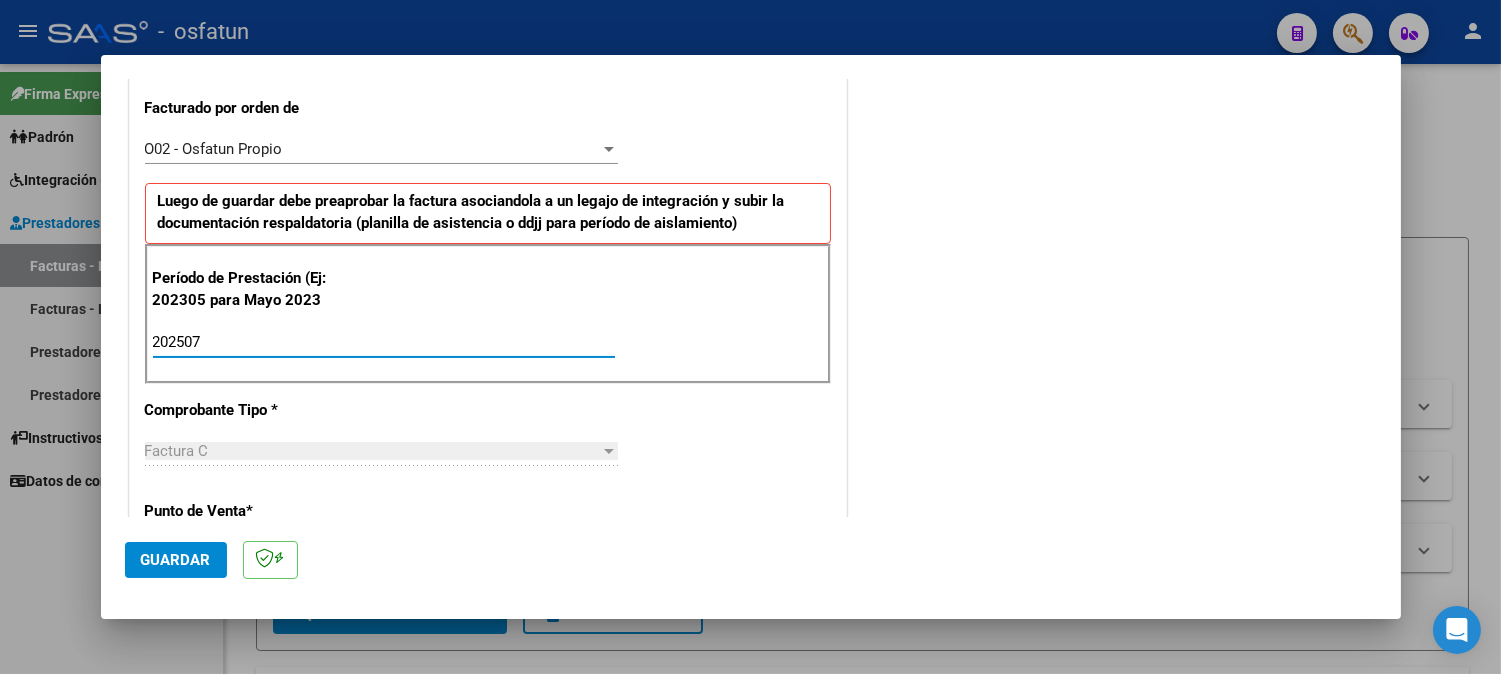 type on "202507" 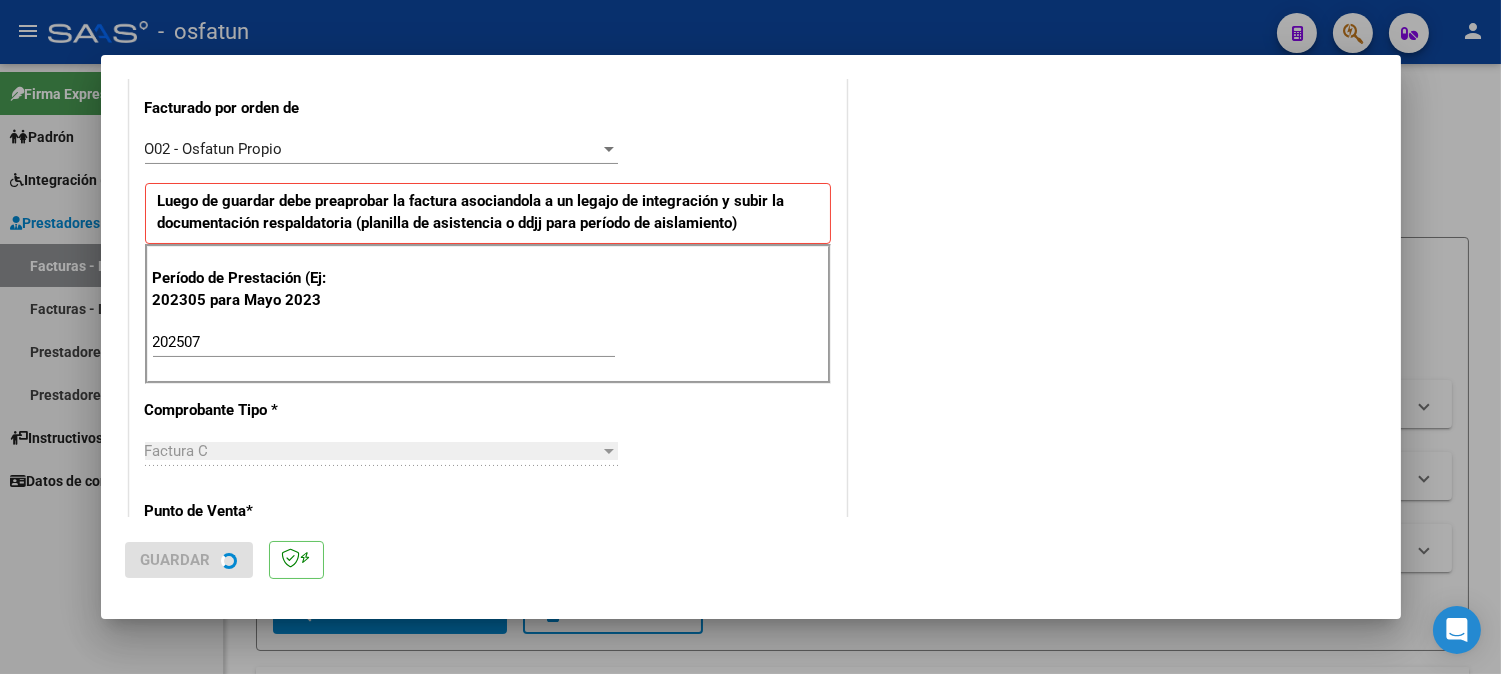 scroll, scrollTop: 0, scrollLeft: 0, axis: both 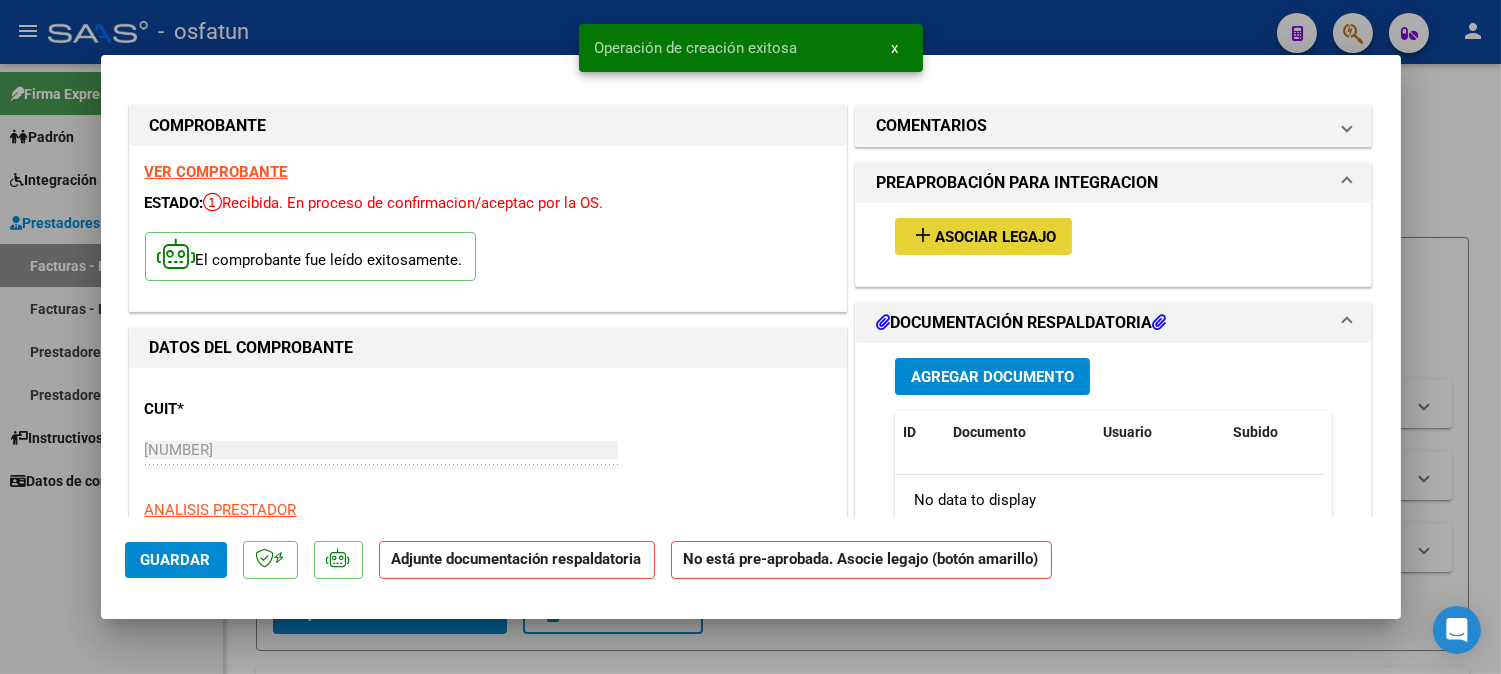 click on "Asociar Legajo" at bounding box center [995, 237] 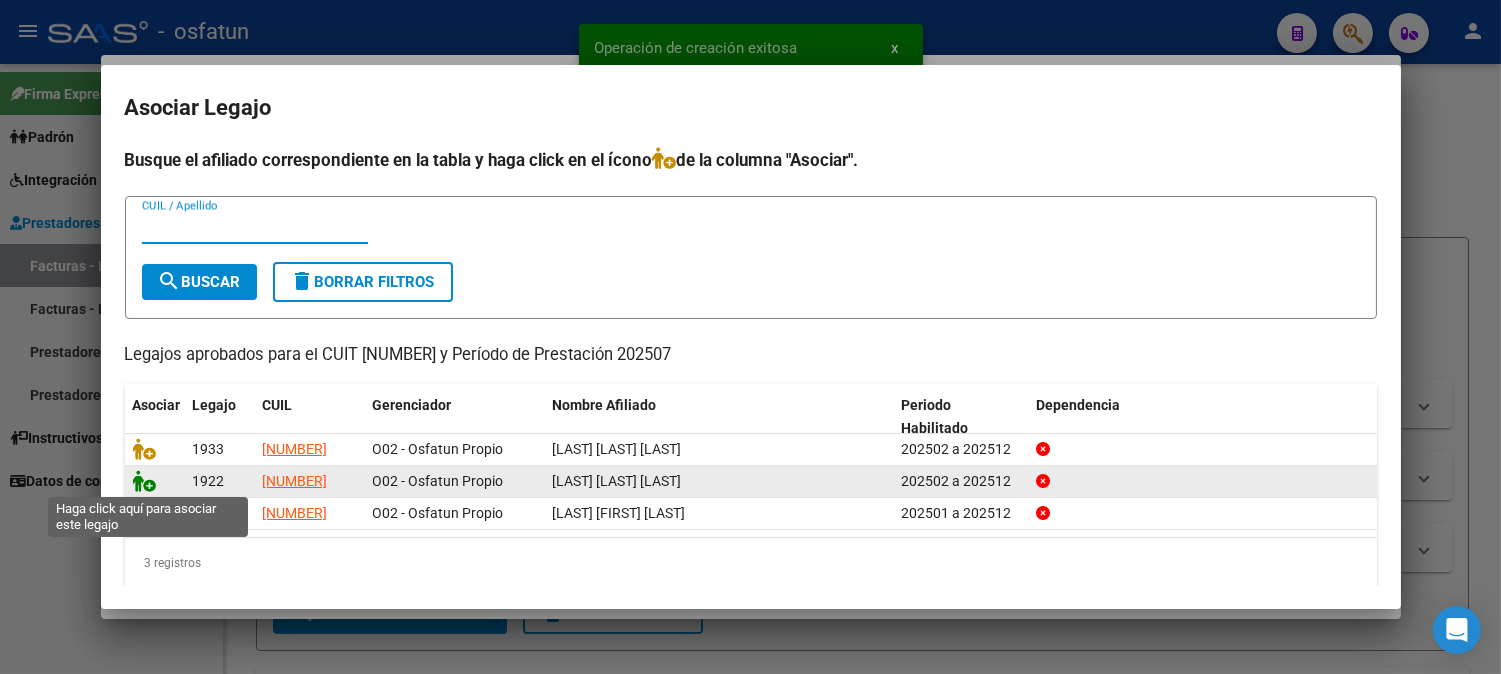 click 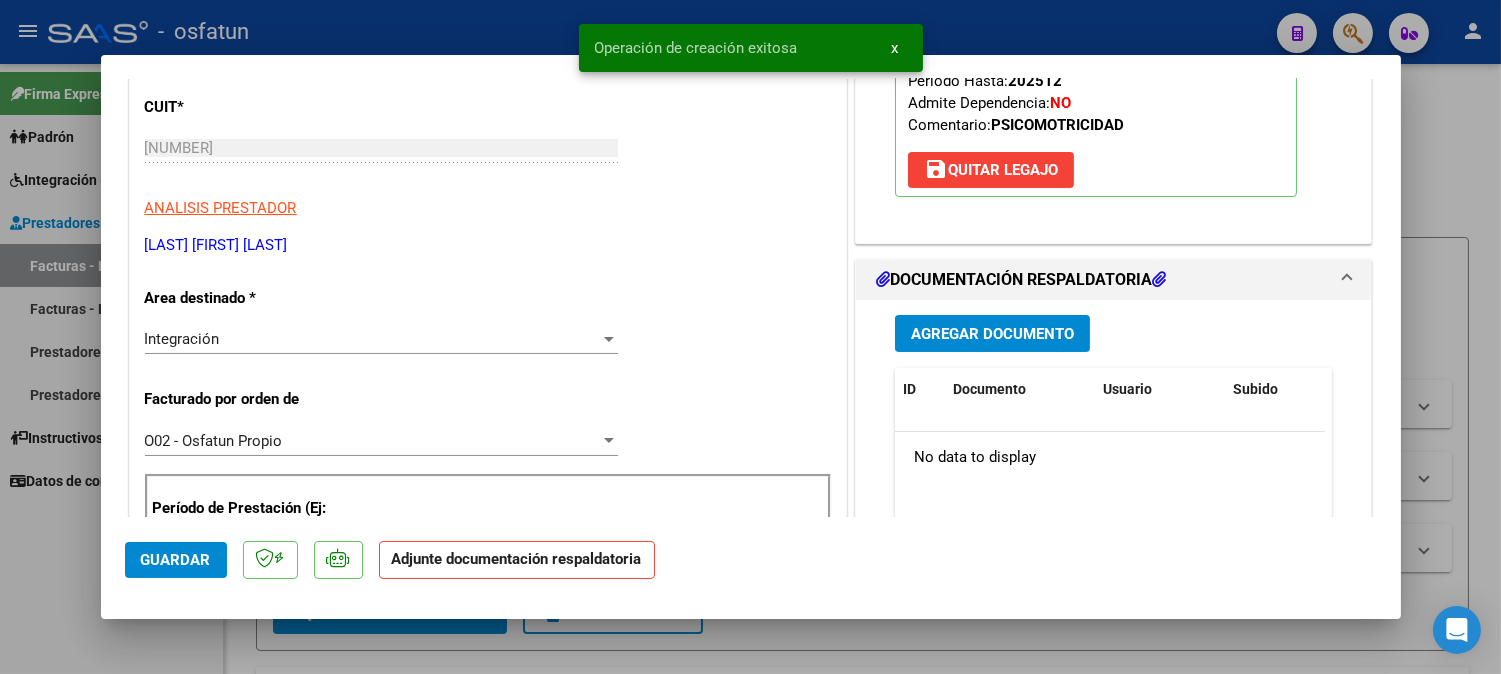scroll, scrollTop: 333, scrollLeft: 0, axis: vertical 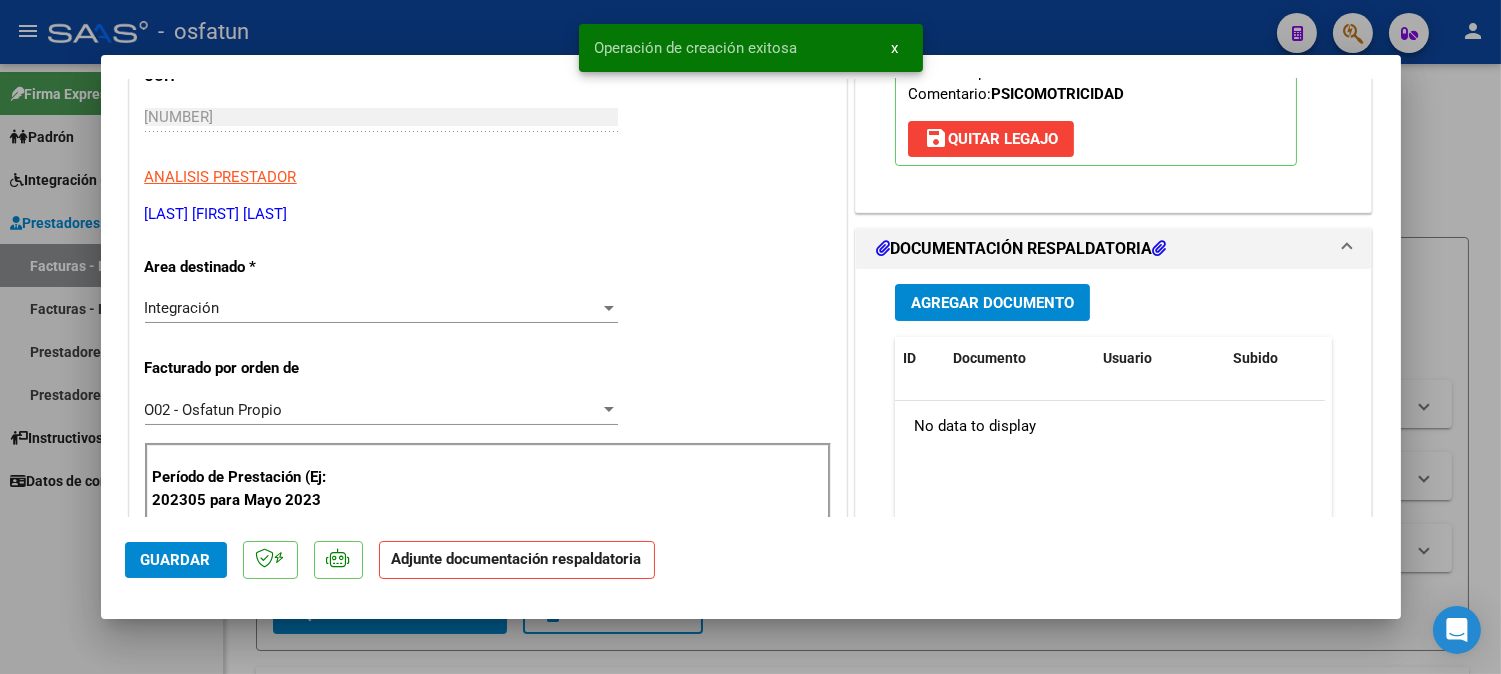 click on "Agregar Documento ID Documento Usuario Subido Acción No data to display  0 total   1" at bounding box center (1114, 468) 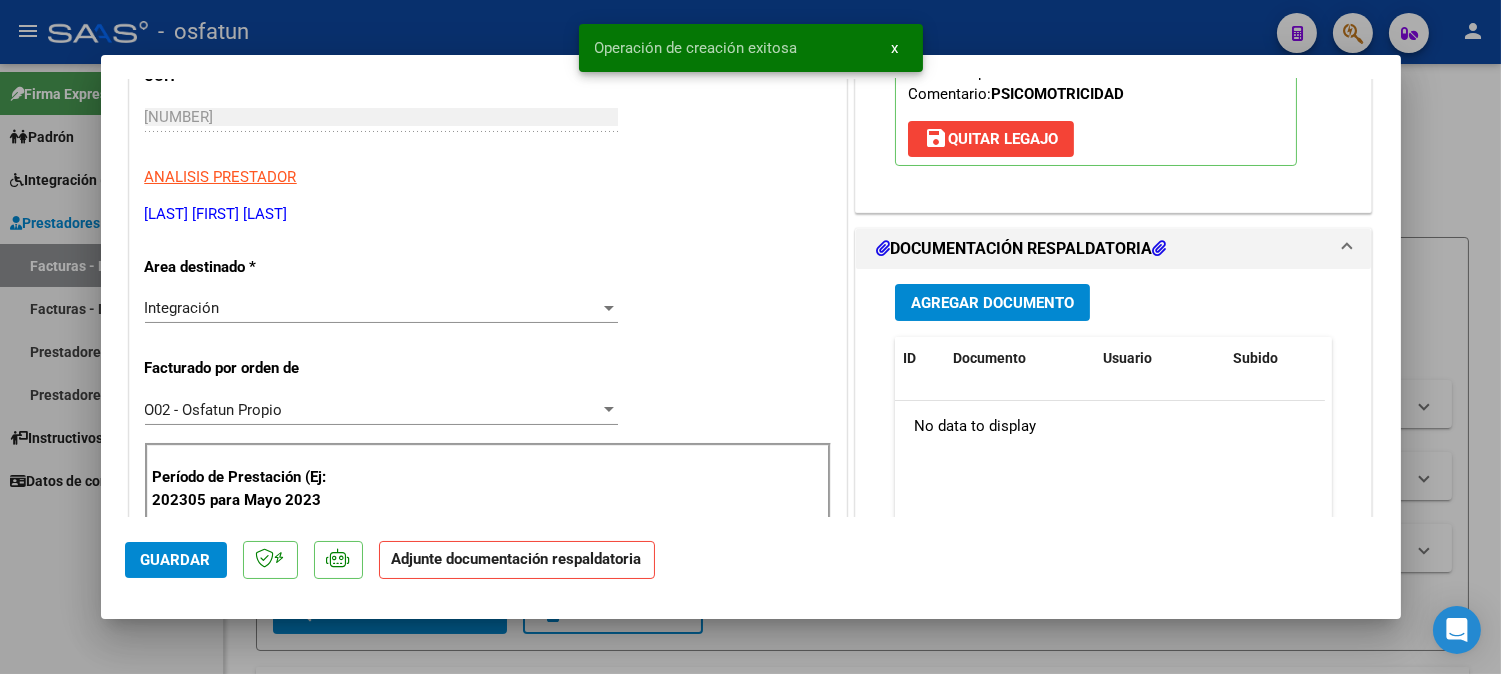 click on "Agregar Documento" at bounding box center (992, 302) 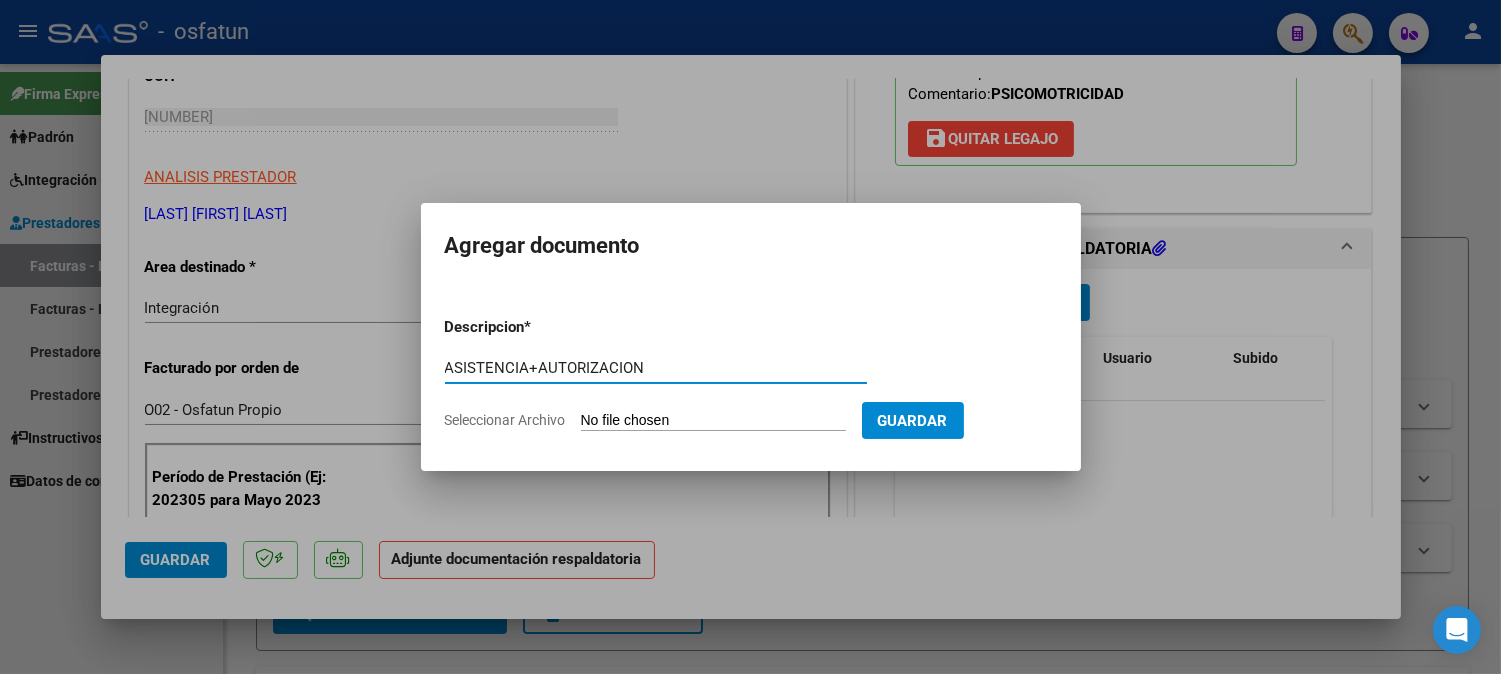 type on "ASISTENCIA+AUTORIZACION" 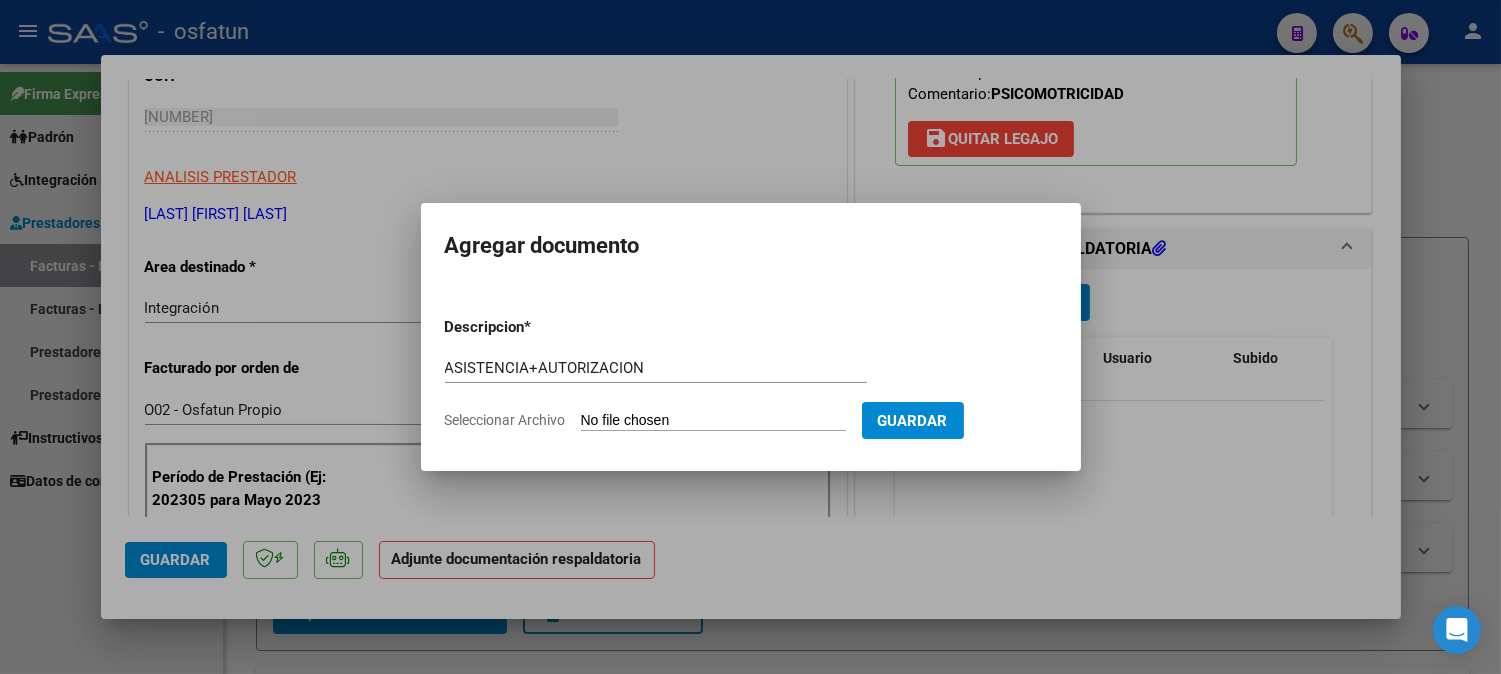 click on "Seleccionar Archivo" at bounding box center (713, 421) 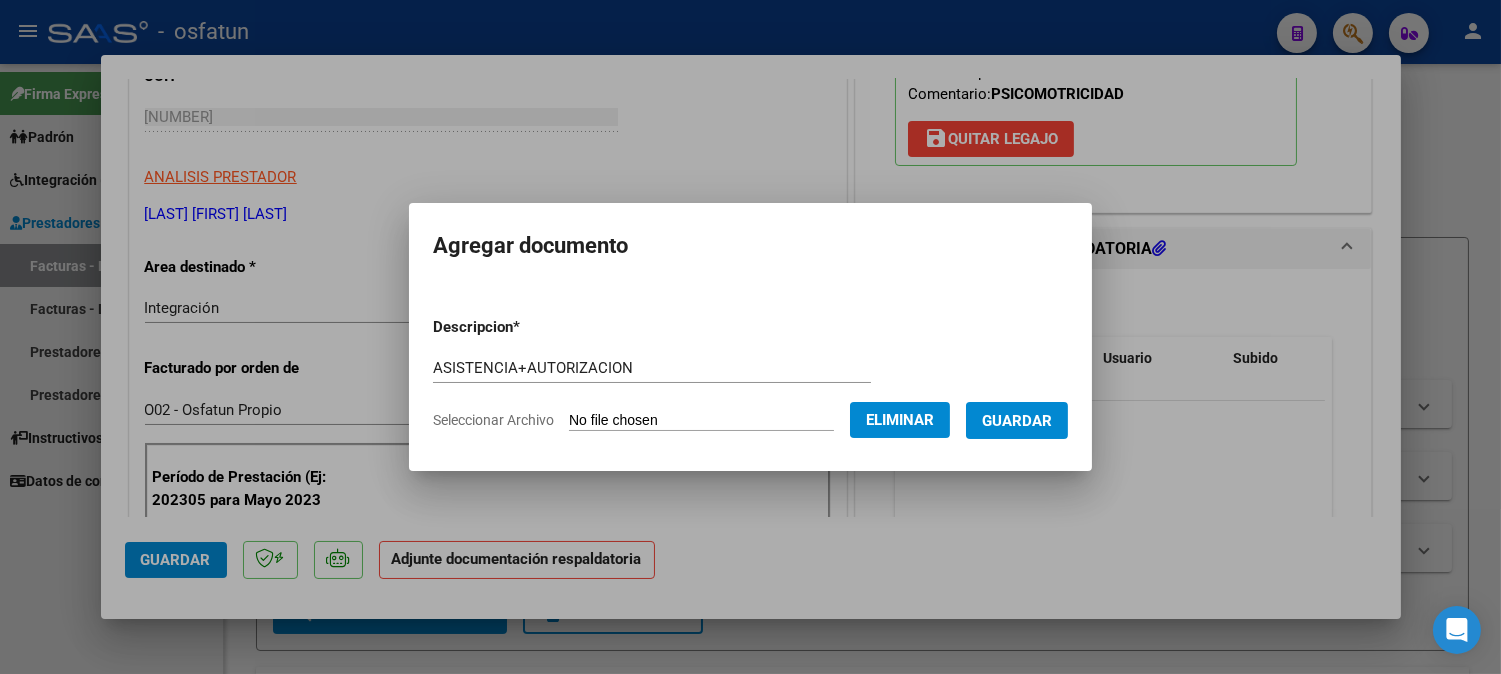 click on "Guardar" at bounding box center (1017, 421) 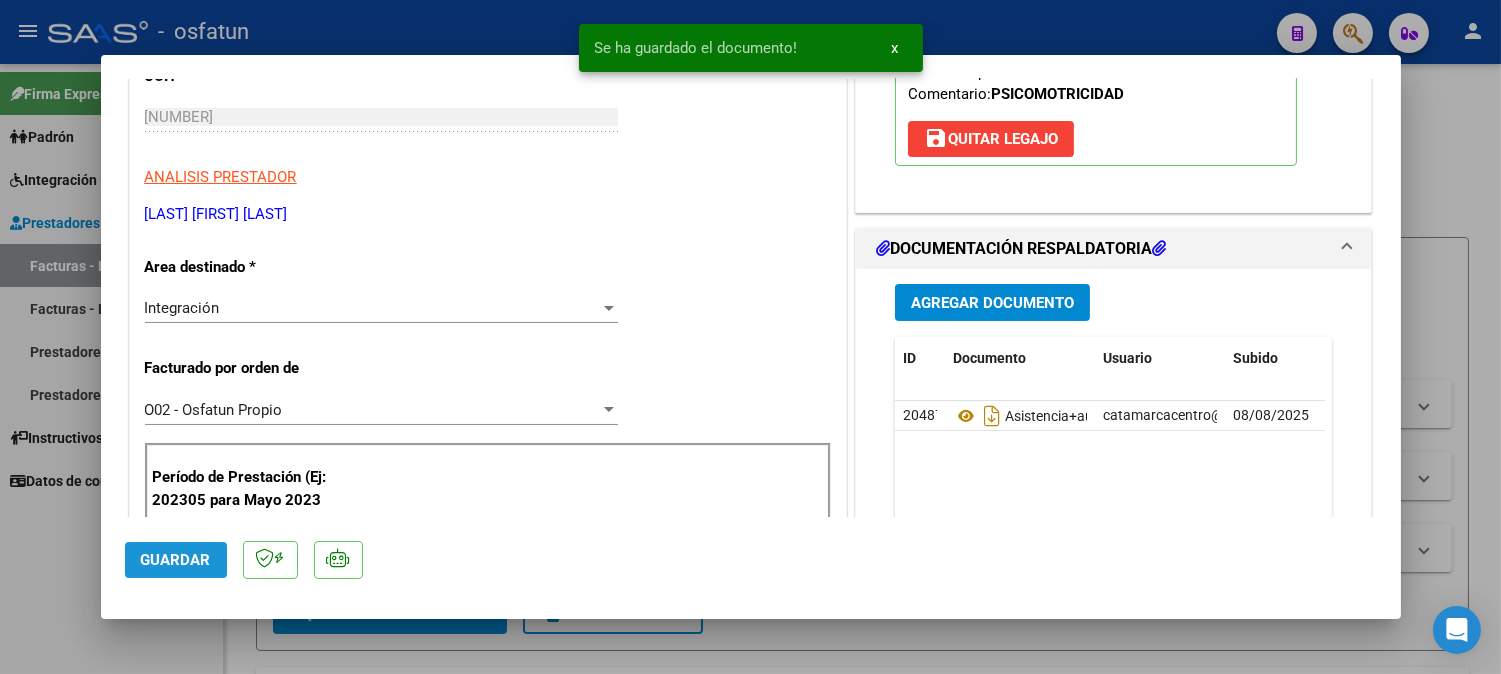 click on "Guardar" 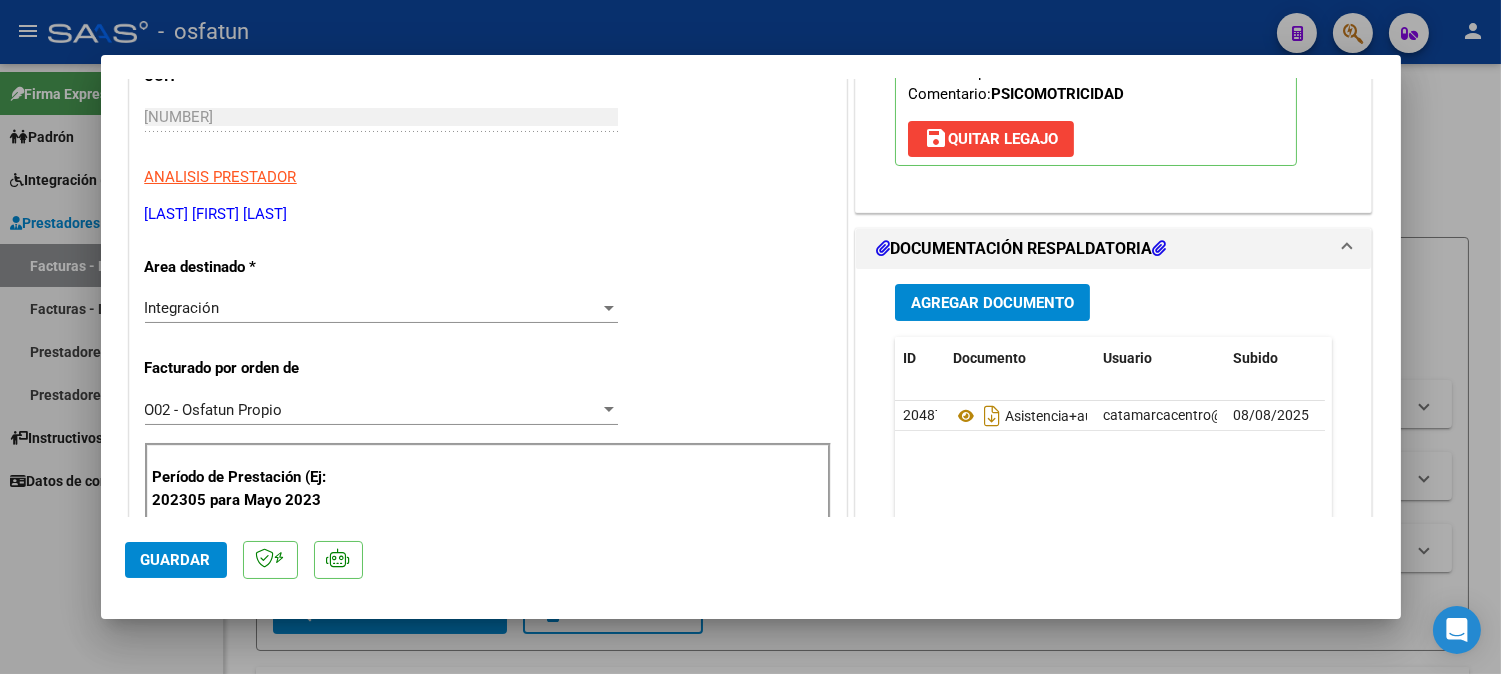 click on "Guardar" 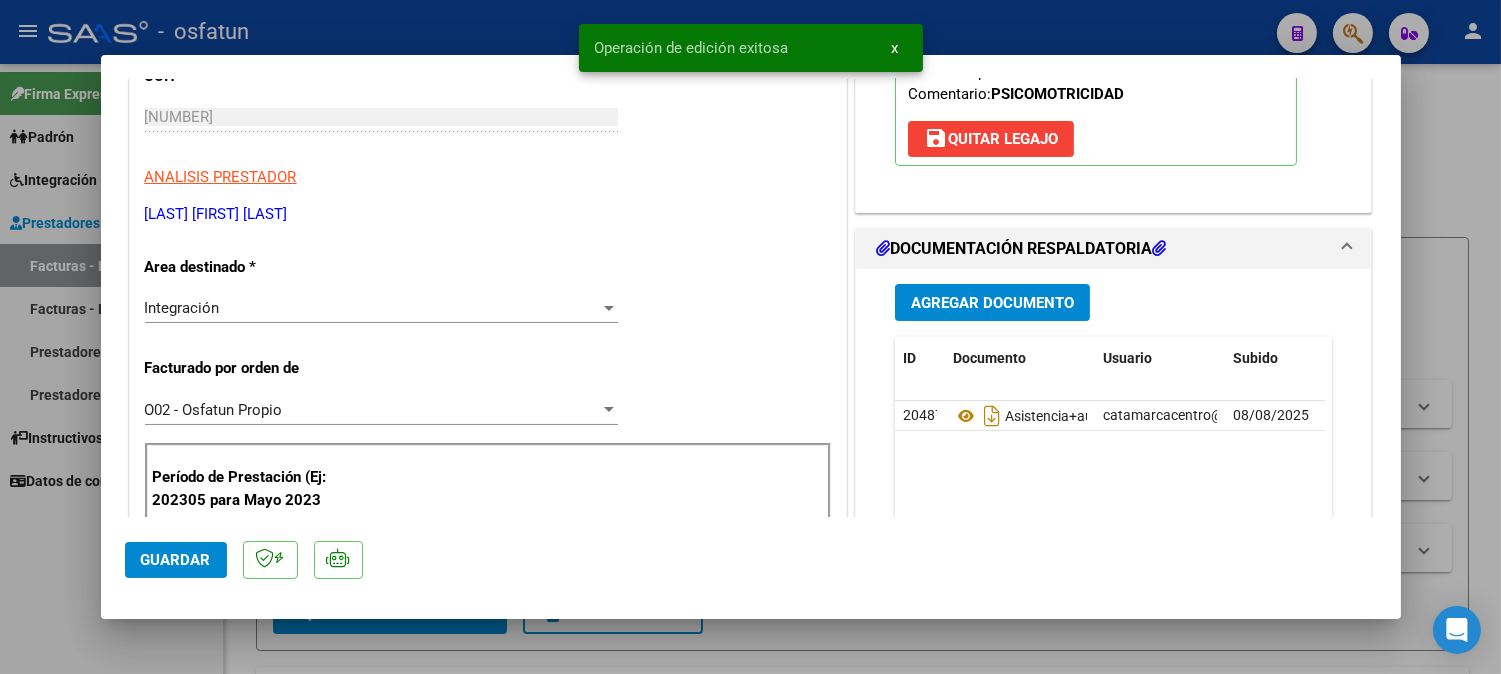 click at bounding box center [750, 337] 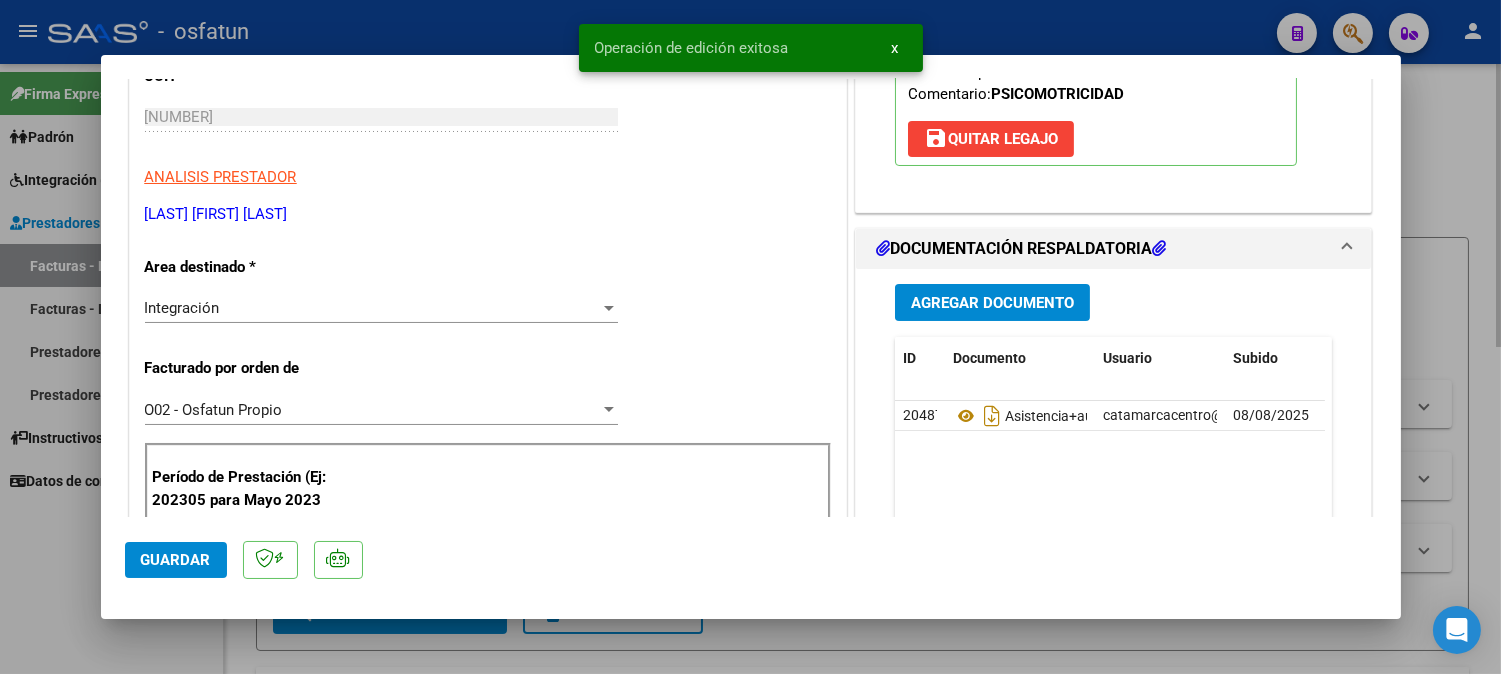 type 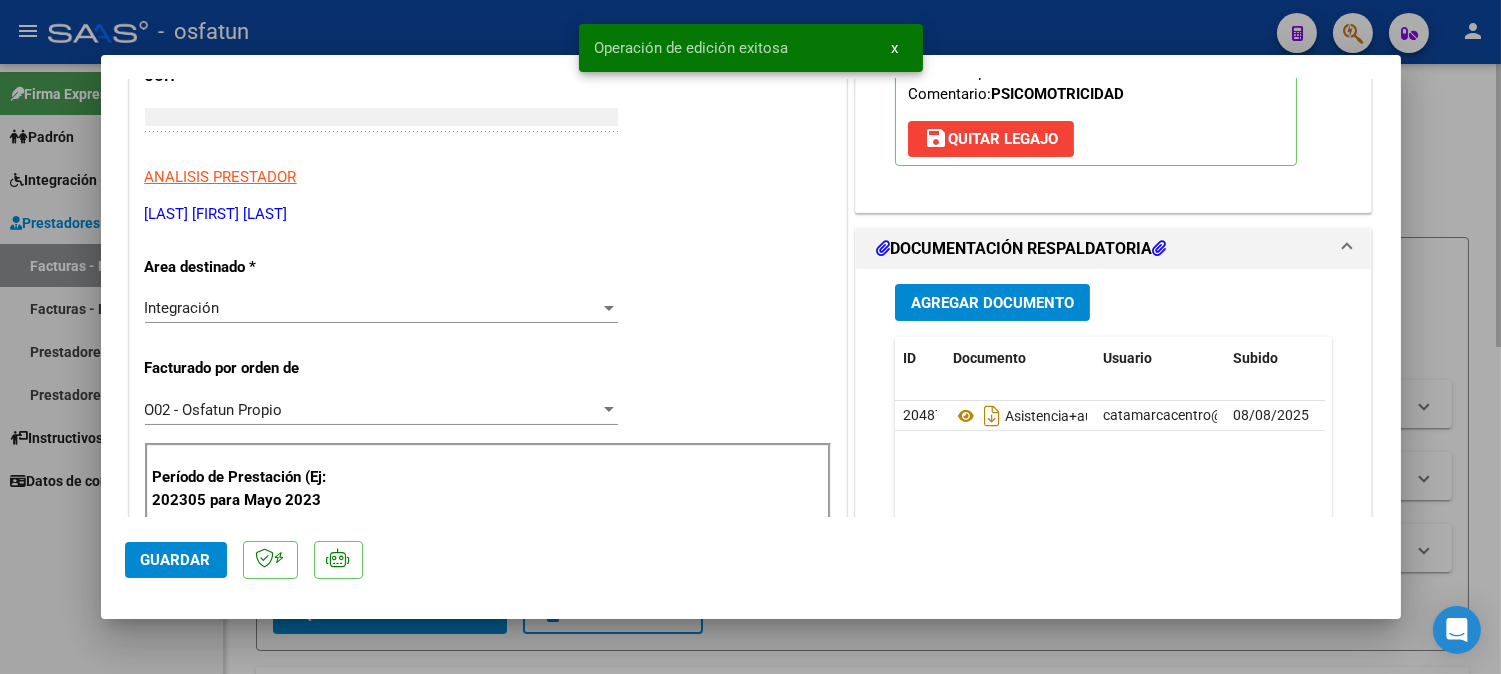 scroll, scrollTop: 272, scrollLeft: 0, axis: vertical 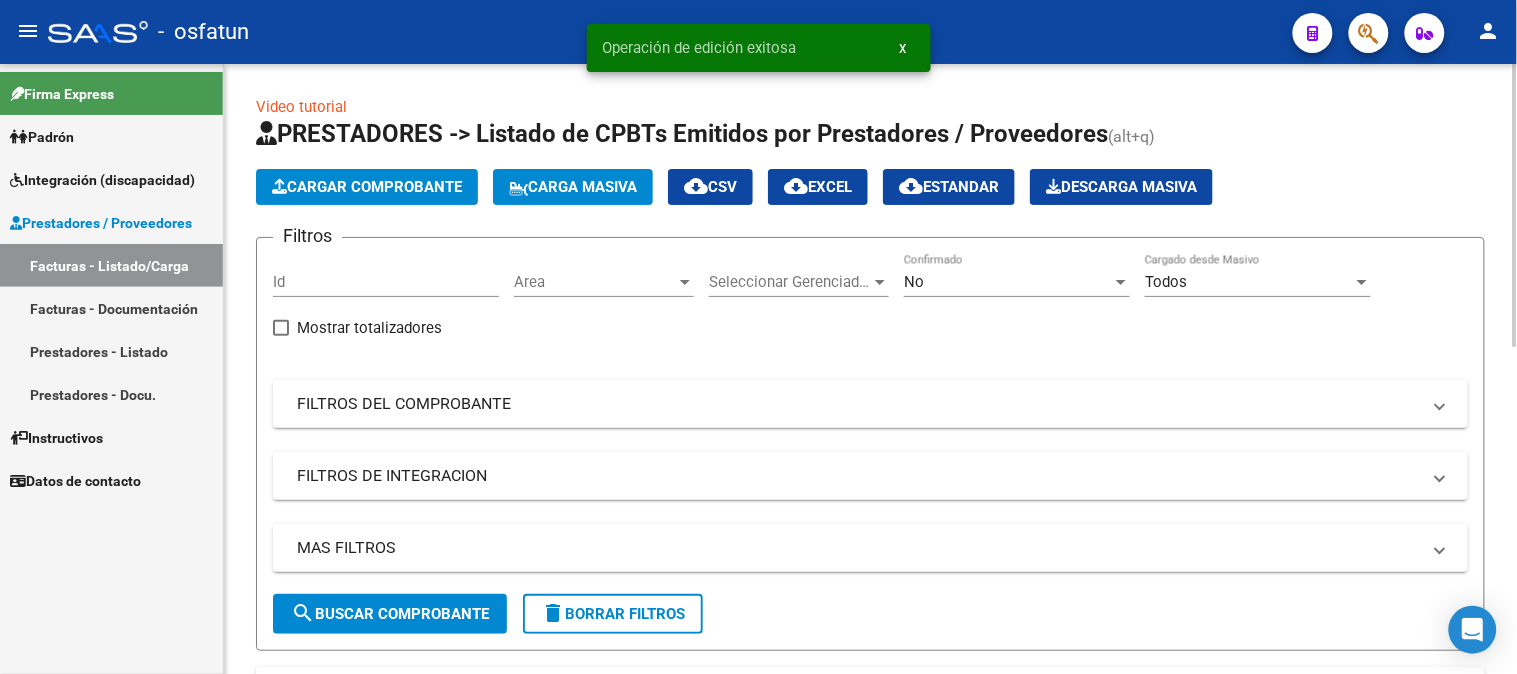 click on "Cargar Comprobante" 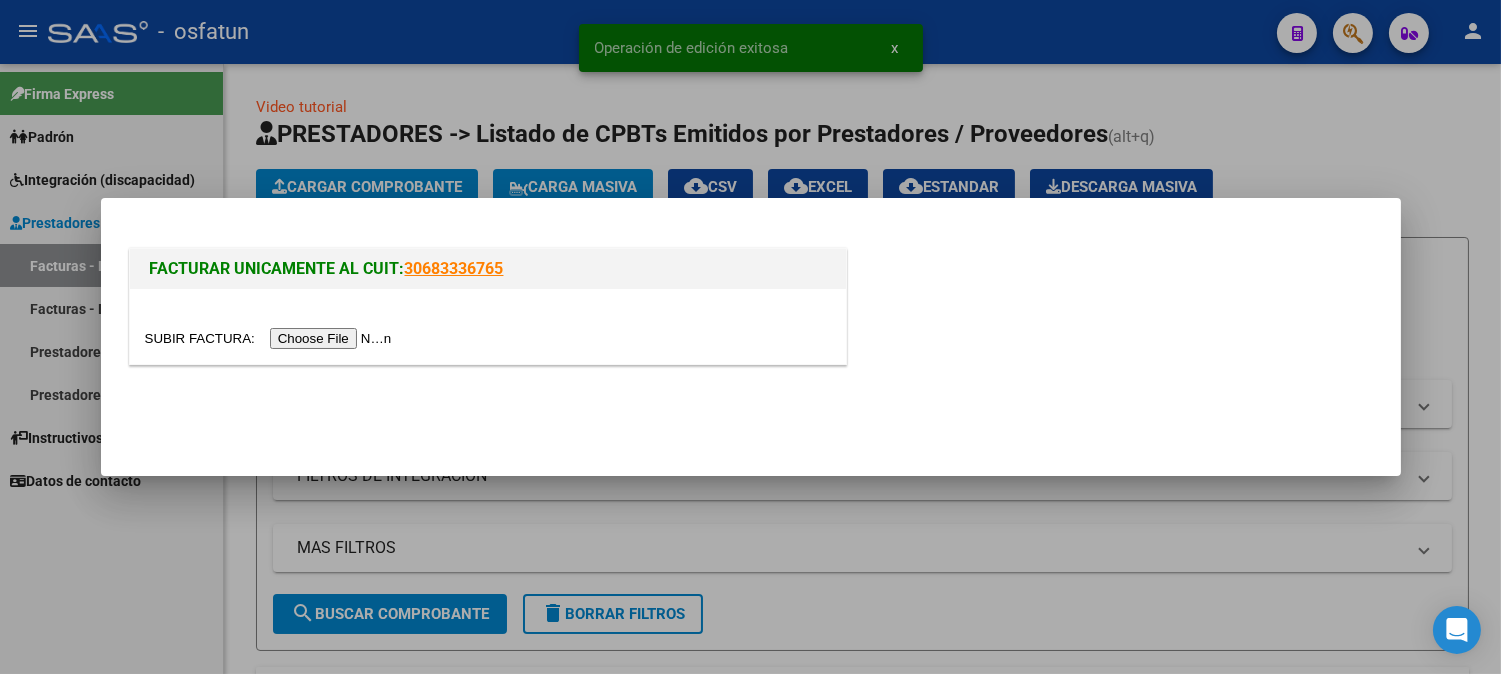 click at bounding box center (271, 338) 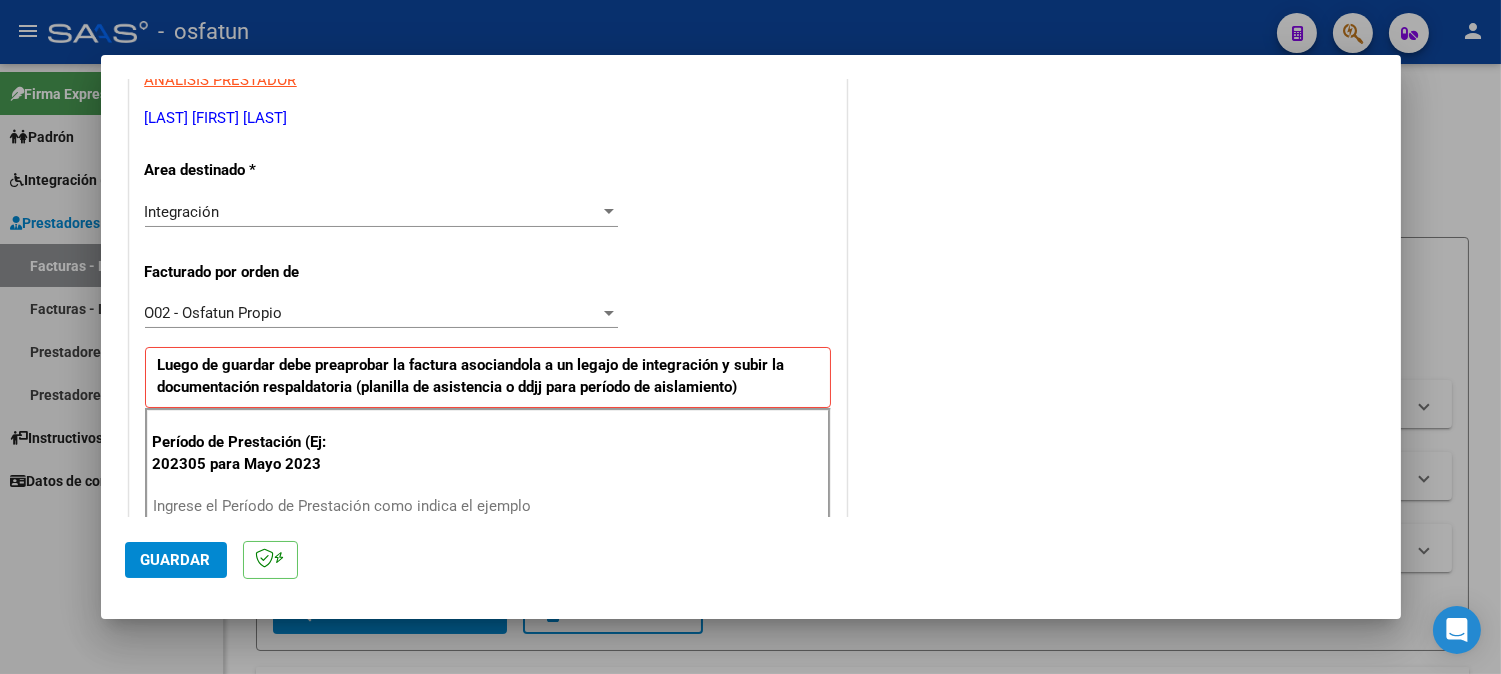 scroll, scrollTop: 444, scrollLeft: 0, axis: vertical 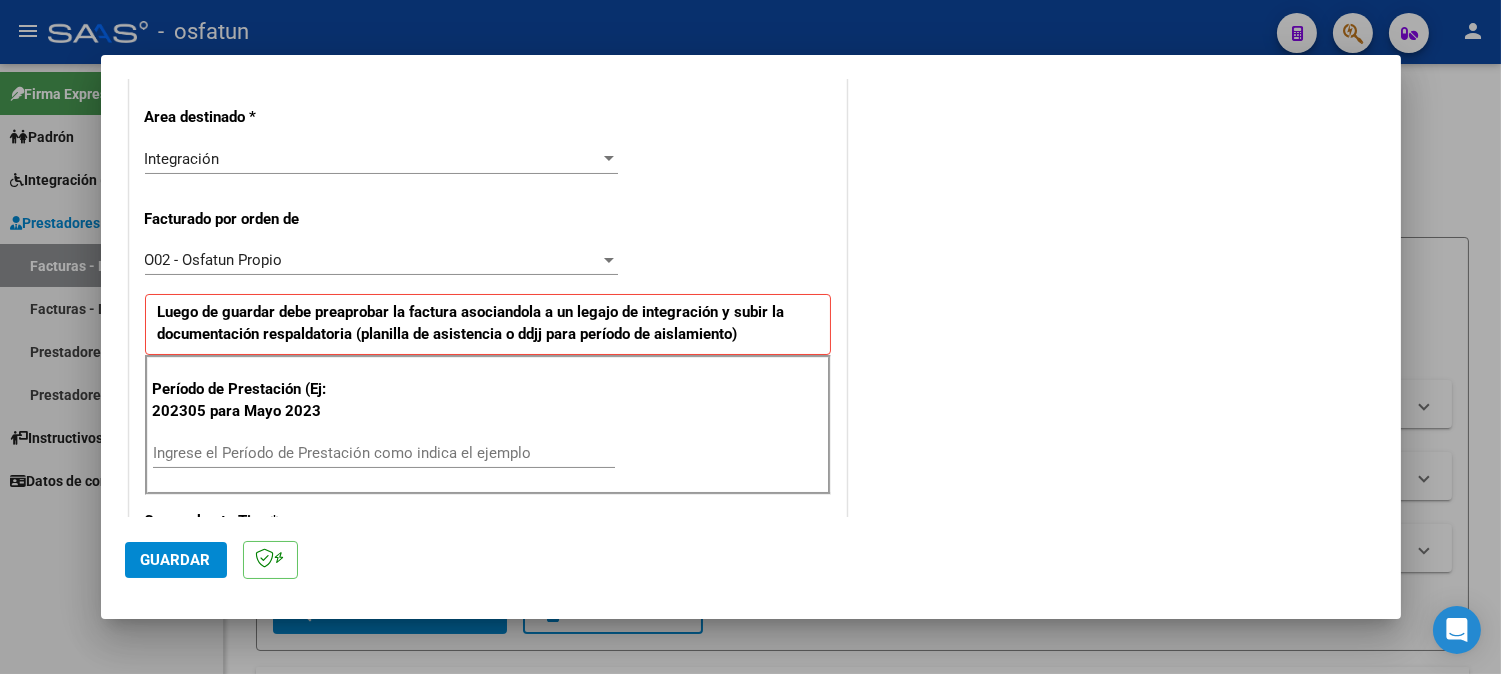 click on "Ingrese el Período de Prestación como indica el ejemplo" at bounding box center (384, 453) 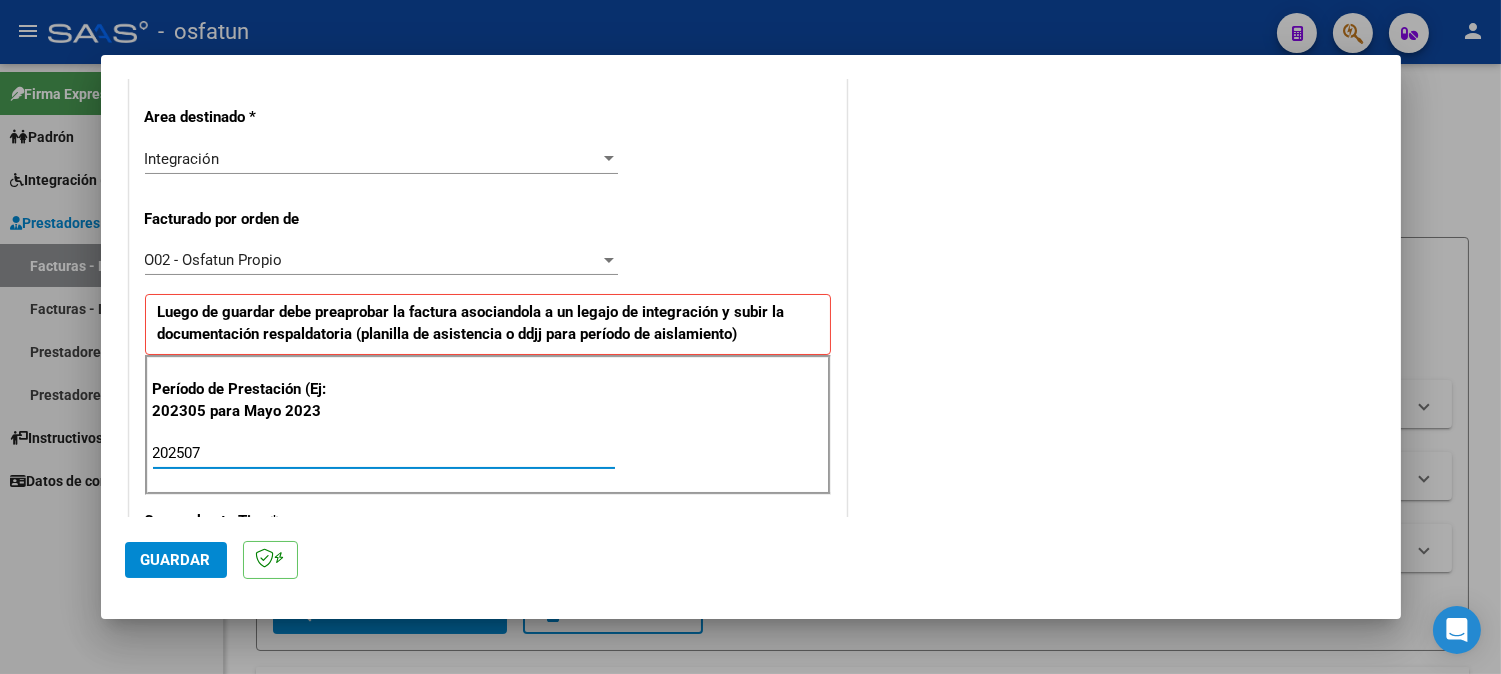 type on "202507" 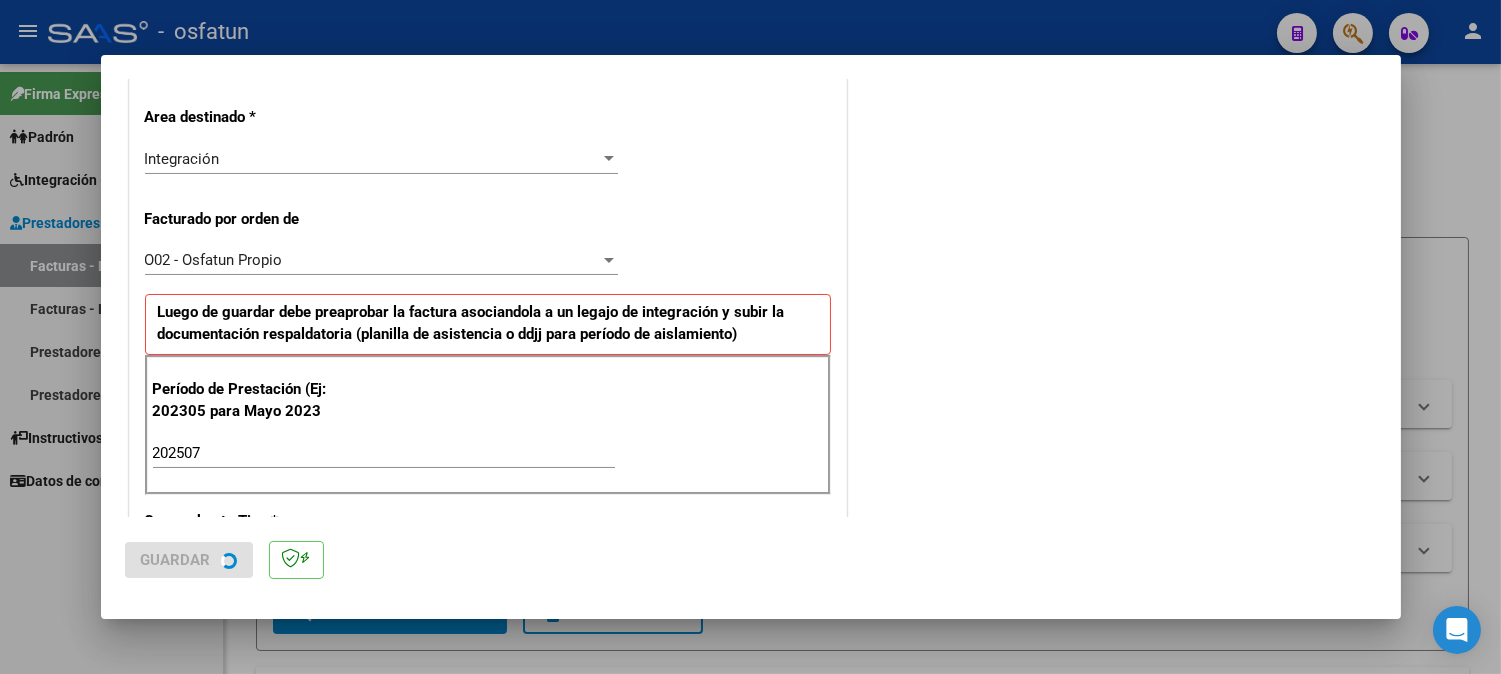 scroll, scrollTop: 0, scrollLeft: 0, axis: both 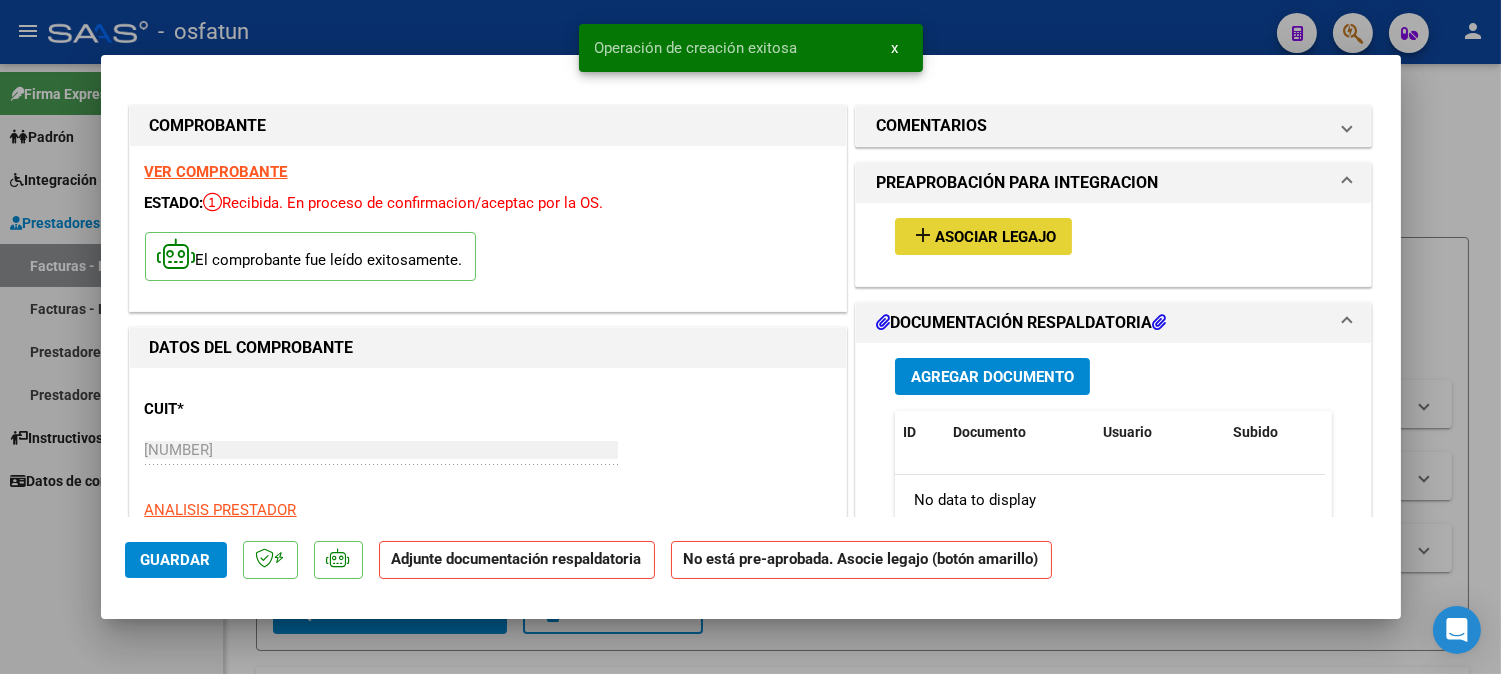 click on "Asociar Legajo" at bounding box center [995, 237] 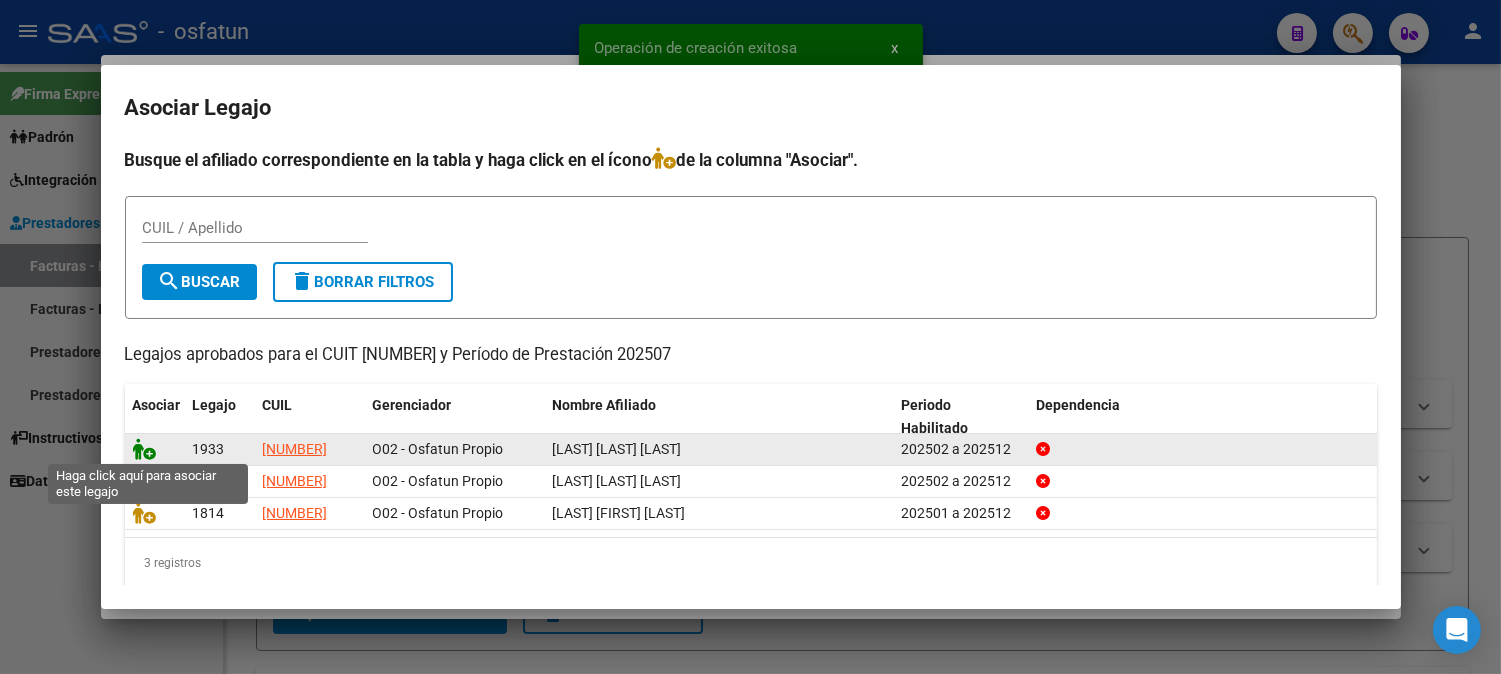 click 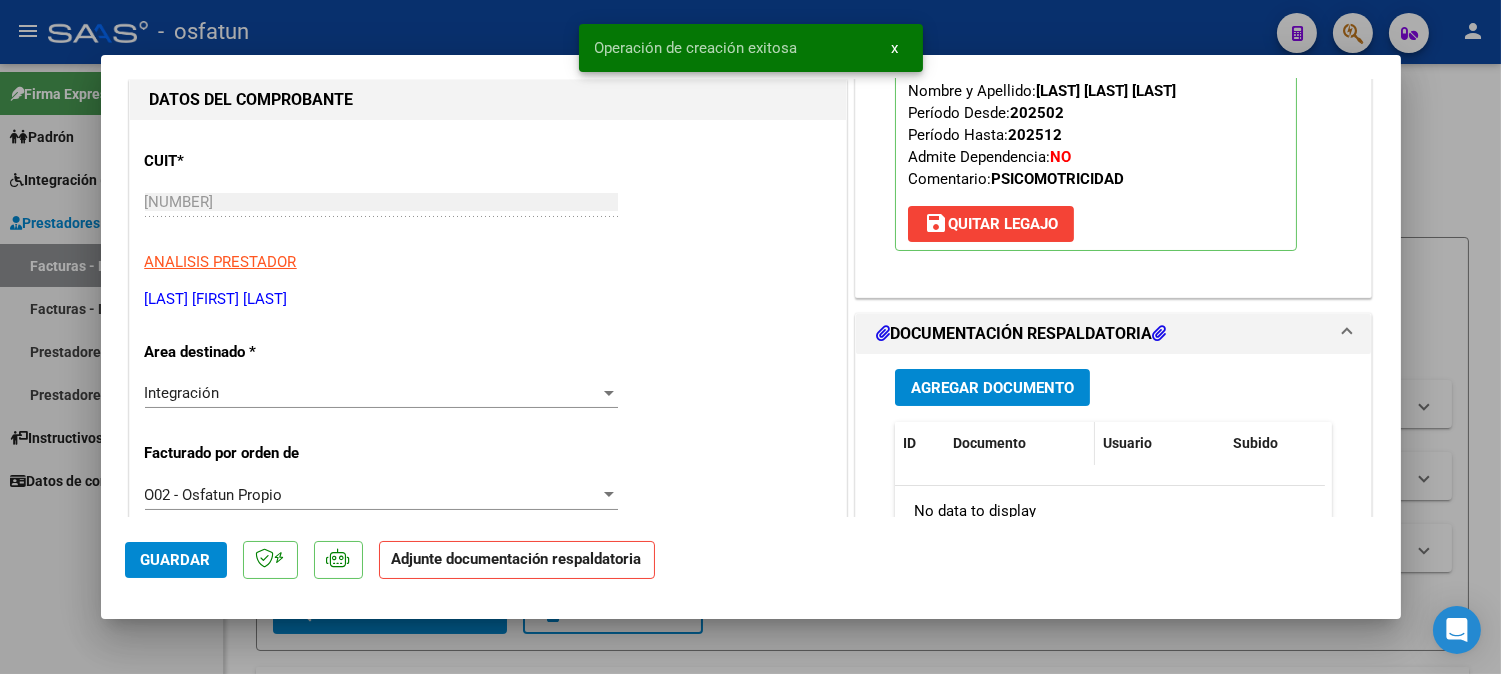 scroll, scrollTop: 333, scrollLeft: 0, axis: vertical 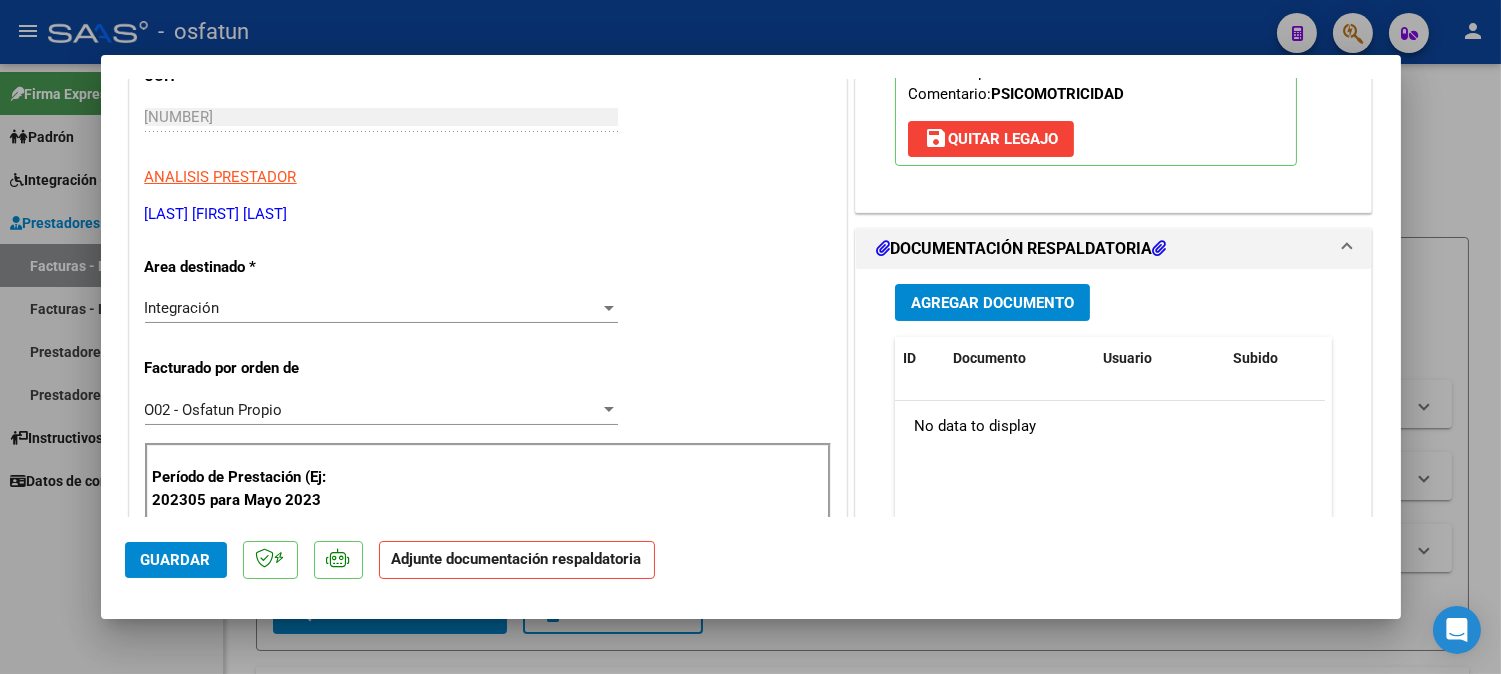click on "Agregar Documento" at bounding box center [992, 303] 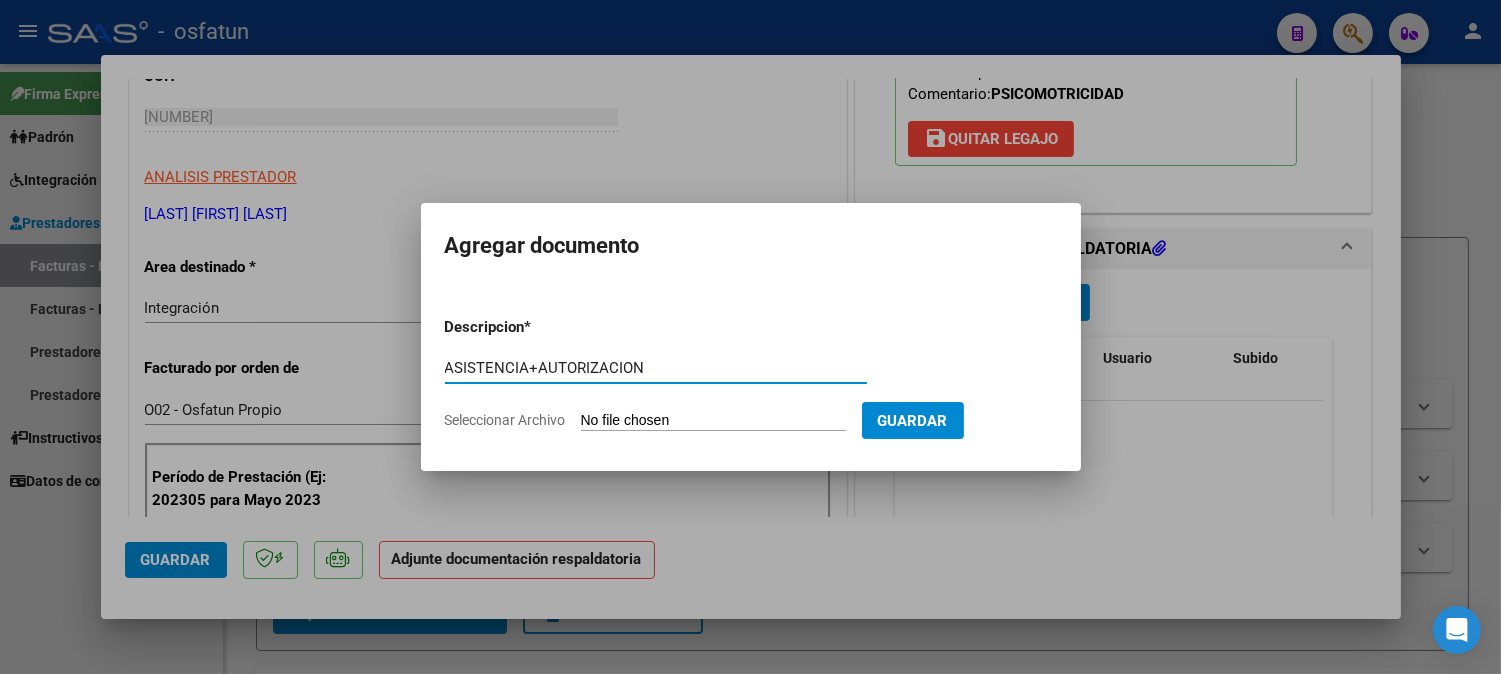 type on "ASISTENCIA+AUTORIZACION" 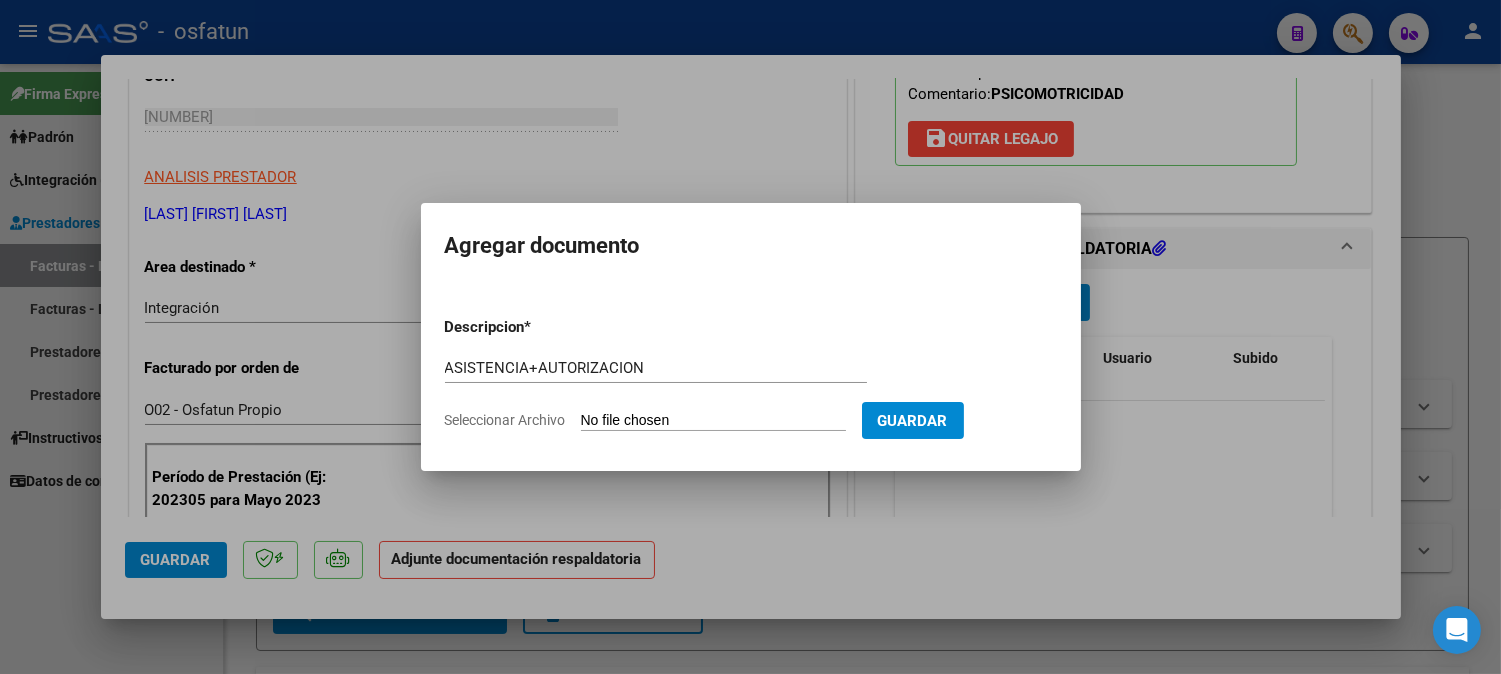 type on "C:\fakepath\[DOCUMENT_NAME].pdf" 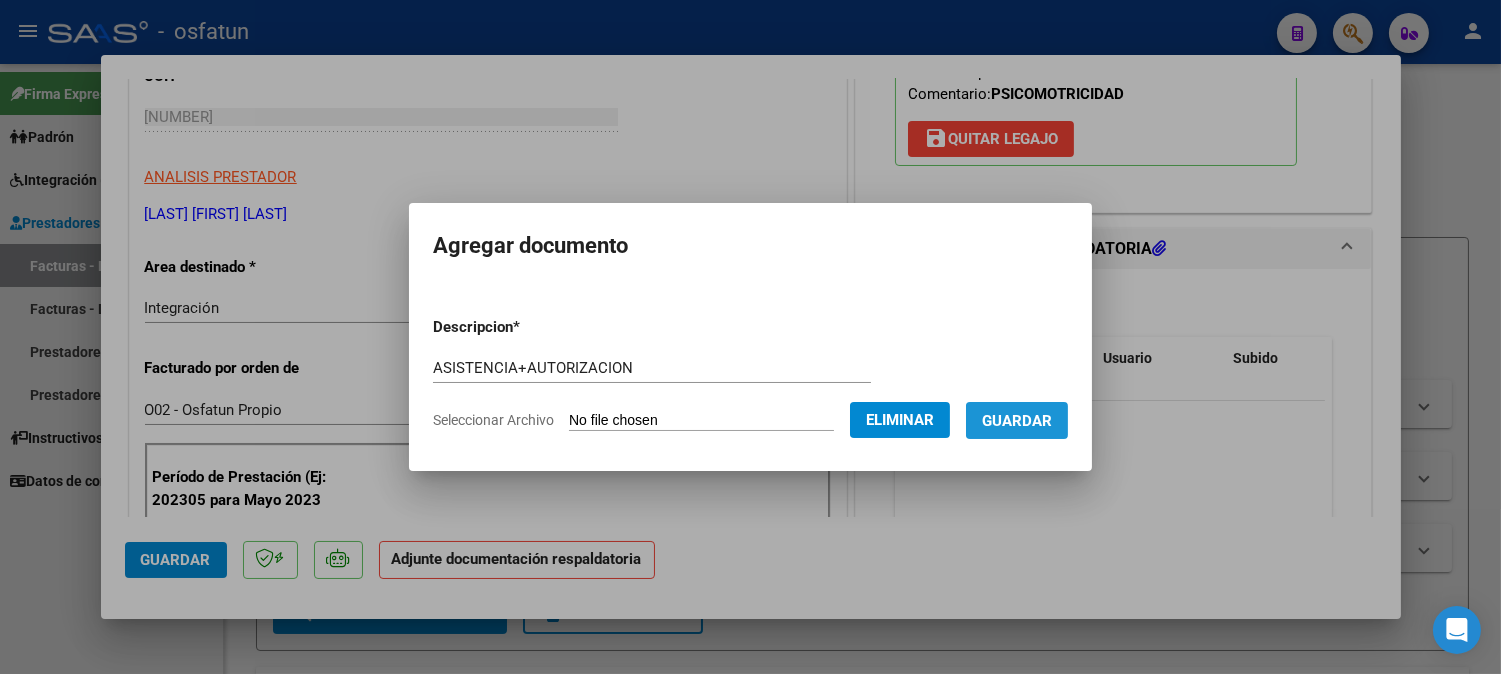 click on "Guardar" at bounding box center (1017, 421) 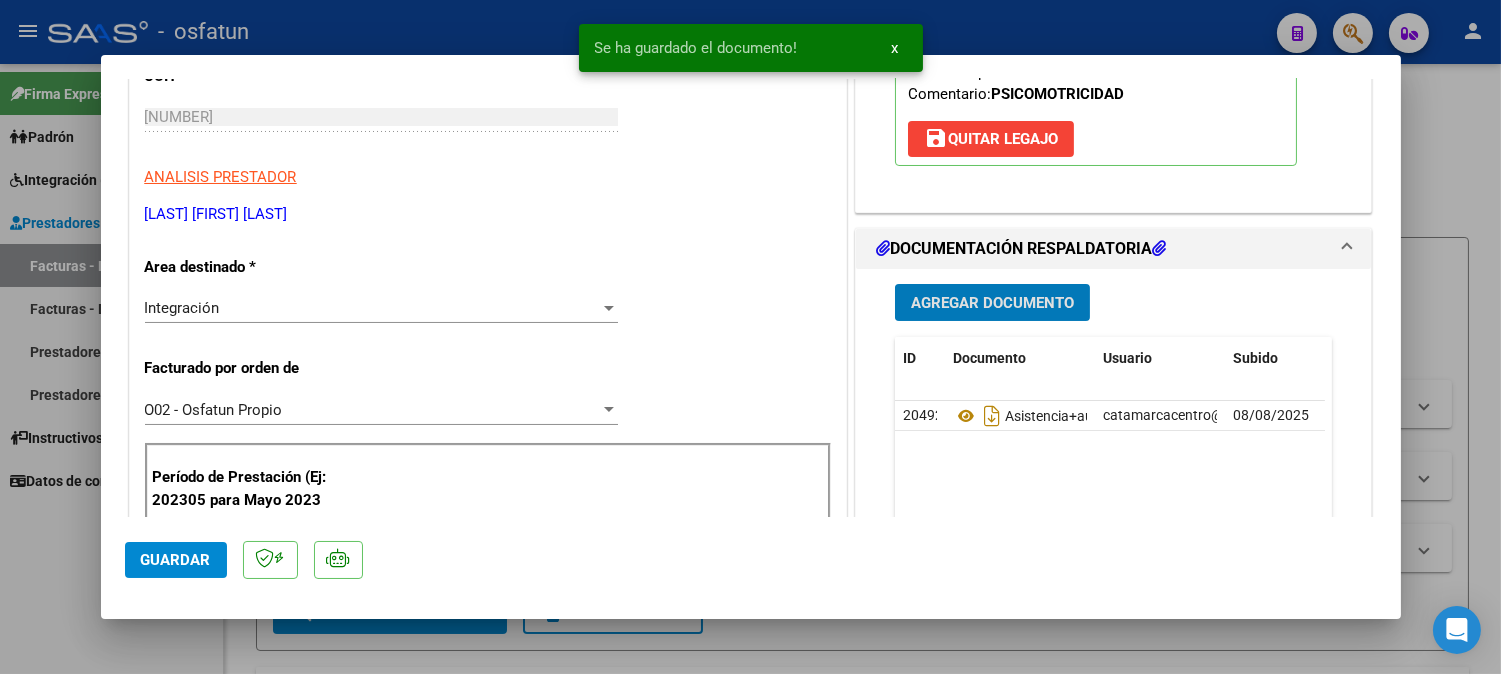 click on "Guardar" 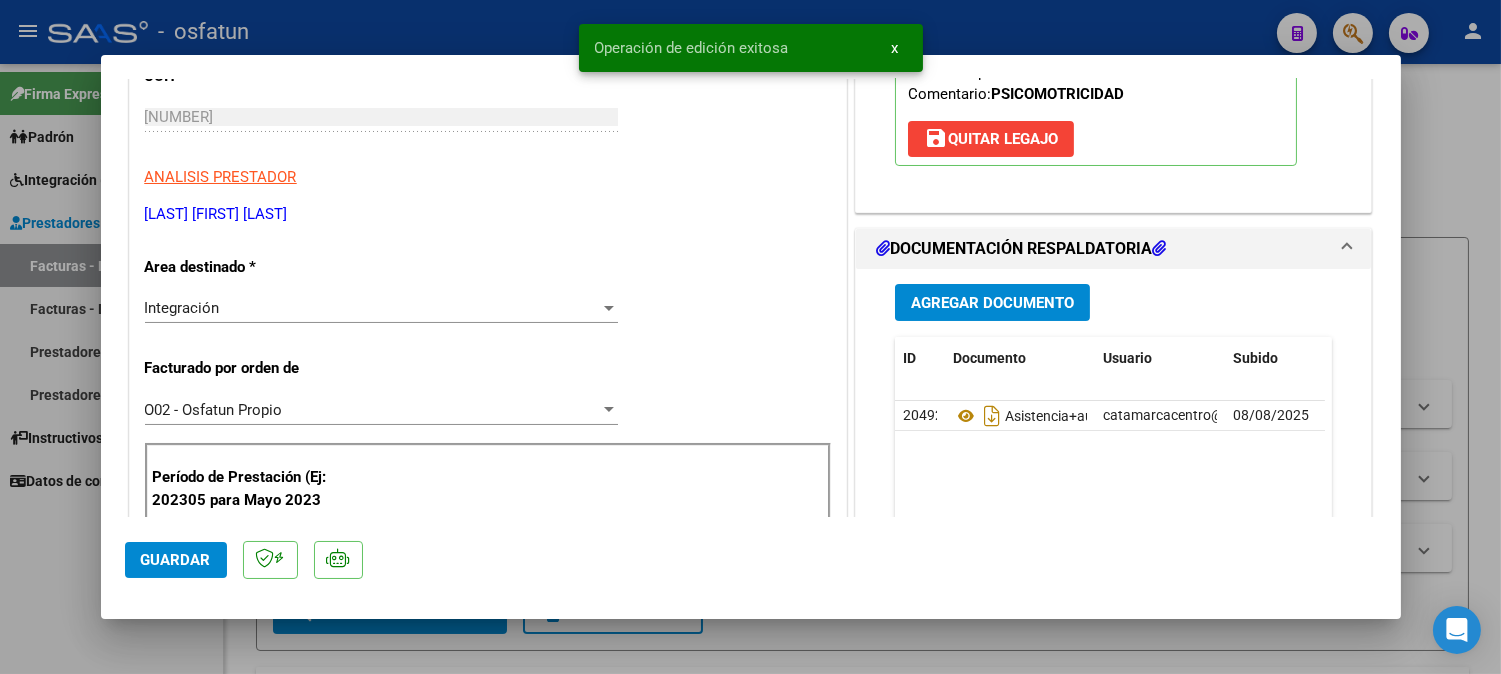 click at bounding box center (750, 337) 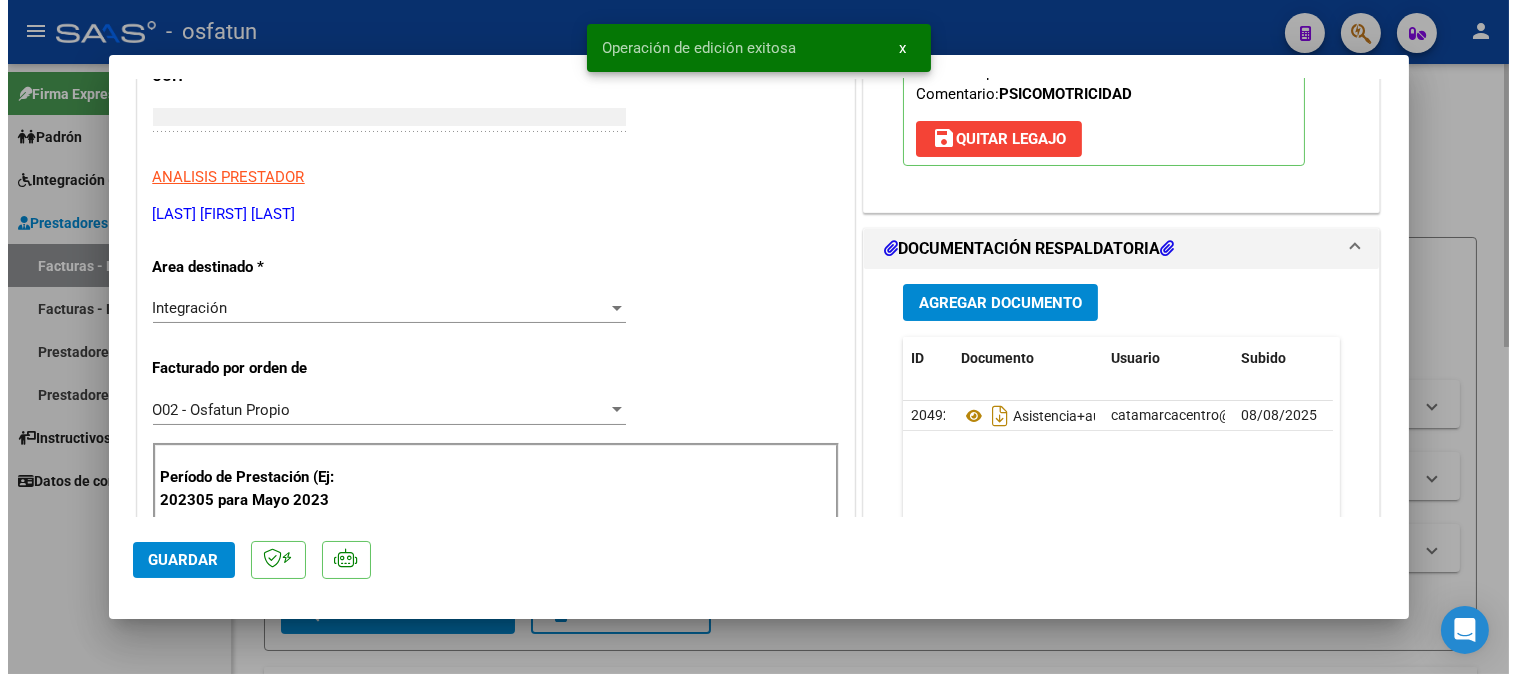 scroll, scrollTop: 272, scrollLeft: 0, axis: vertical 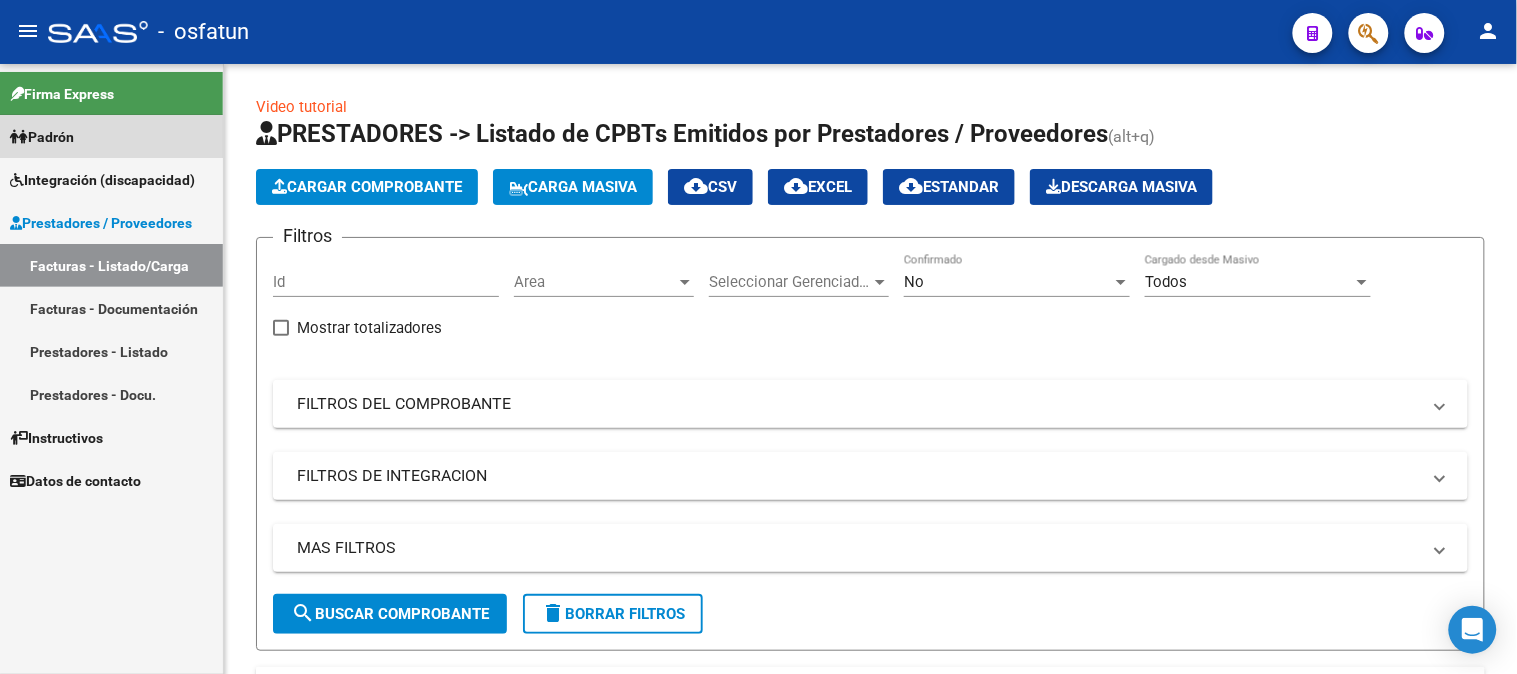 click on "Padrón" at bounding box center [42, 137] 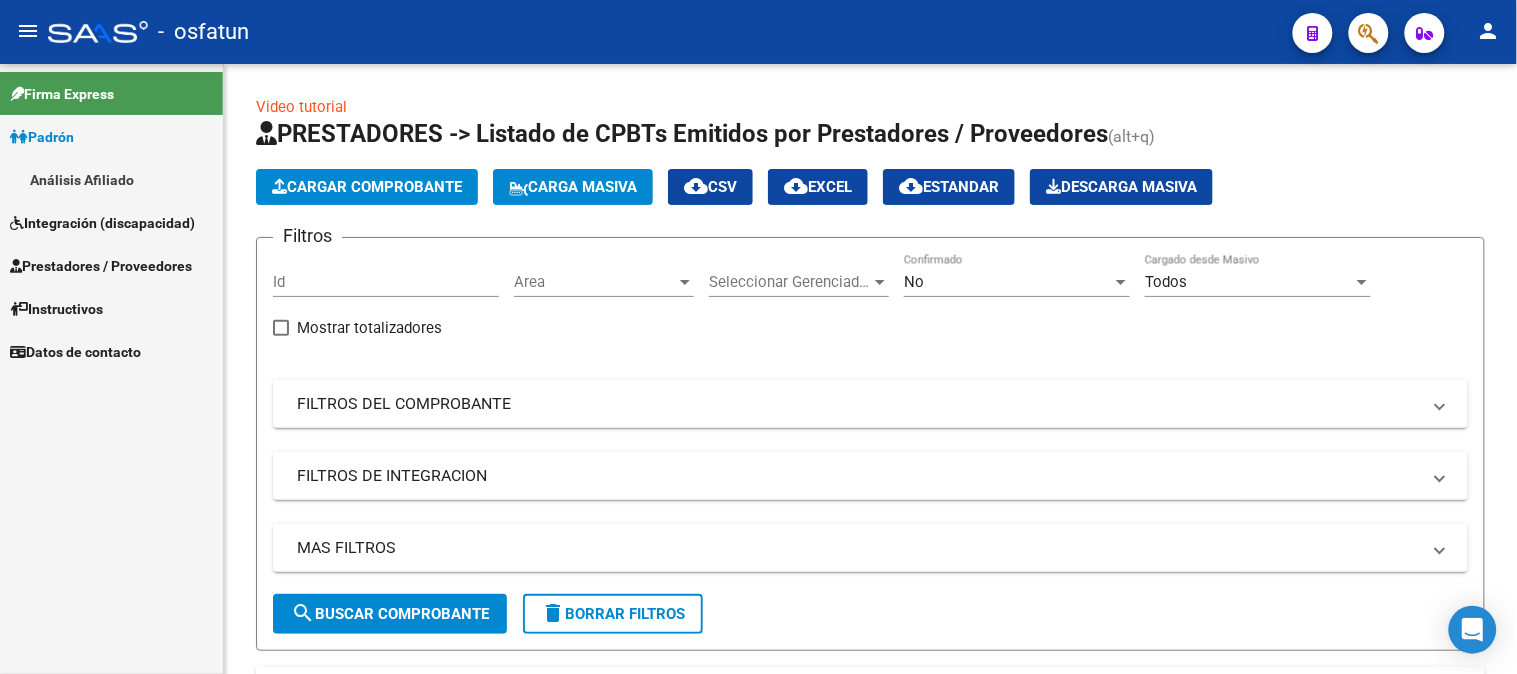 click on "Integración (discapacidad)" at bounding box center [102, 223] 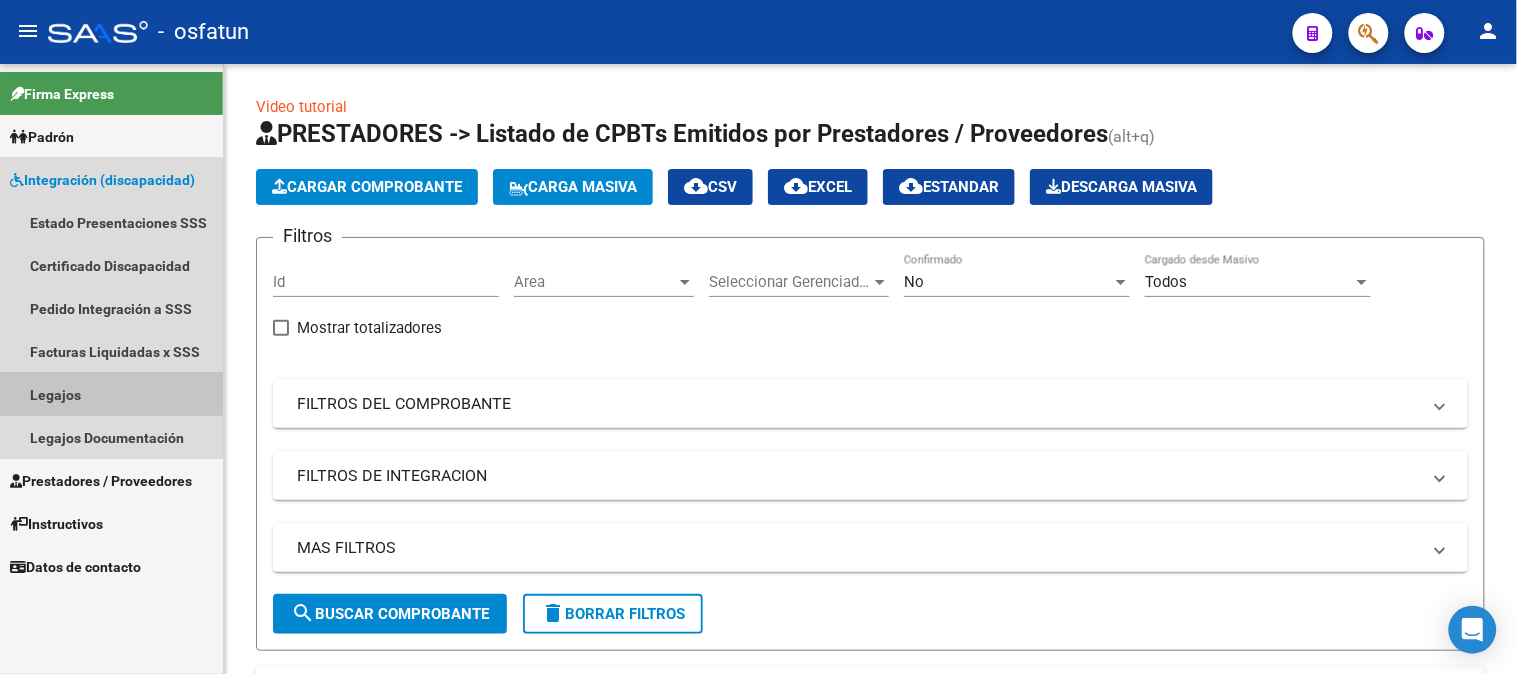 click on "Legajos" at bounding box center [111, 394] 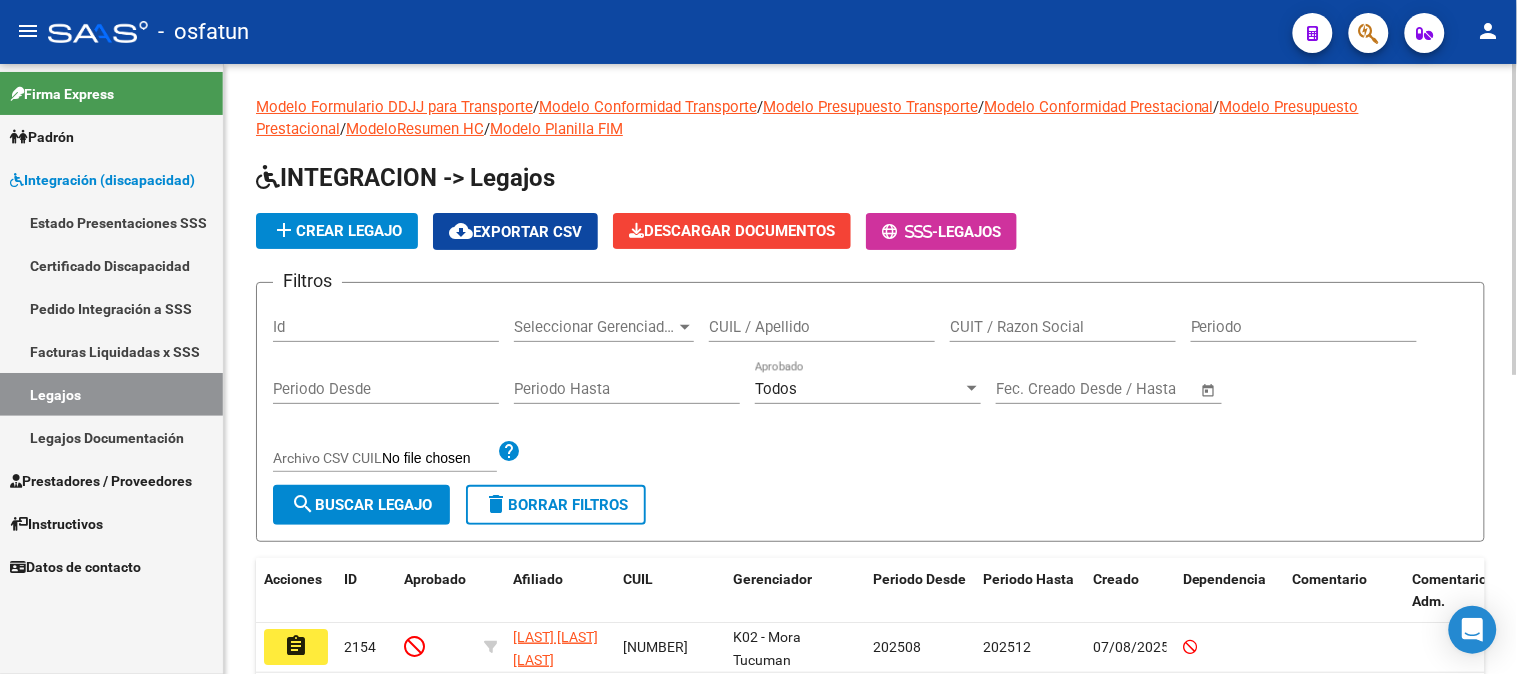 click on "CUIL / Apellido" 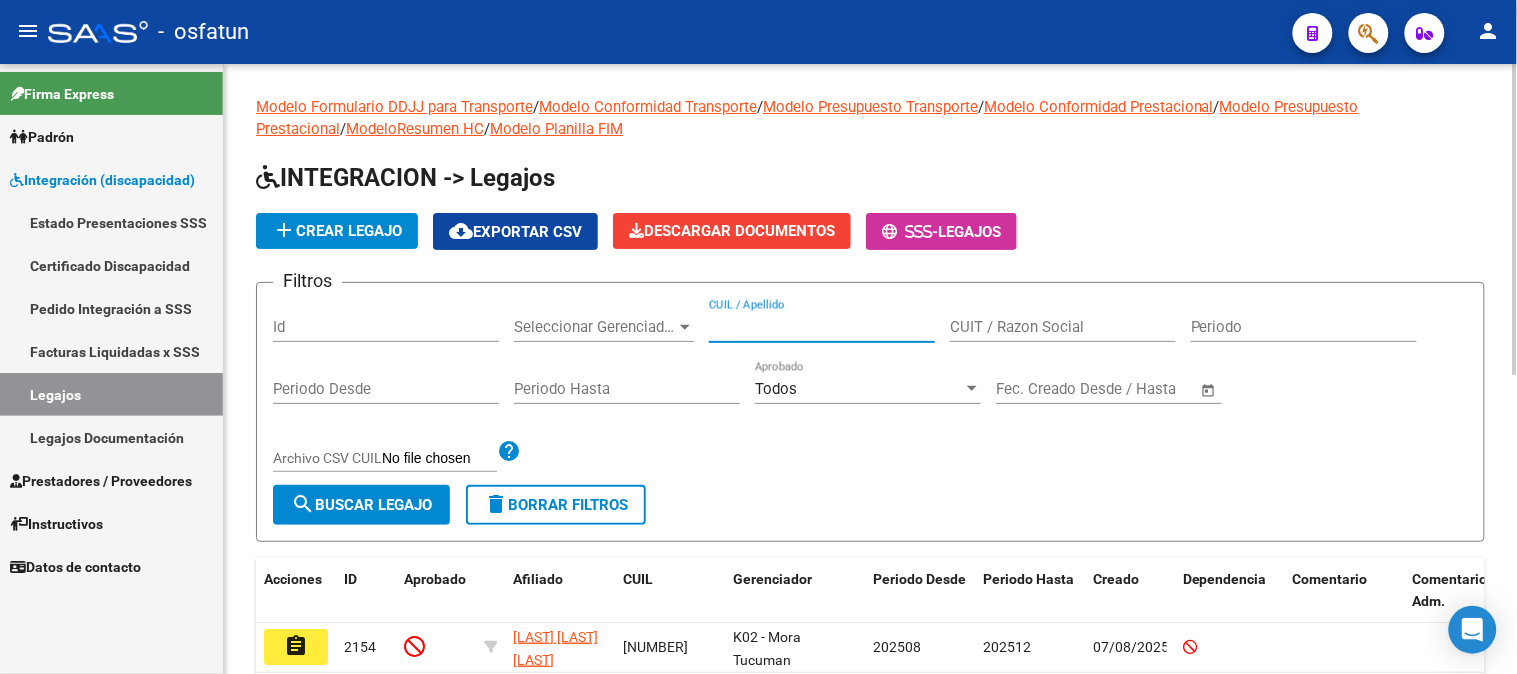 click on "CUIL / Apellido" at bounding box center (822, 327) 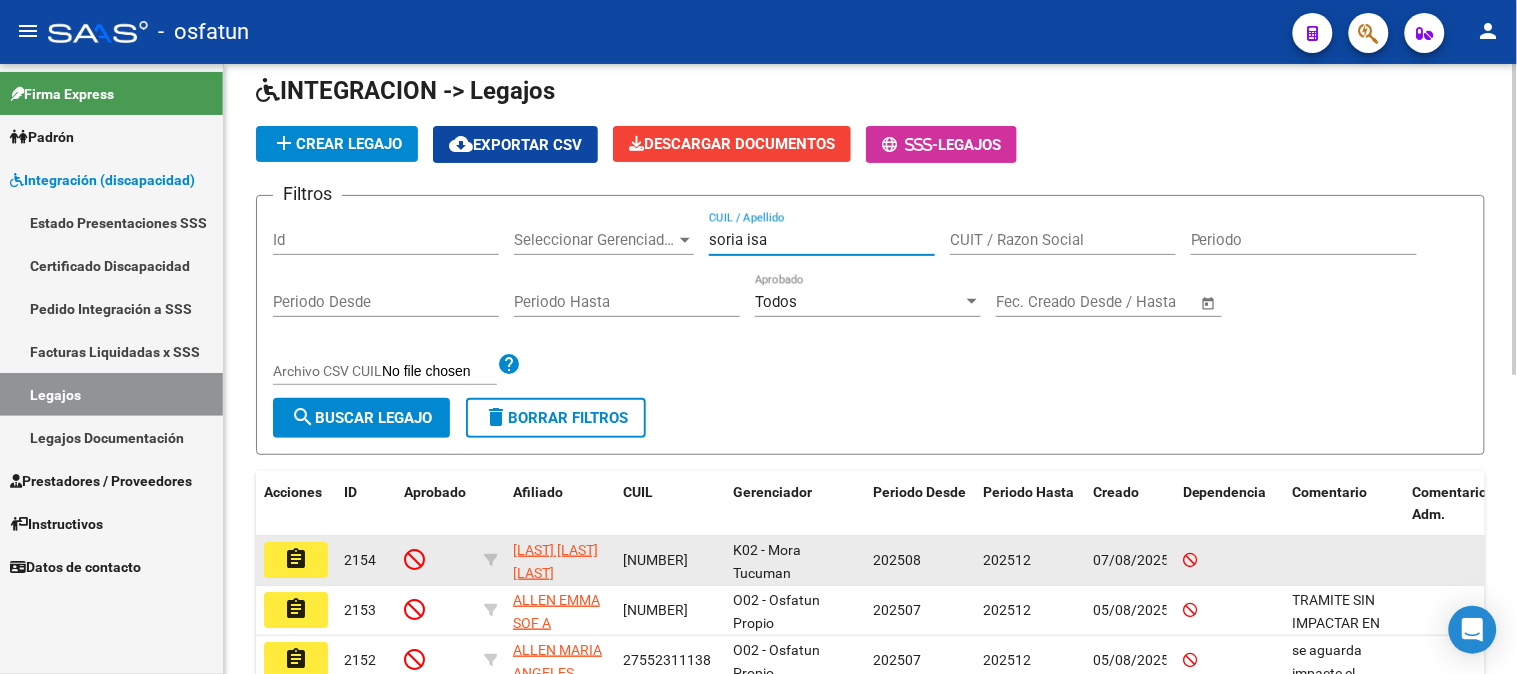 scroll, scrollTop: 222, scrollLeft: 0, axis: vertical 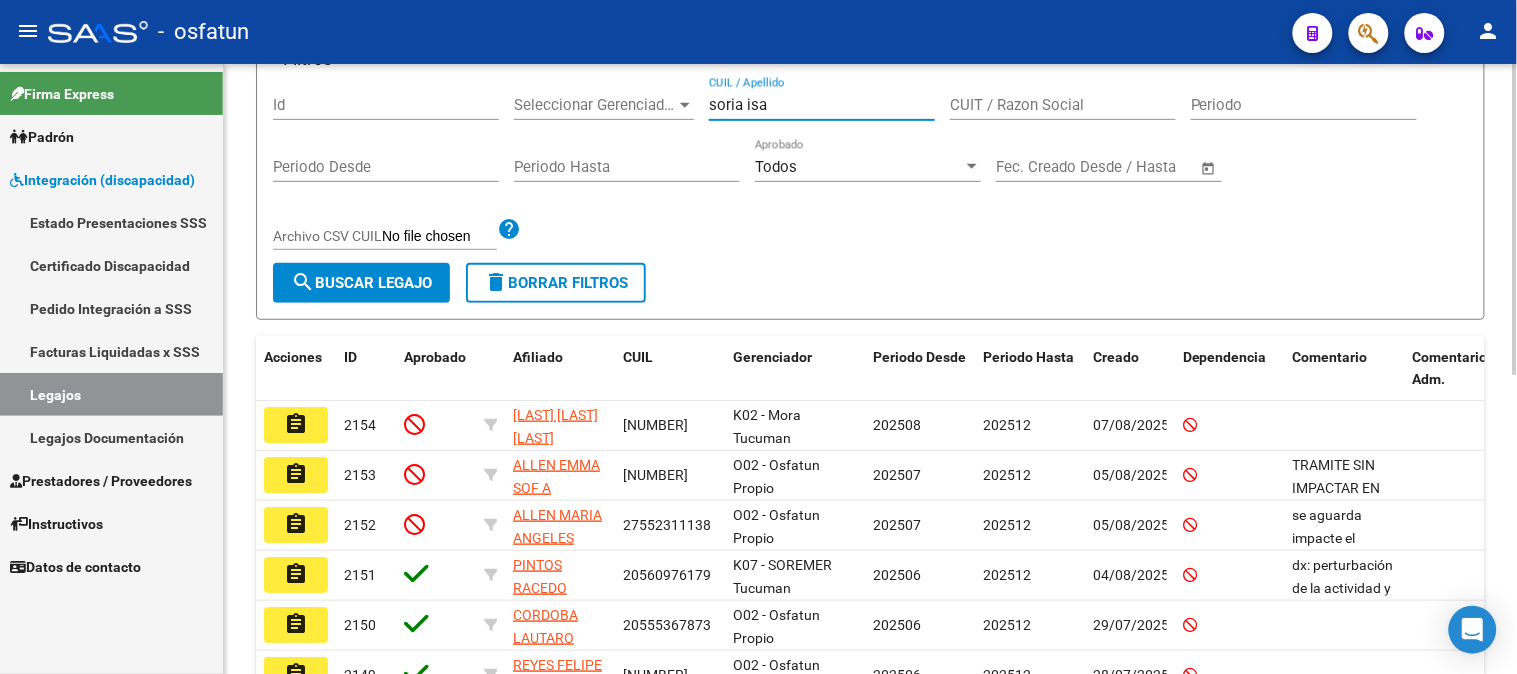 type on "soria isa" 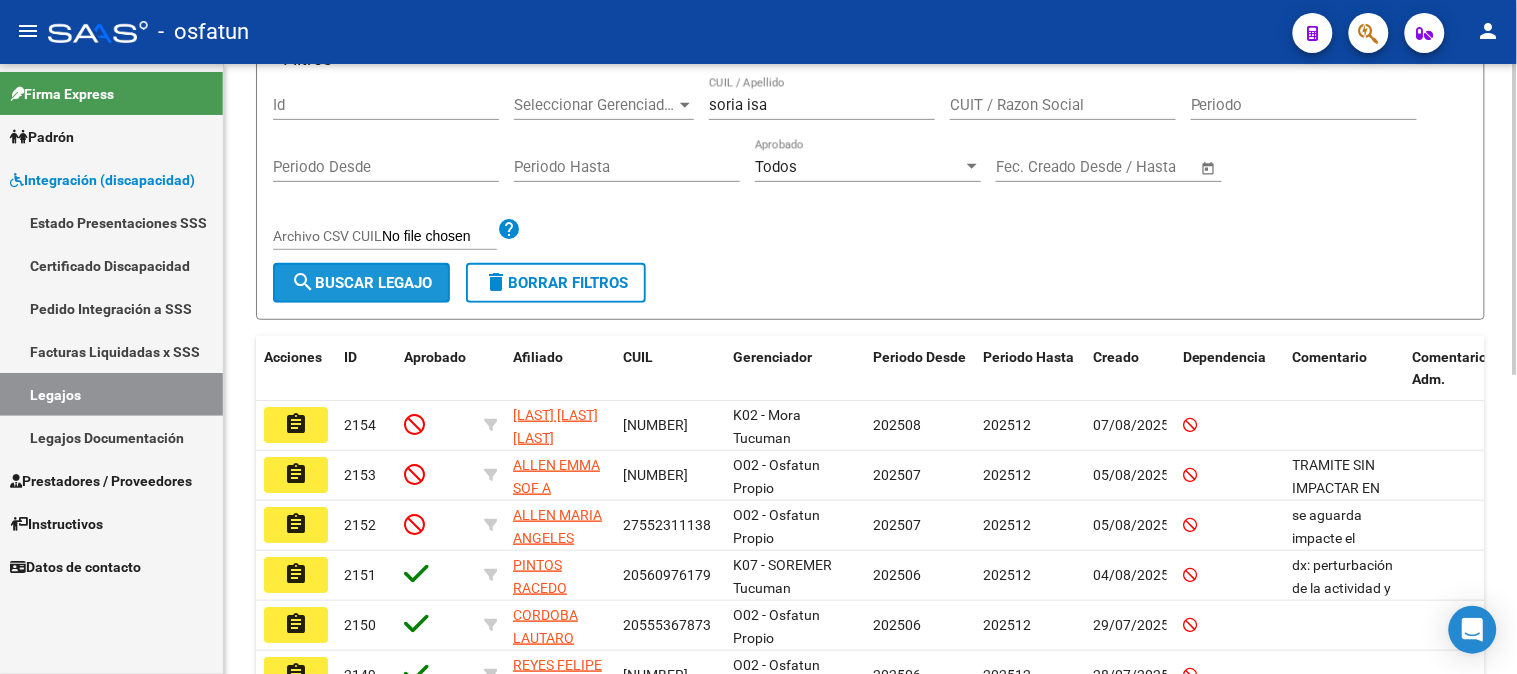 click on "search  Buscar Legajo" 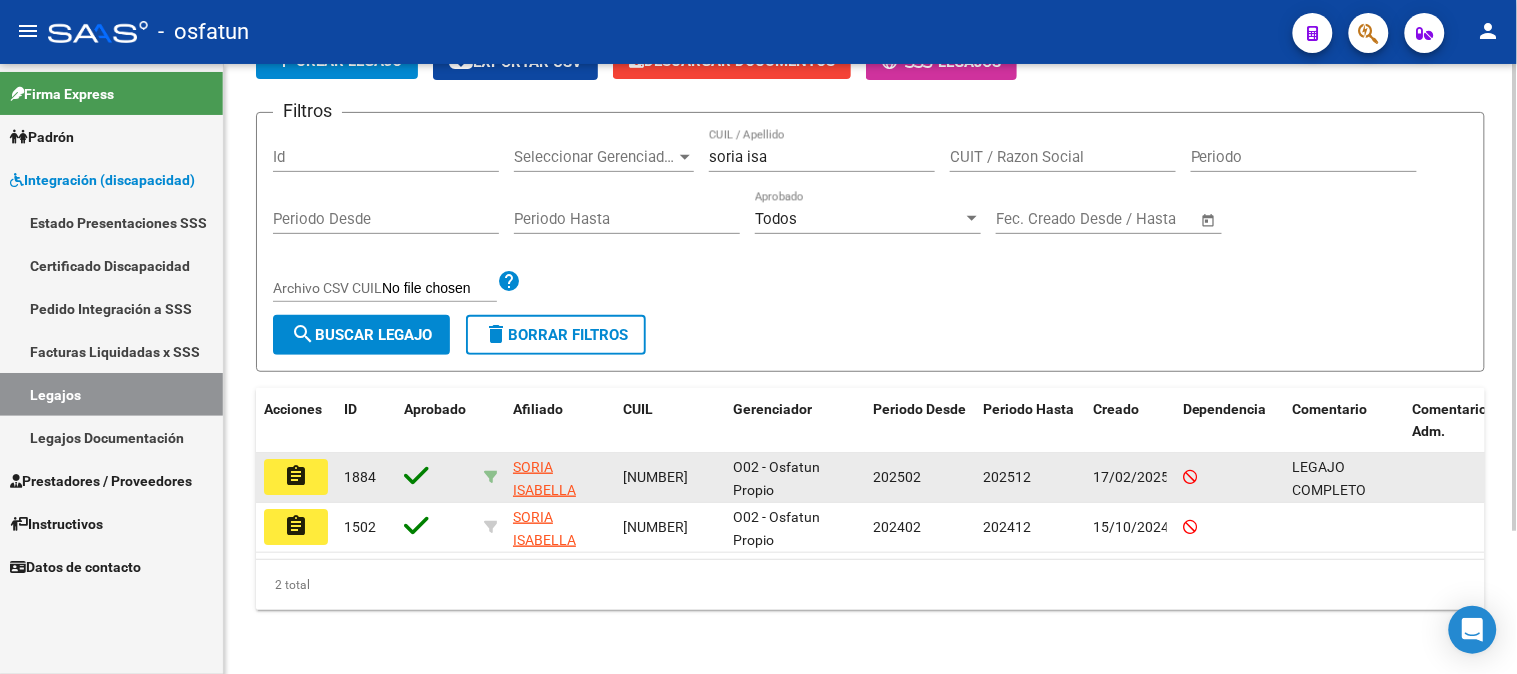 scroll, scrollTop: 186, scrollLeft: 0, axis: vertical 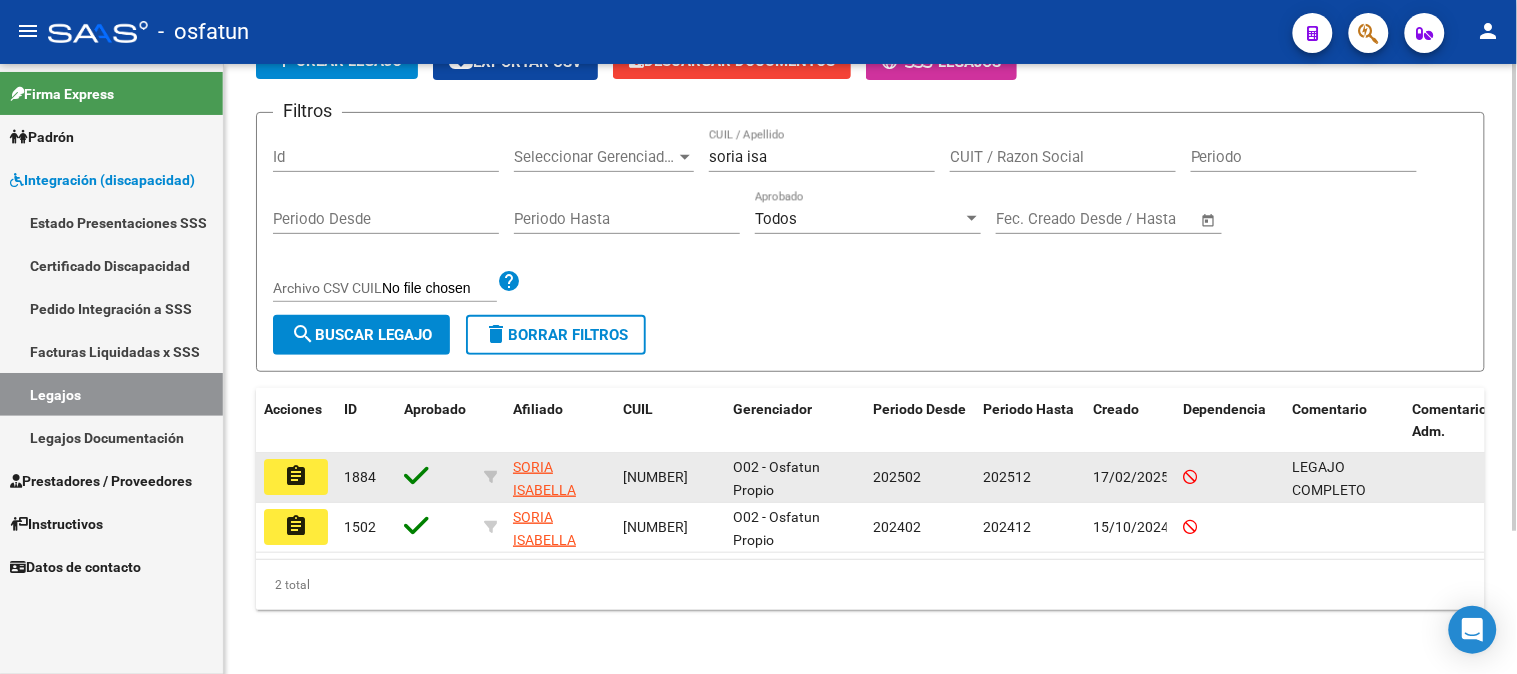 click on "assignment" 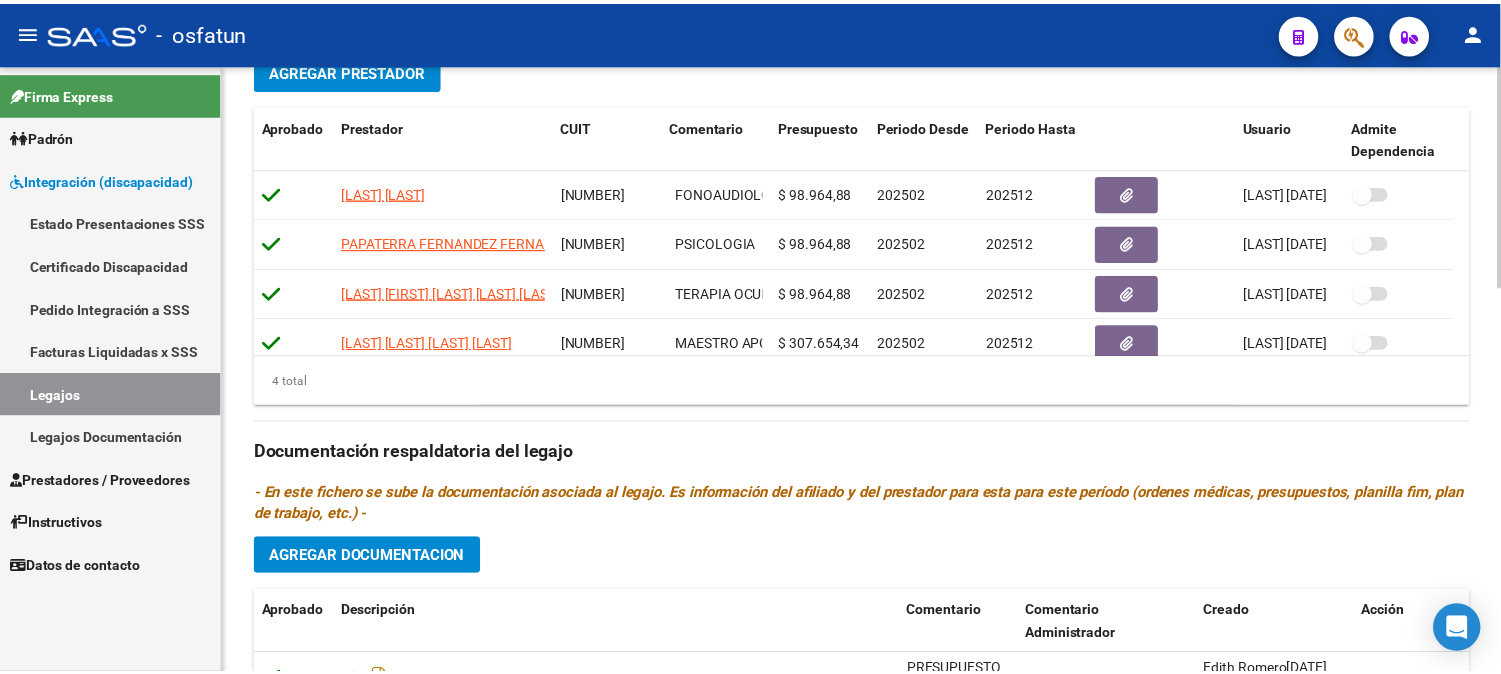 scroll, scrollTop: 777, scrollLeft: 0, axis: vertical 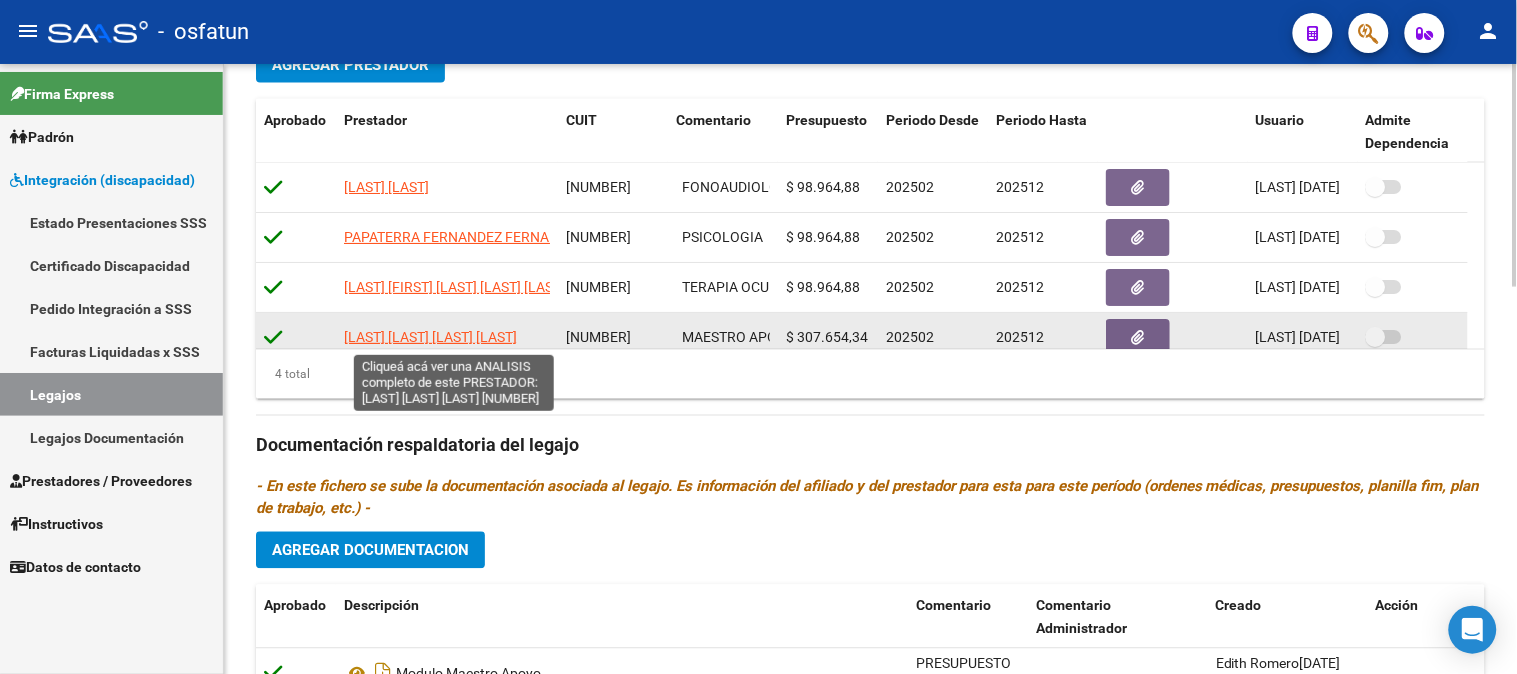 click on "[LAST] [LAST] [LAST] [LAST]" 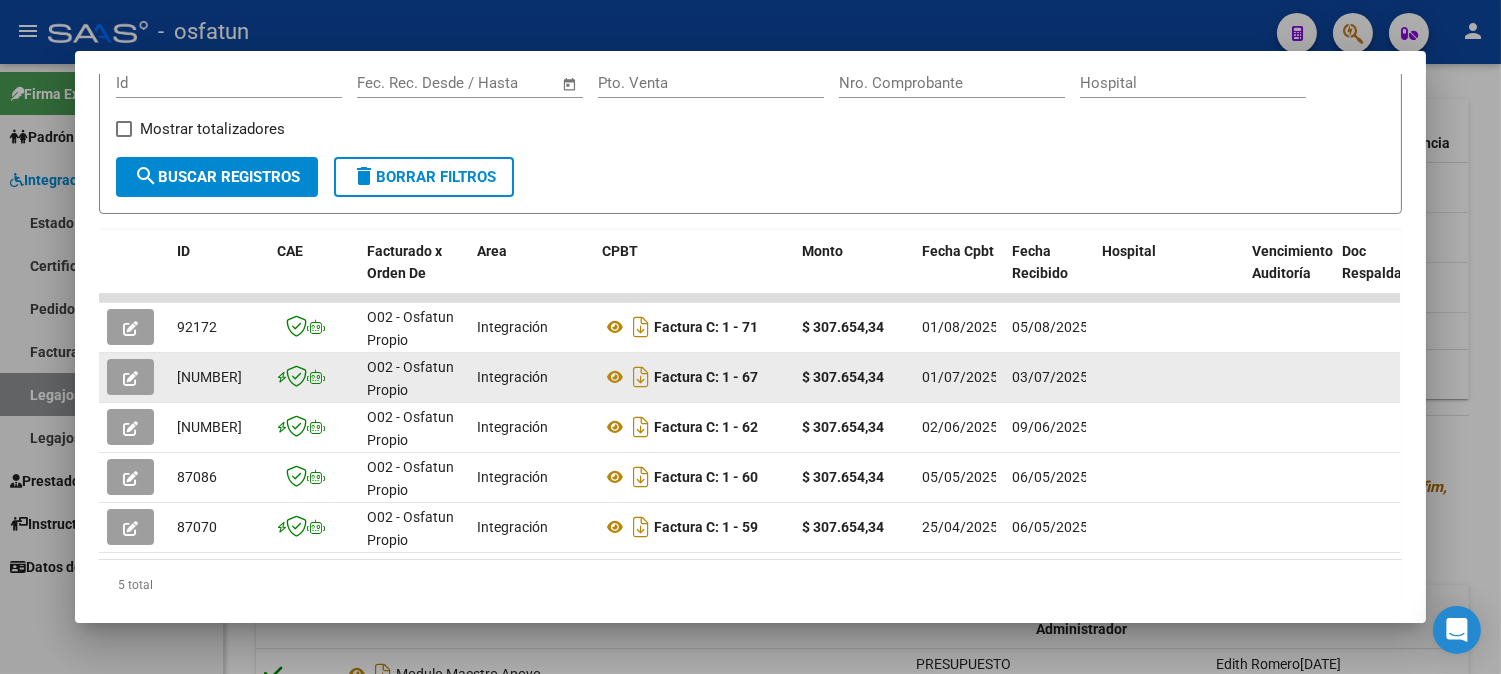 scroll, scrollTop: 384, scrollLeft: 0, axis: vertical 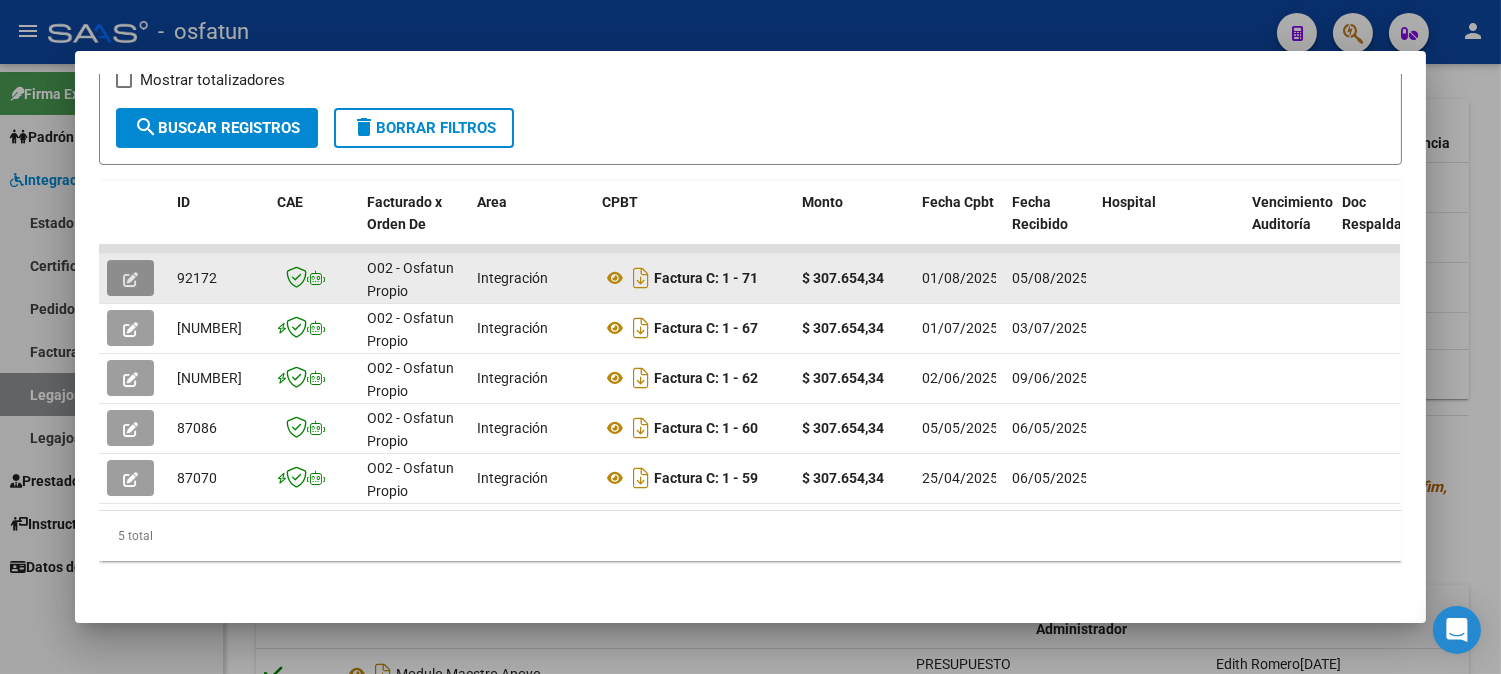 click 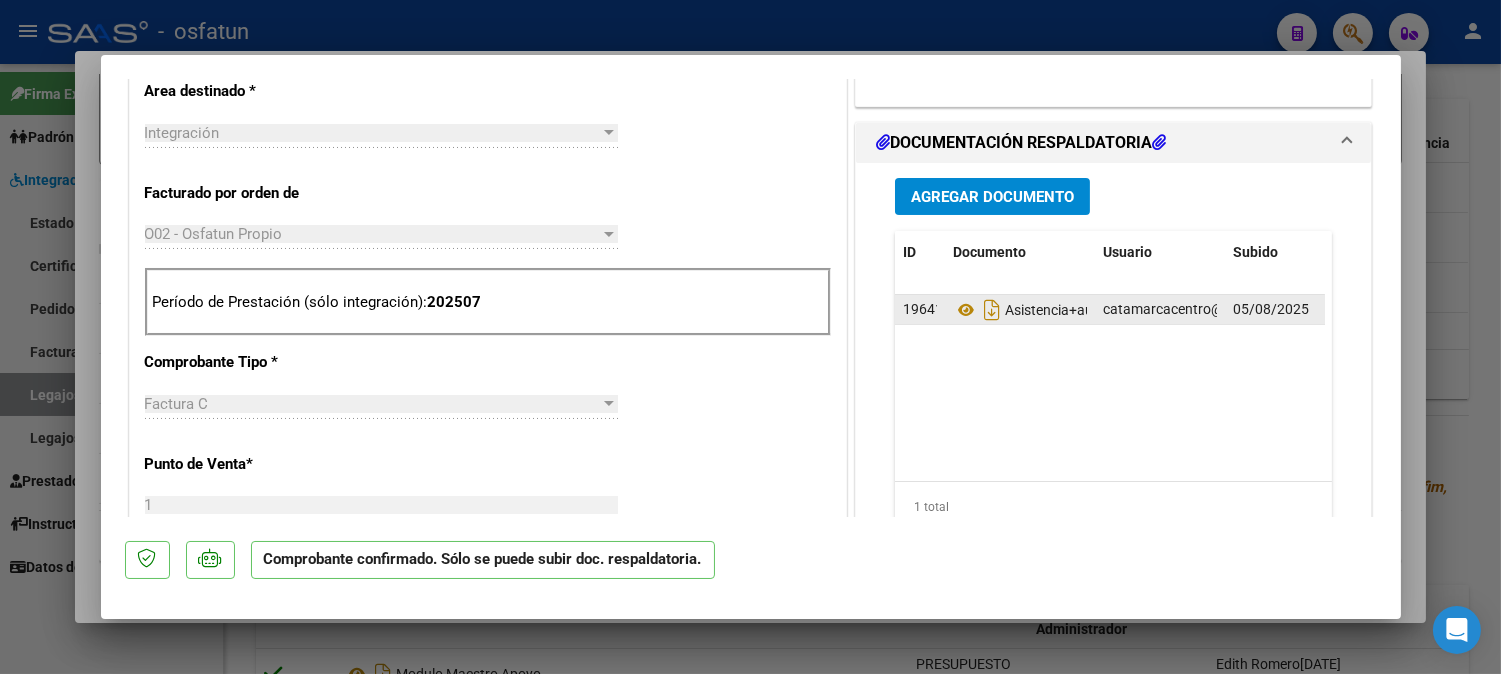 scroll, scrollTop: 444, scrollLeft: 0, axis: vertical 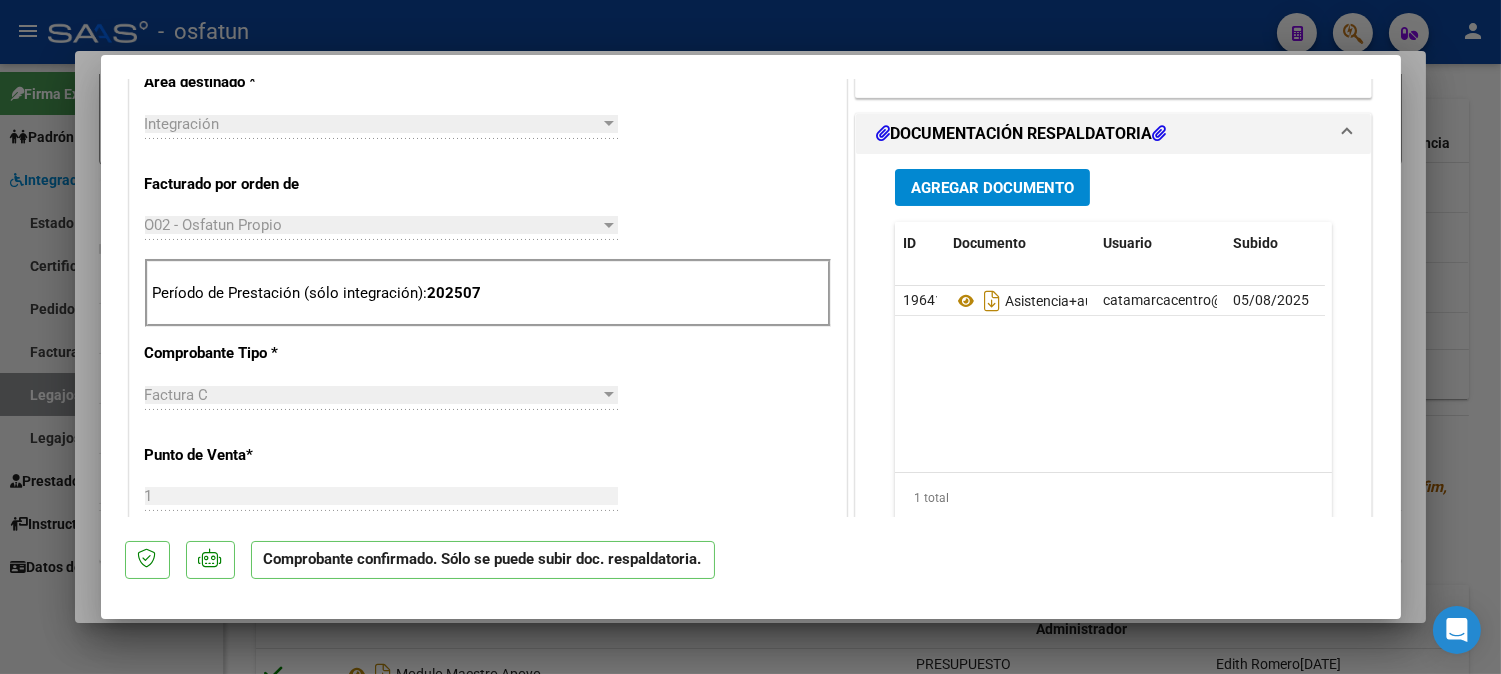 click on "Agregar Documento" at bounding box center [992, 188] 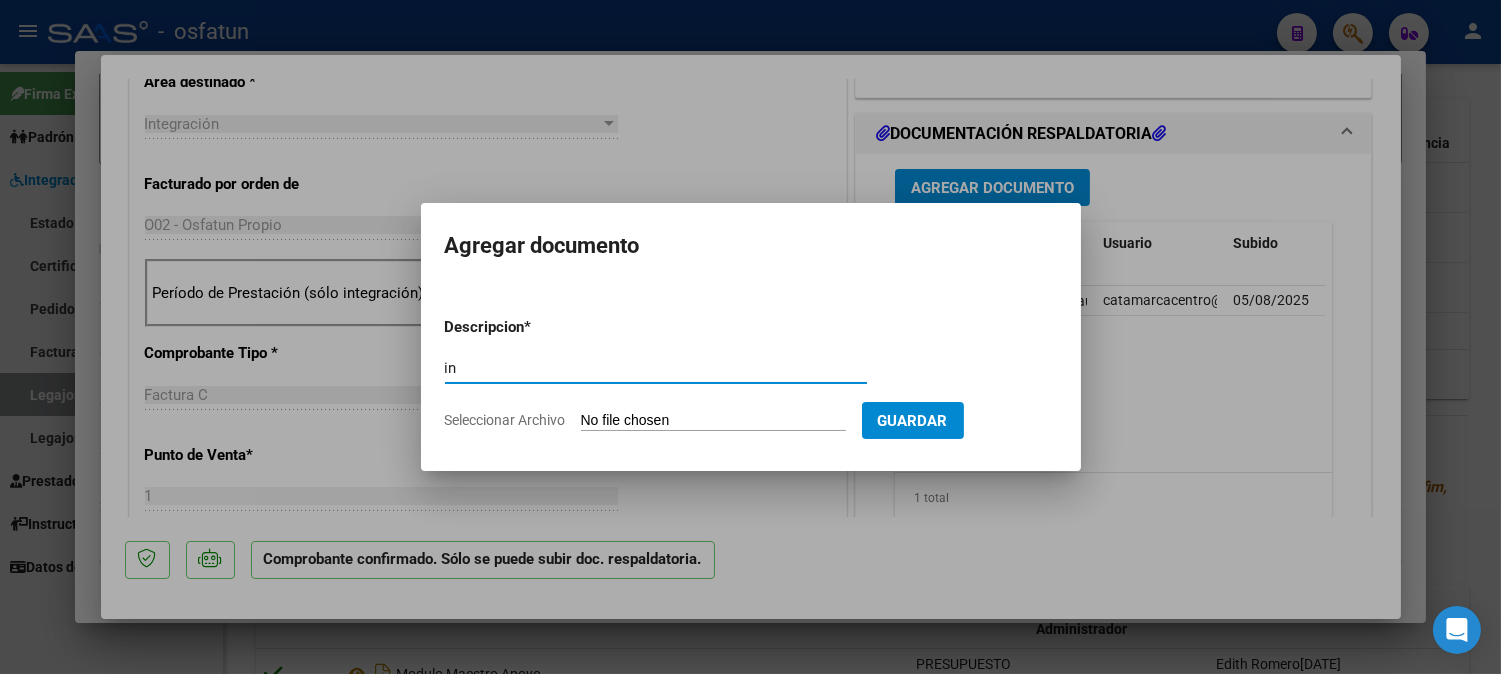 type on "i" 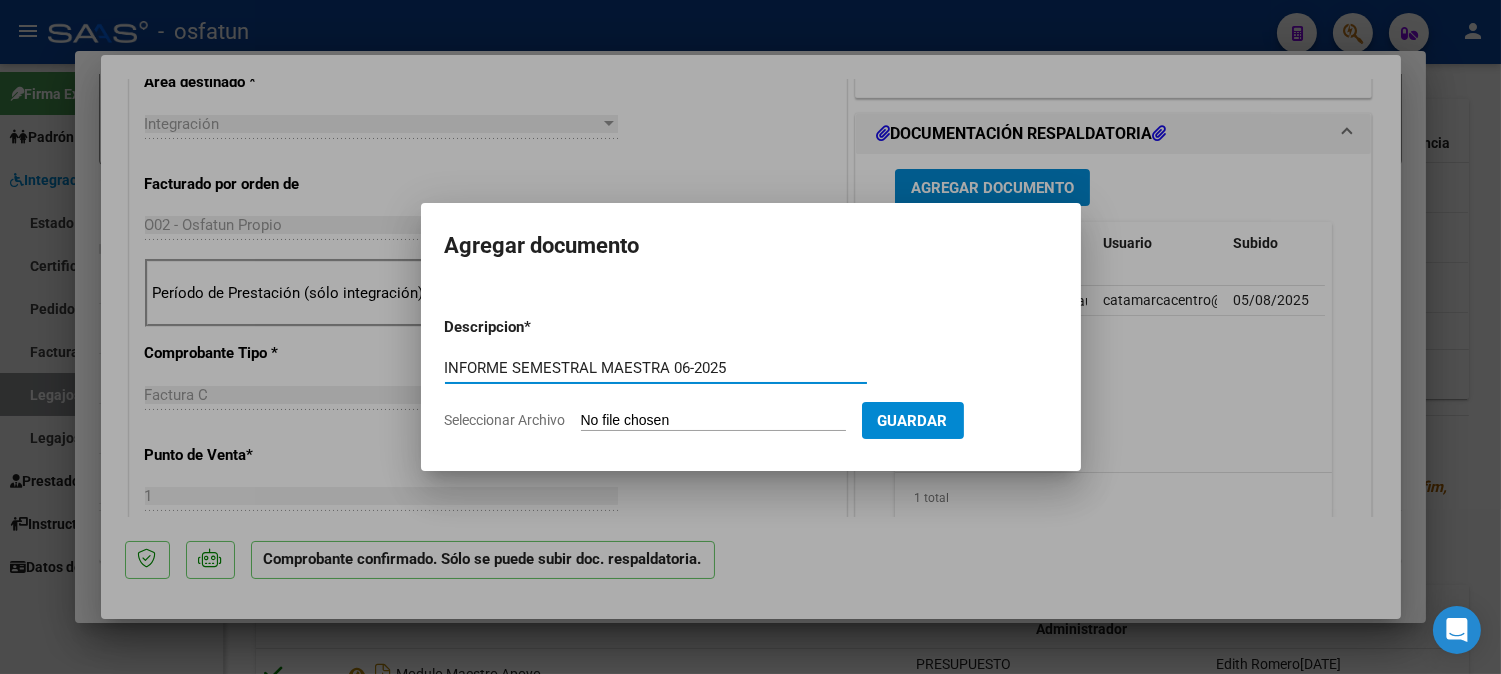 type on "INFORME SEMESTRAL MAESTRA 06-2025" 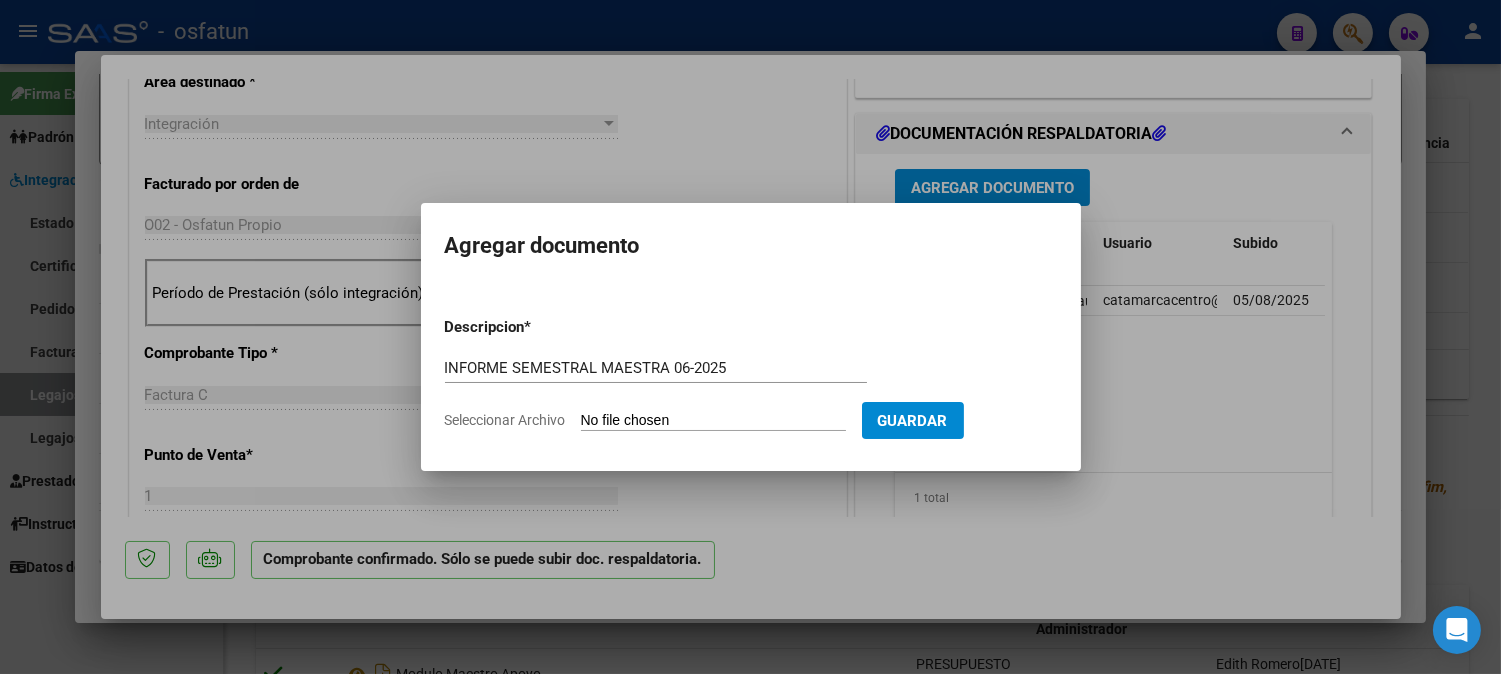 click on "Seleccionar Archivo" at bounding box center (713, 421) 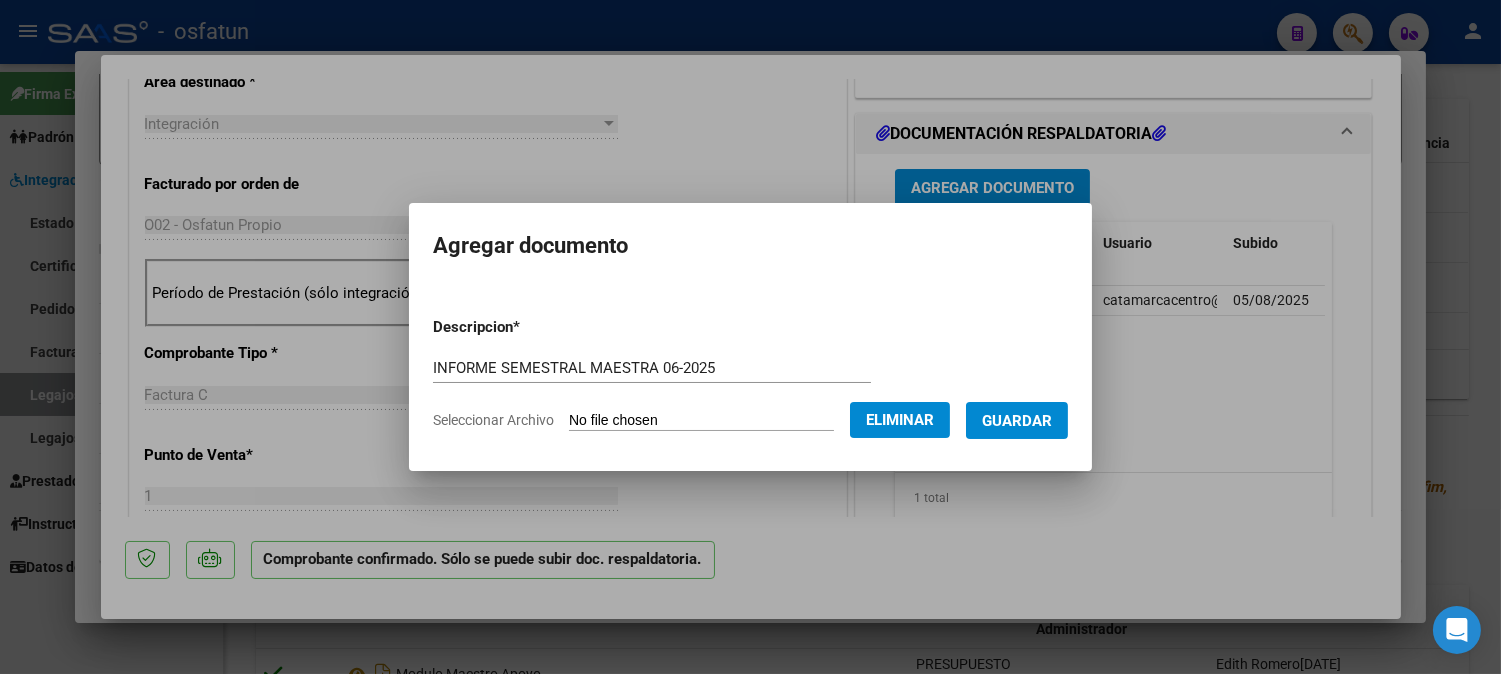 click on "Guardar" at bounding box center (1017, 421) 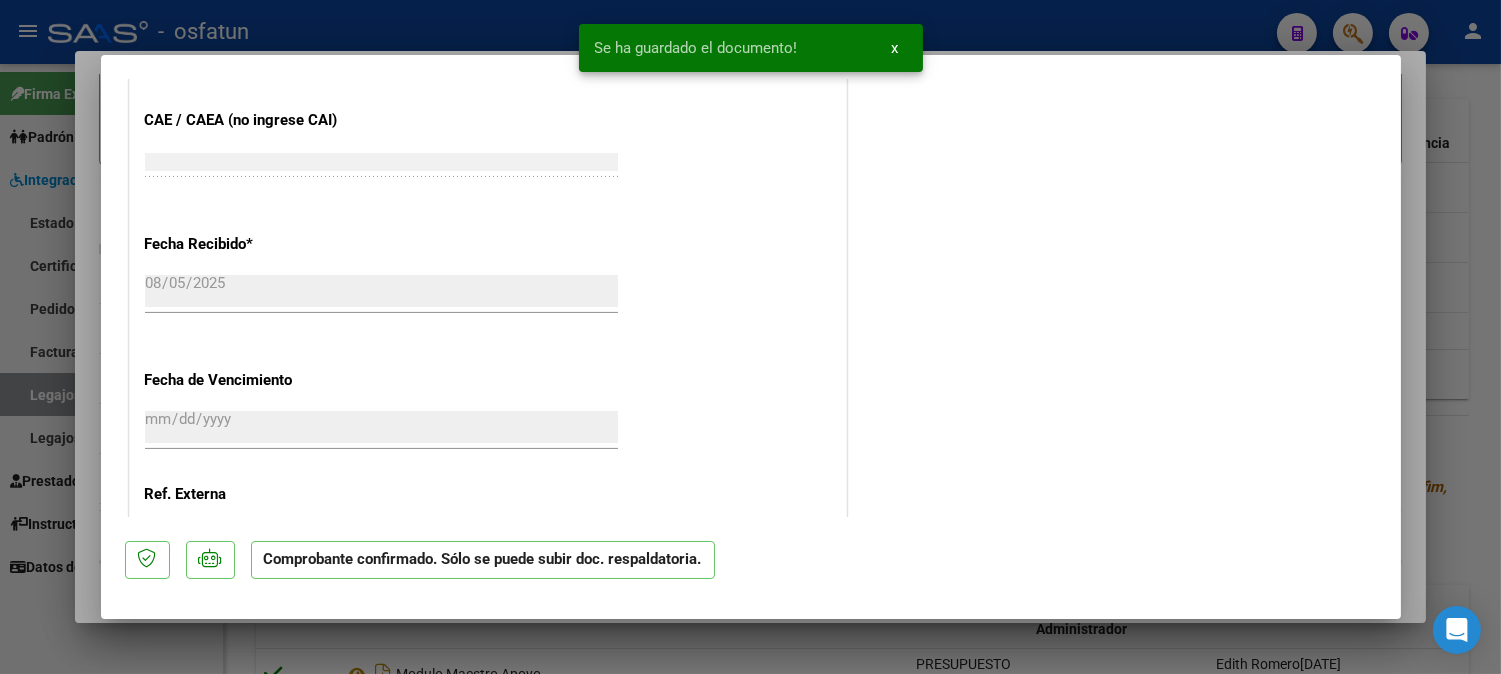 scroll, scrollTop: 1368, scrollLeft: 0, axis: vertical 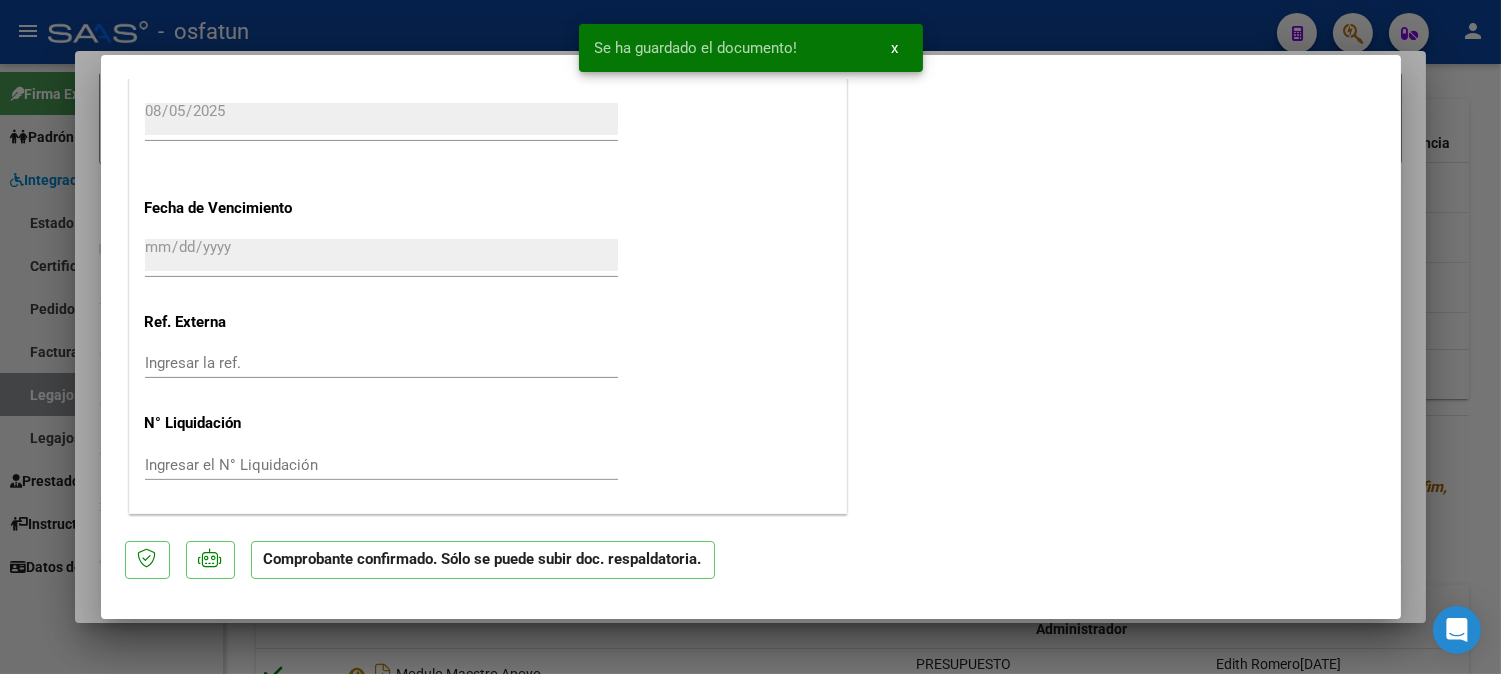 click at bounding box center [750, 337] 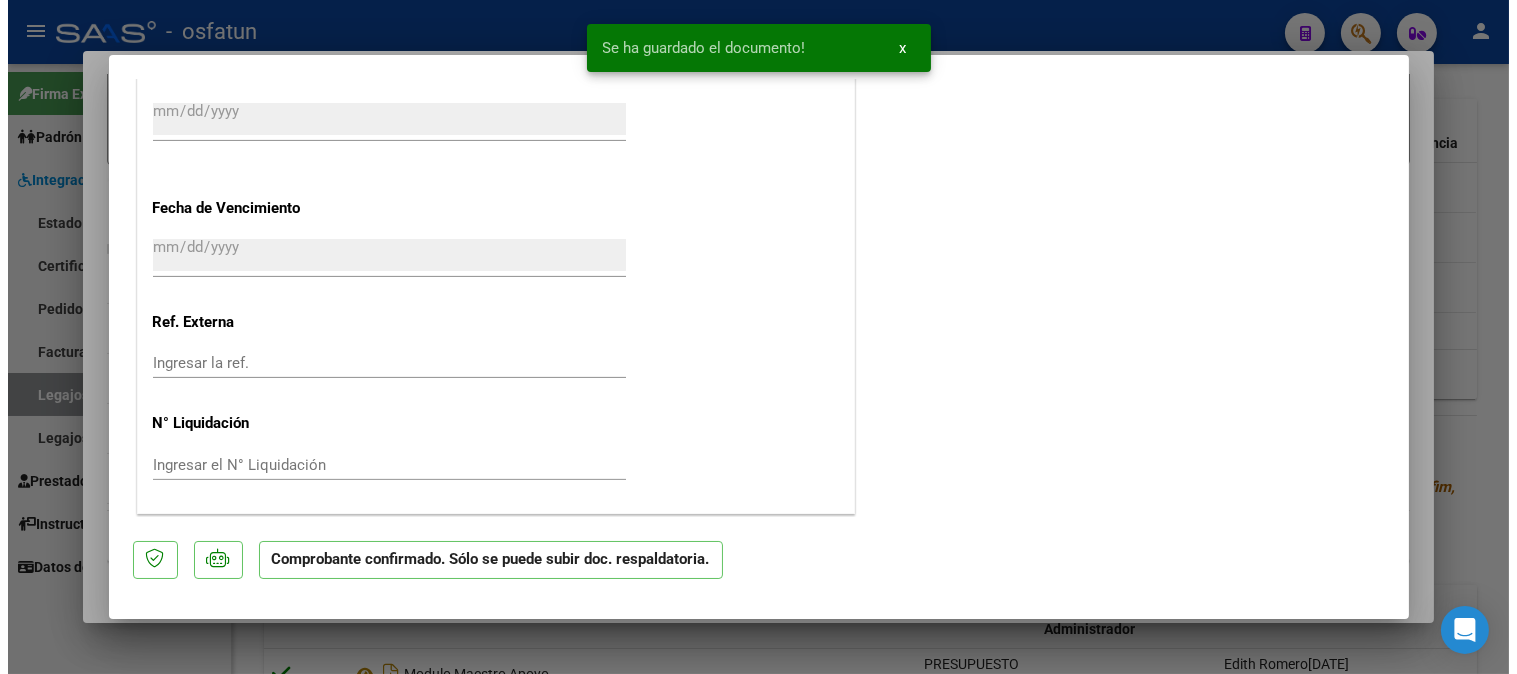 scroll, scrollTop: 0, scrollLeft: 0, axis: both 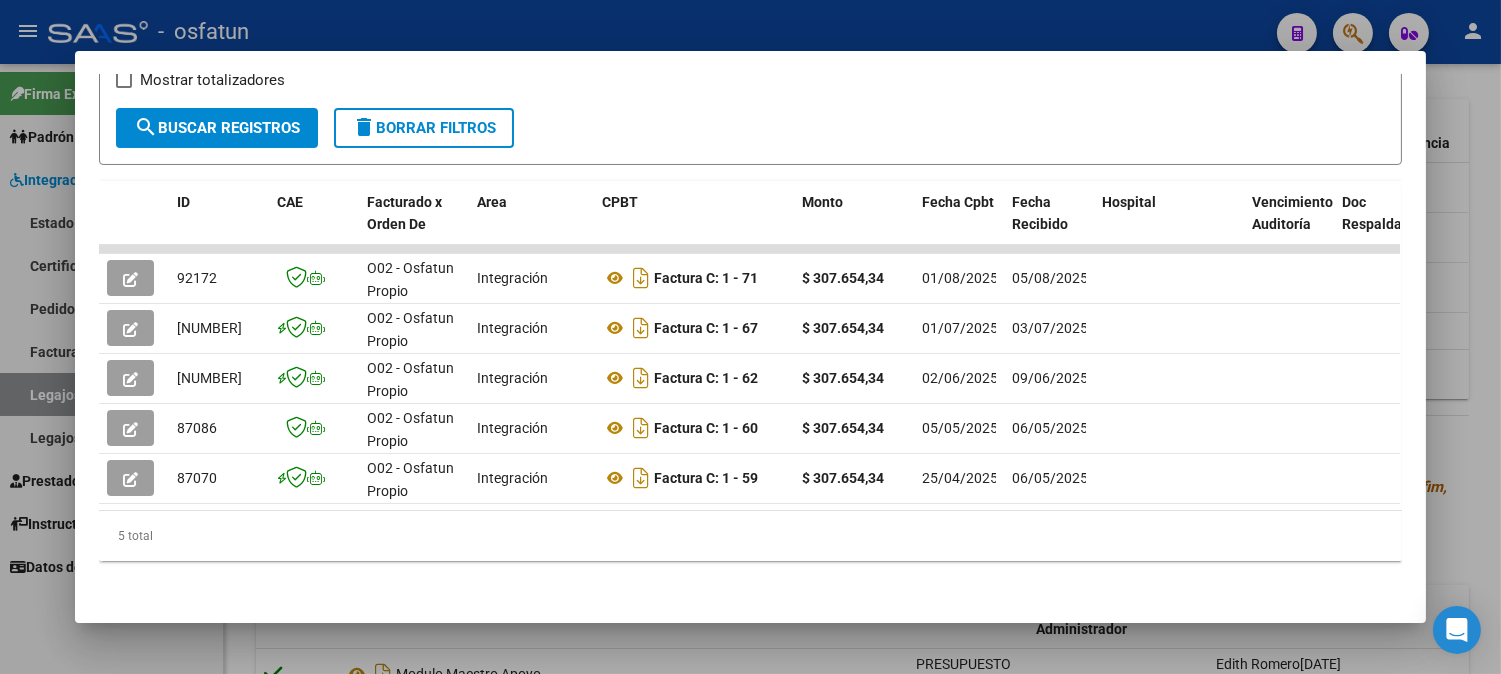 click at bounding box center [750, 337] 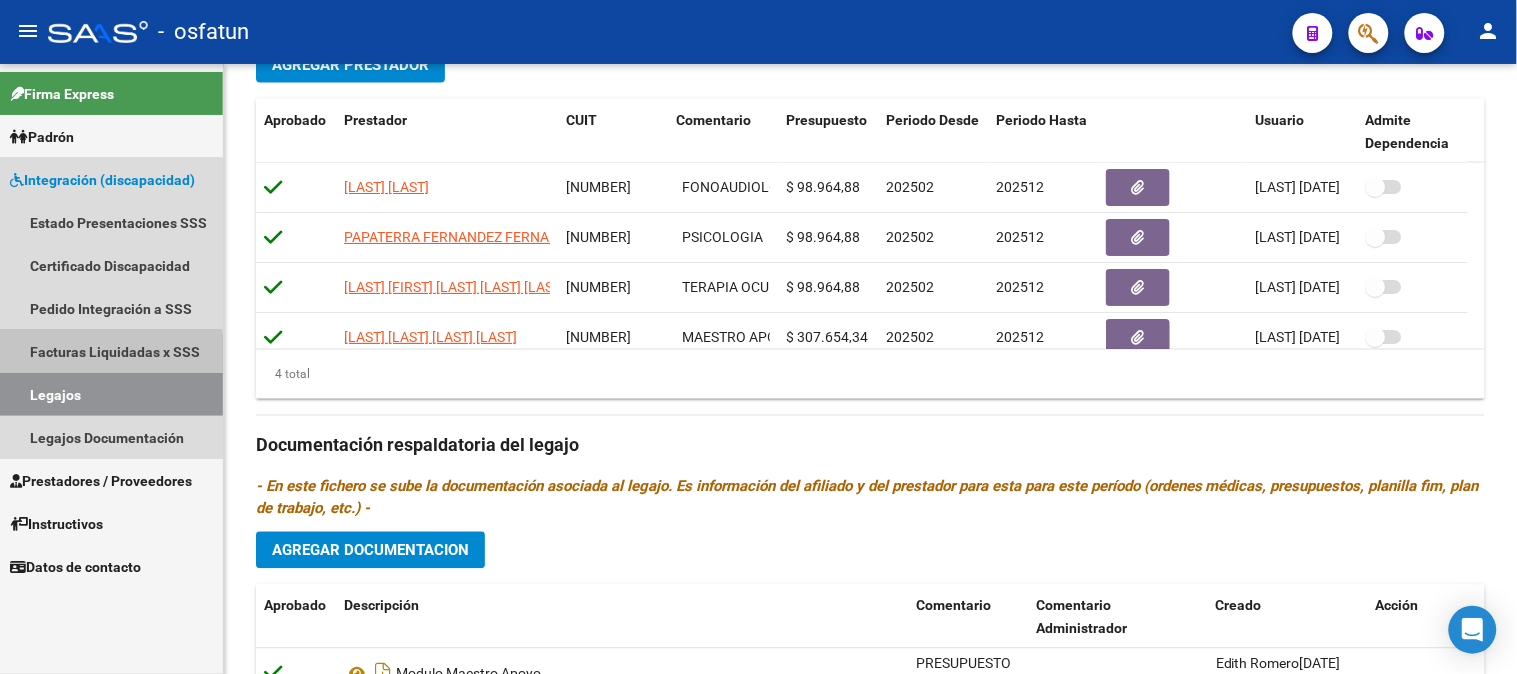 click on "Facturas Liquidadas x SSS" at bounding box center (111, 351) 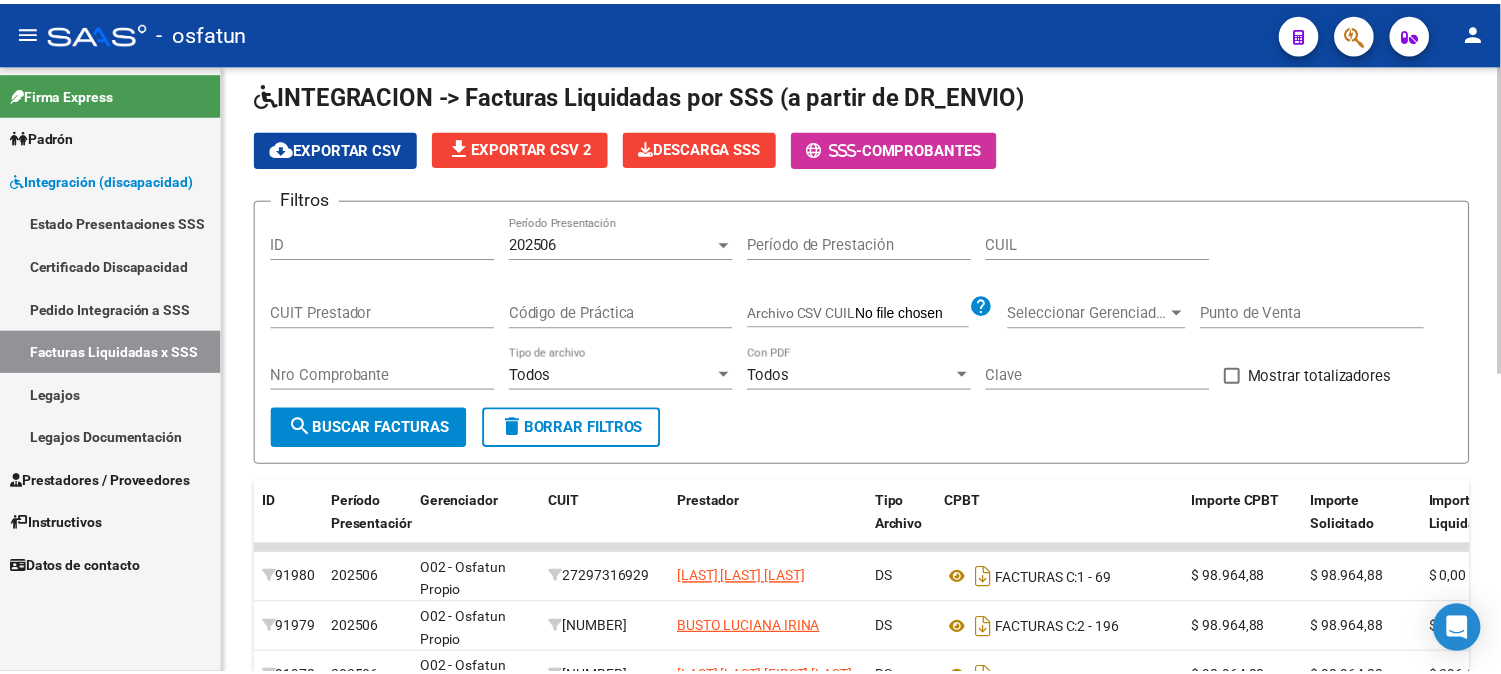 scroll, scrollTop: 0, scrollLeft: 0, axis: both 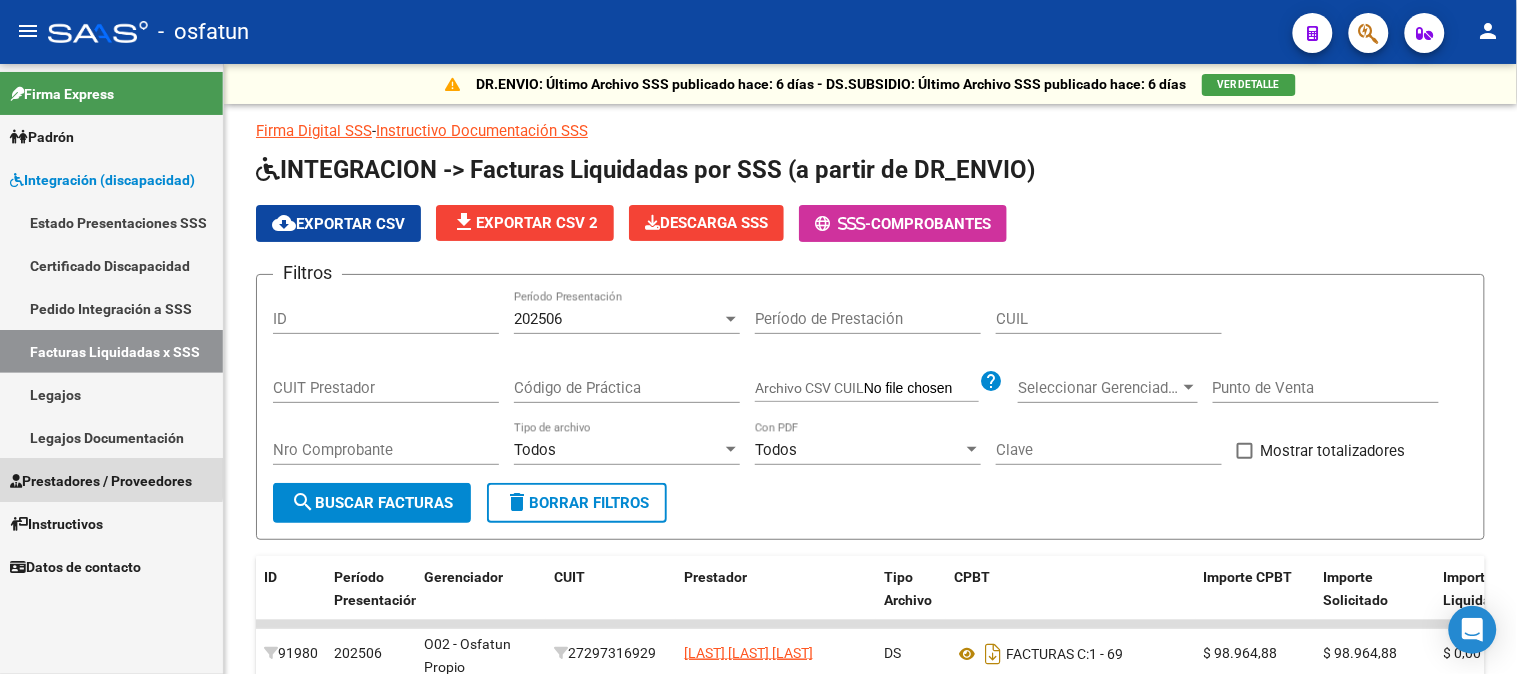 click on "Prestadores / Proveedores" at bounding box center [101, 481] 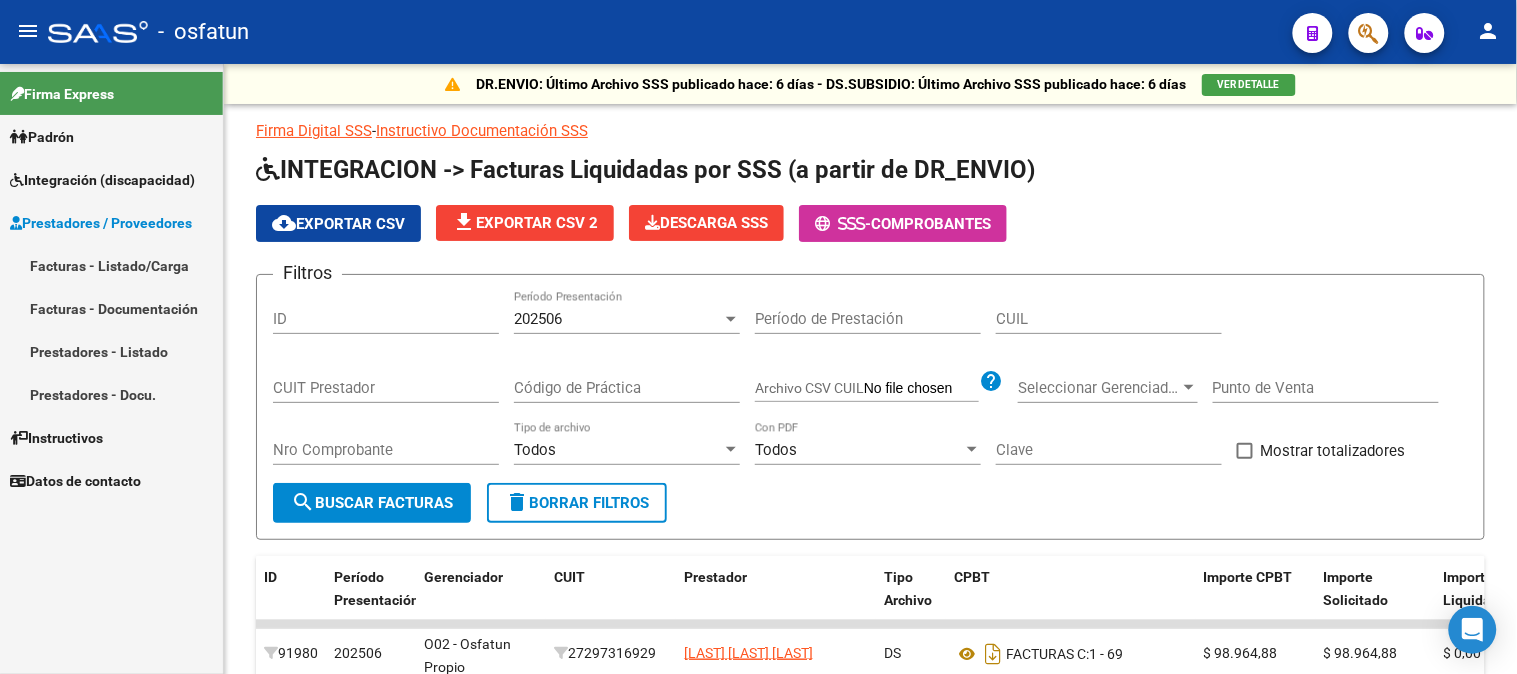 click on "Facturas - Listado/Carga" at bounding box center [111, 265] 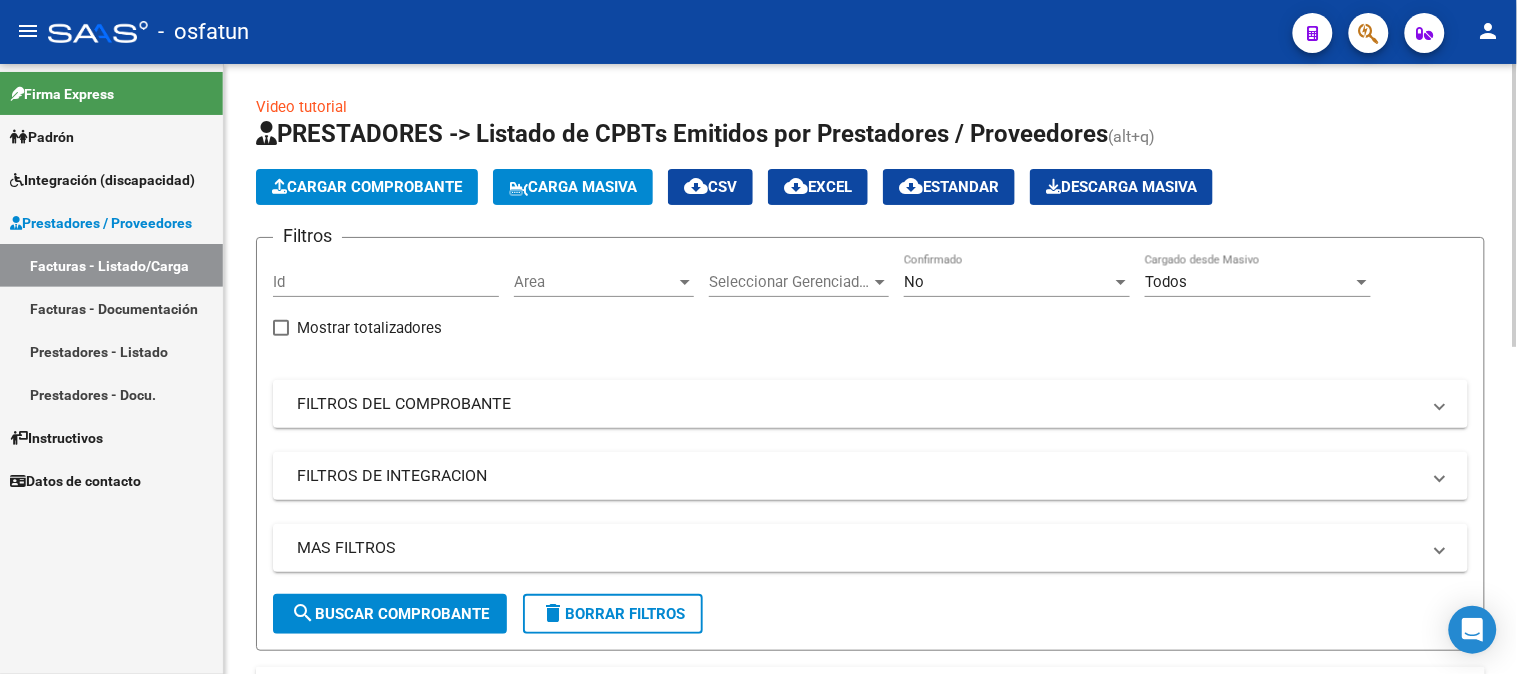 click on "Cargar Comprobante" 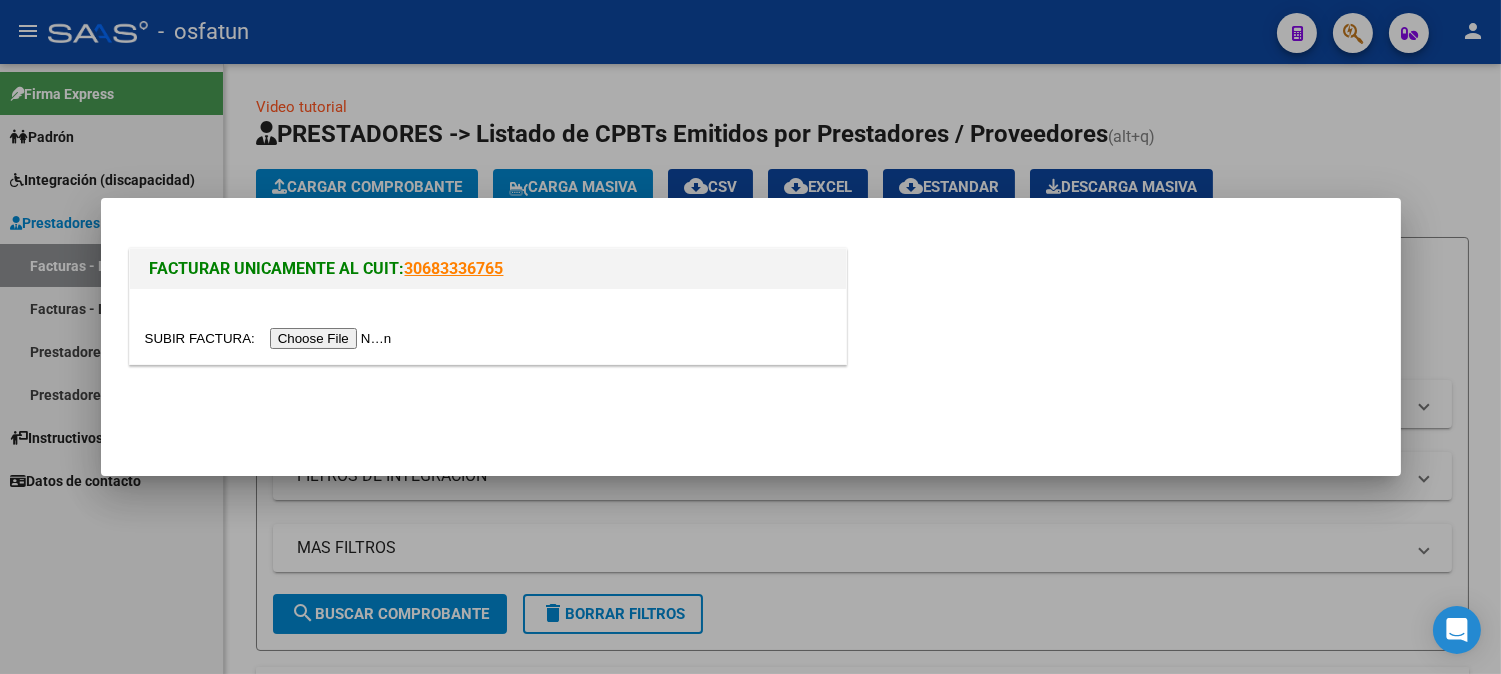 click at bounding box center [271, 338] 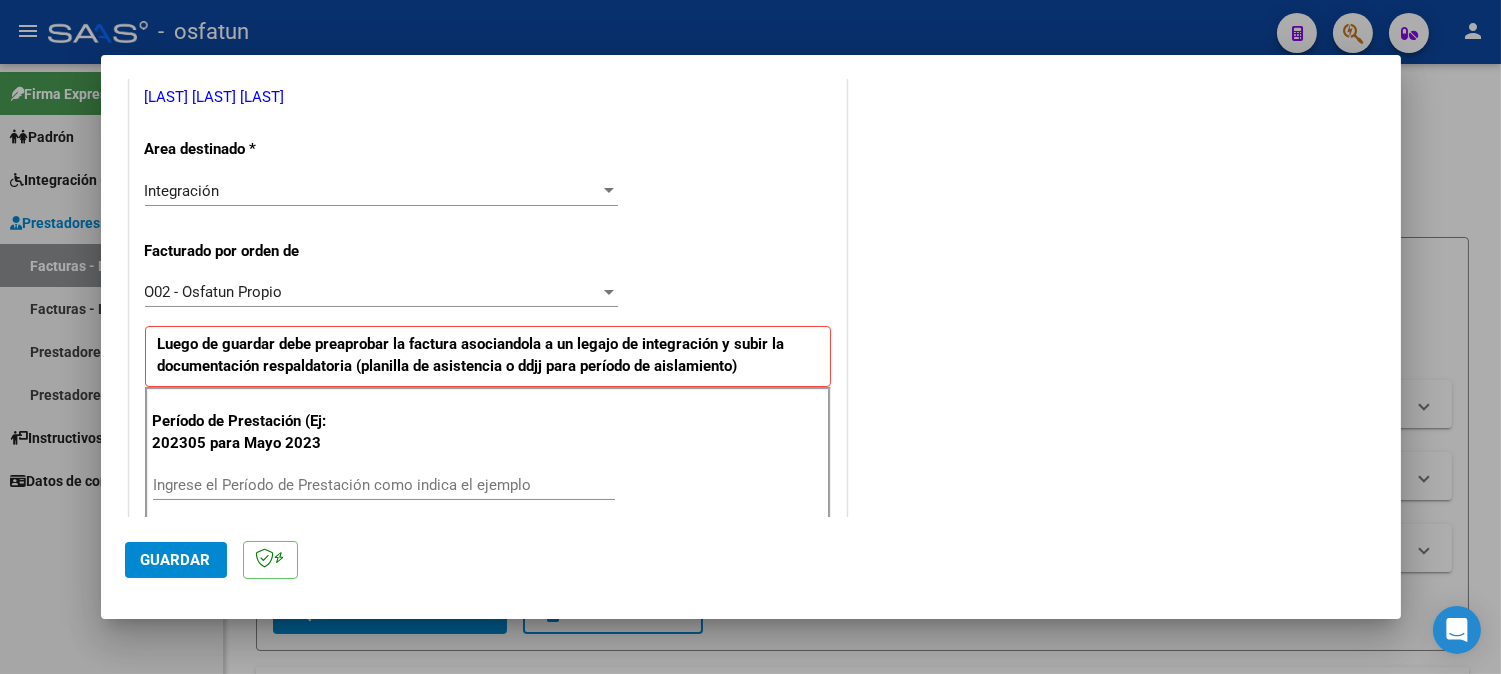 scroll, scrollTop: 444, scrollLeft: 0, axis: vertical 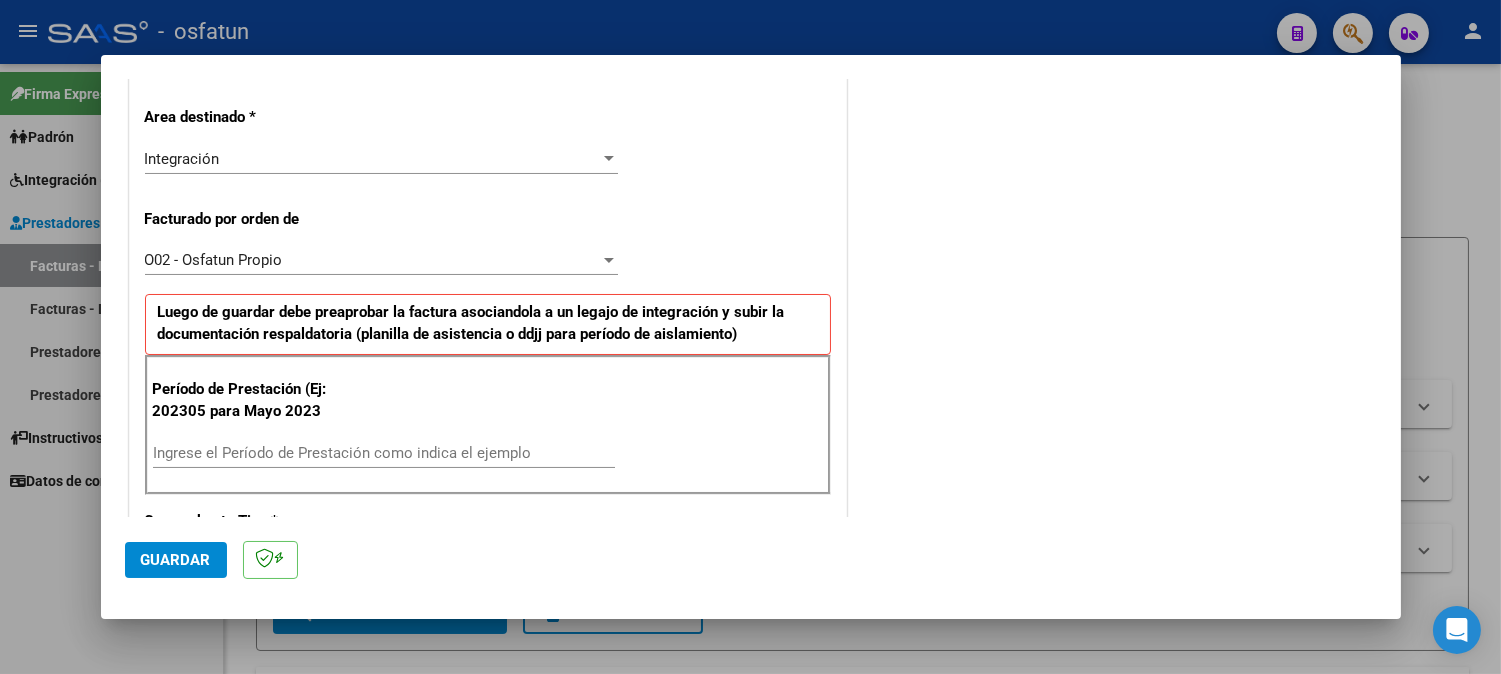 drag, startPoint x: 393, startPoint y: 468, endPoint x: 413, endPoint y: 446, distance: 29.732138 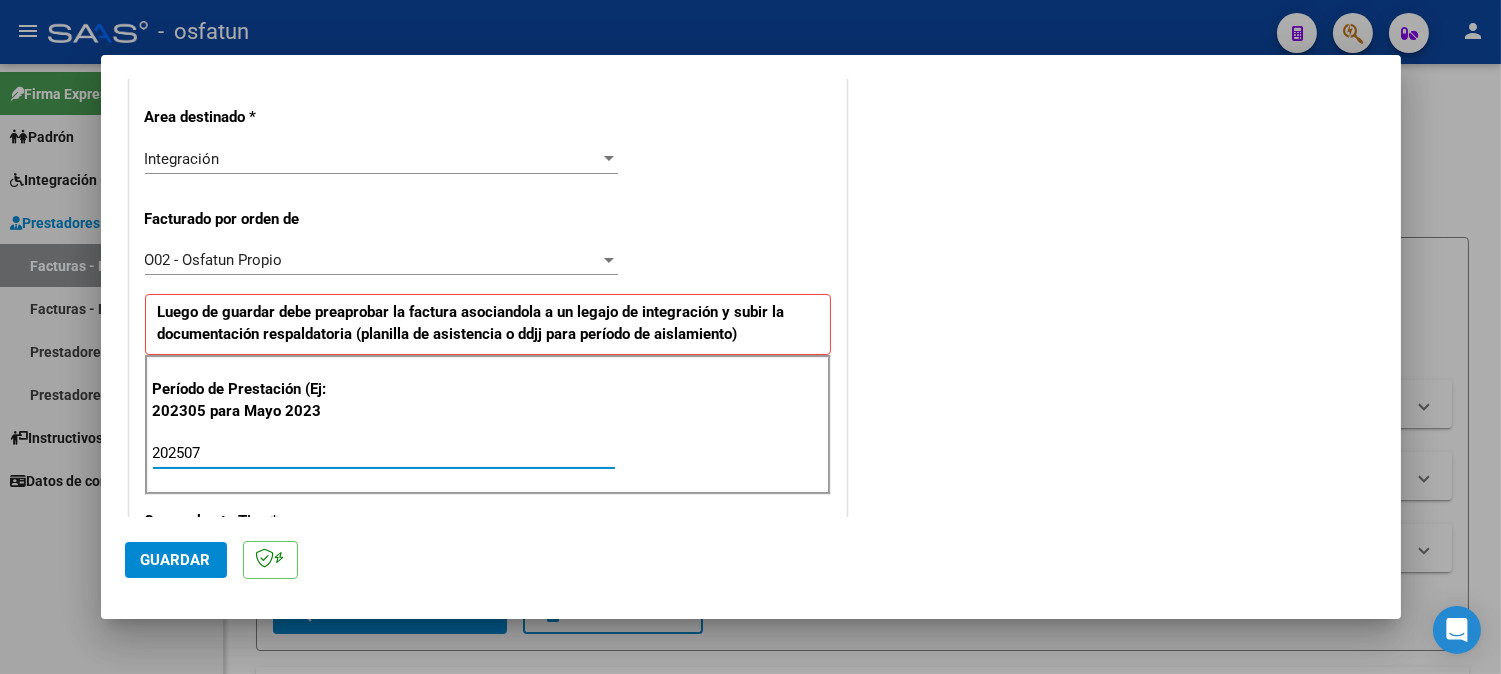 type on "202507" 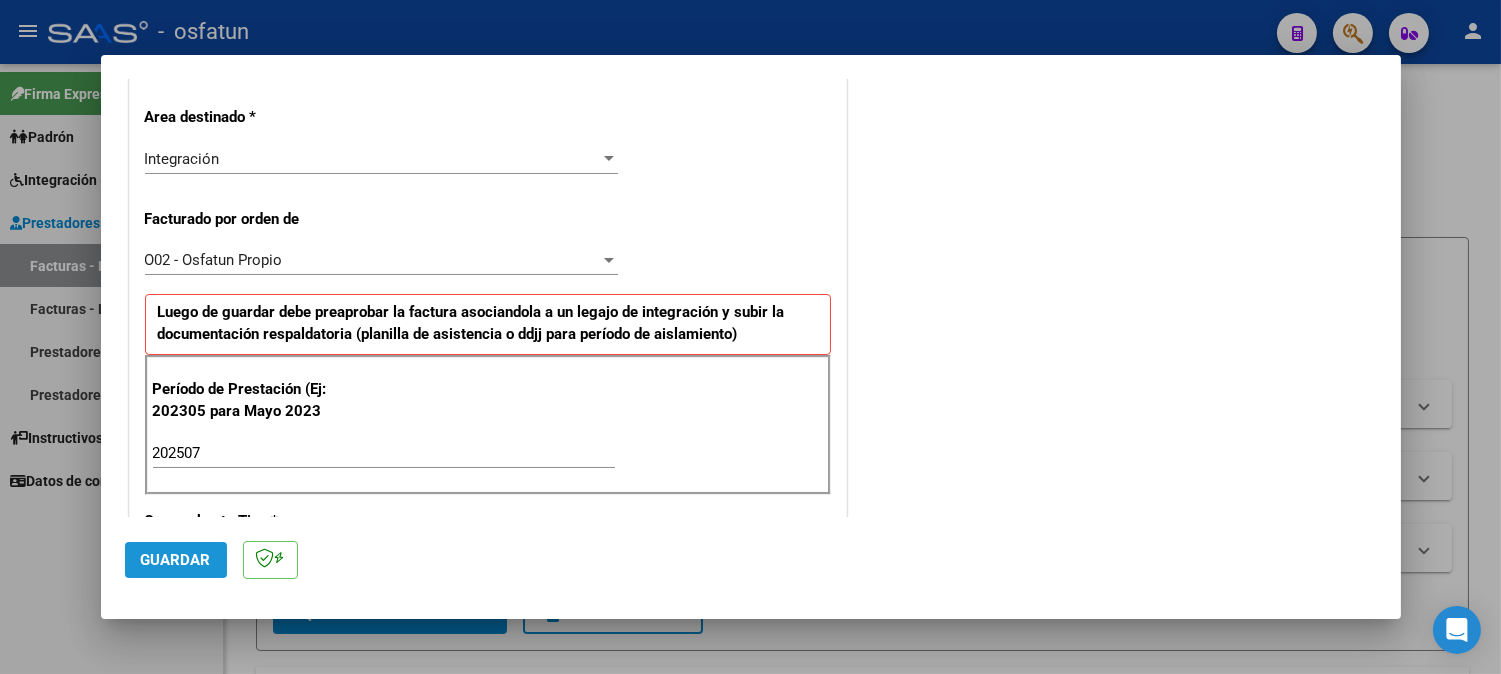 click on "Guardar" 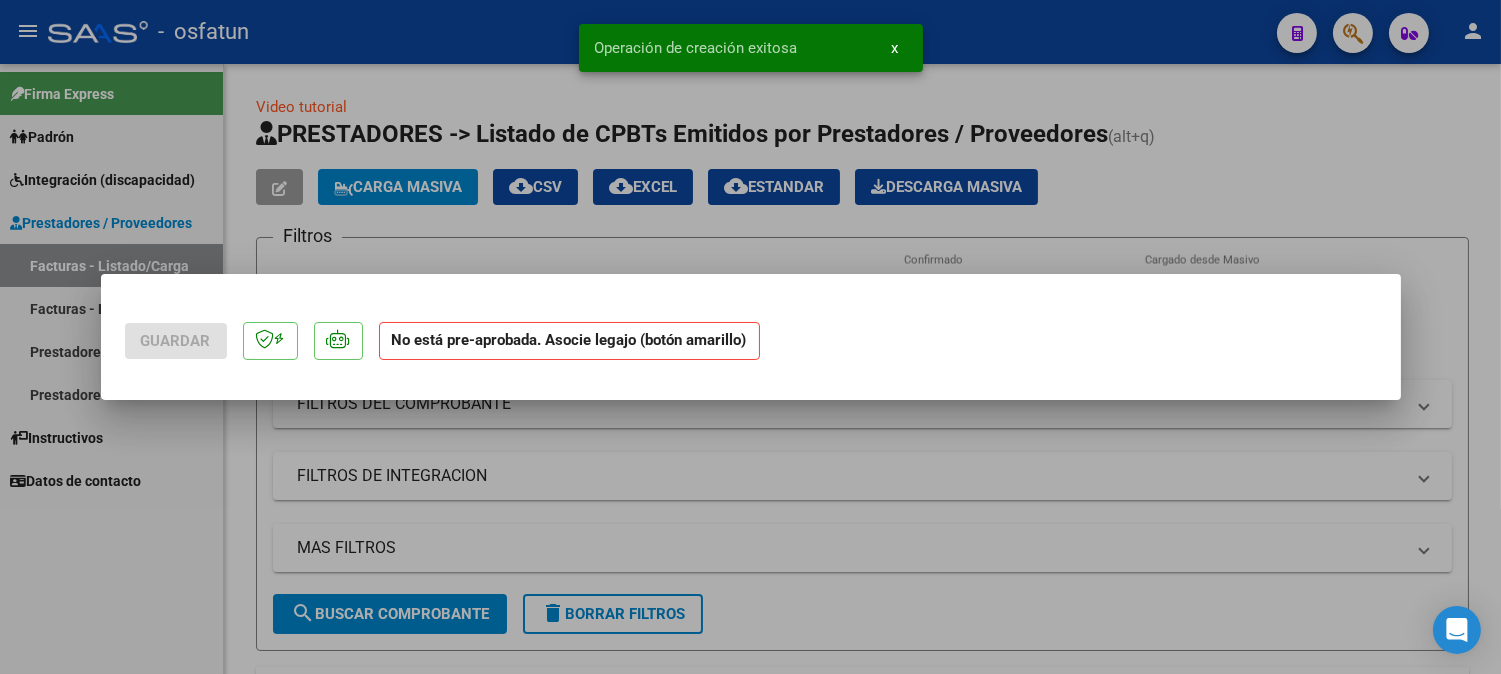 scroll, scrollTop: 0, scrollLeft: 0, axis: both 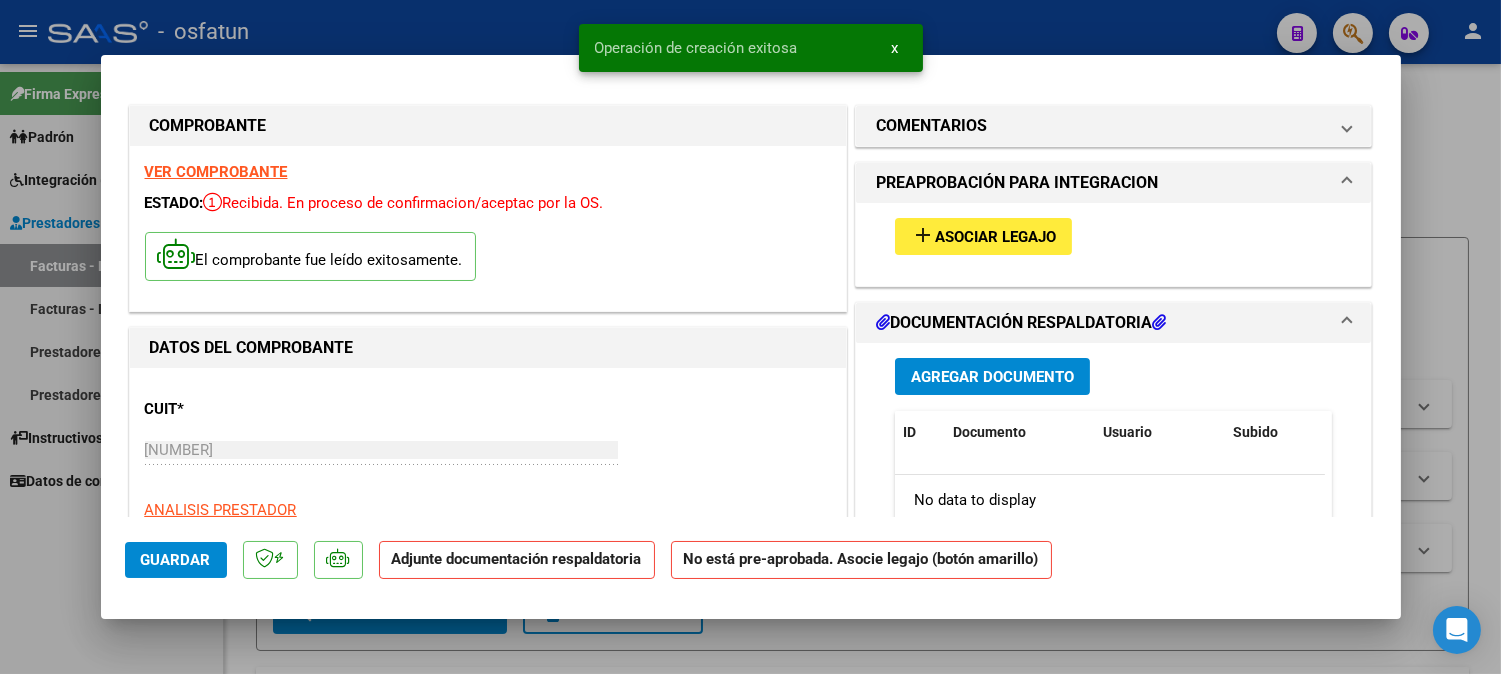 click on "Asociar Legajo" at bounding box center [995, 237] 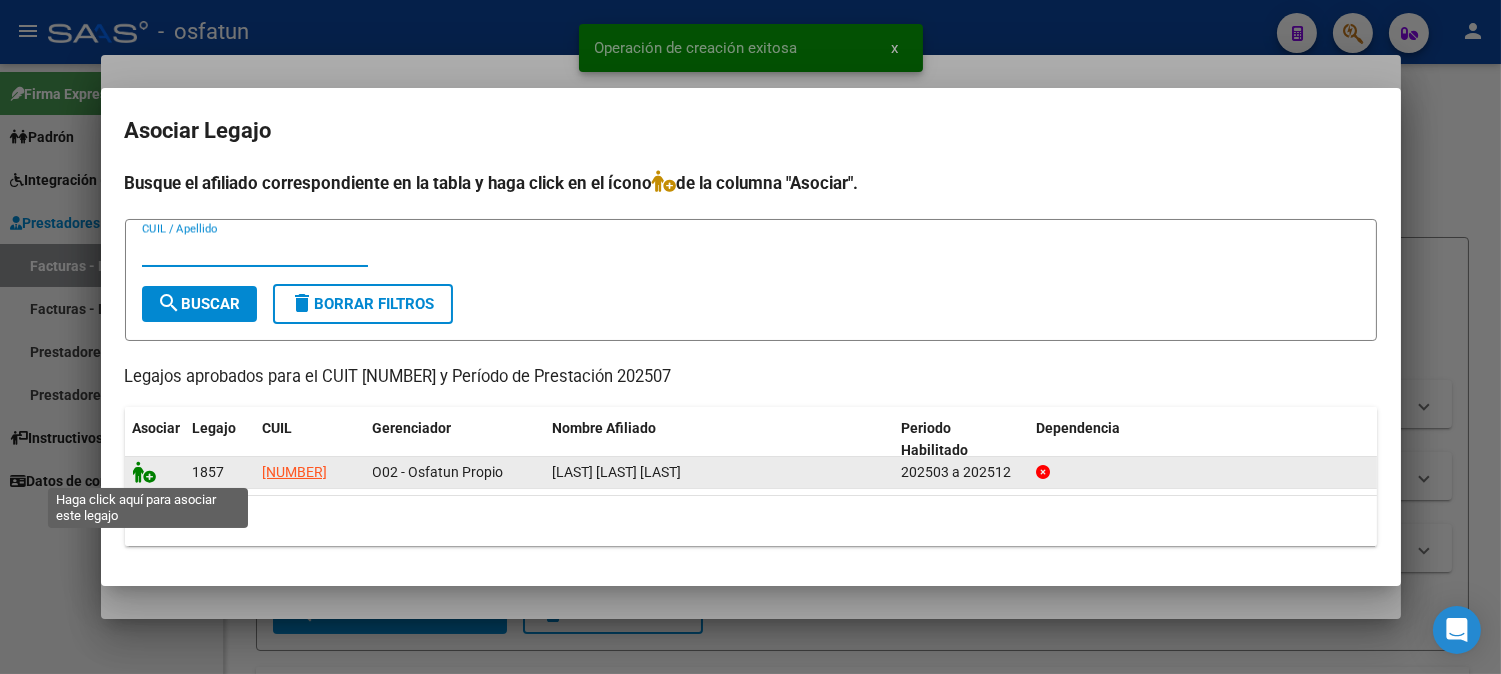 click 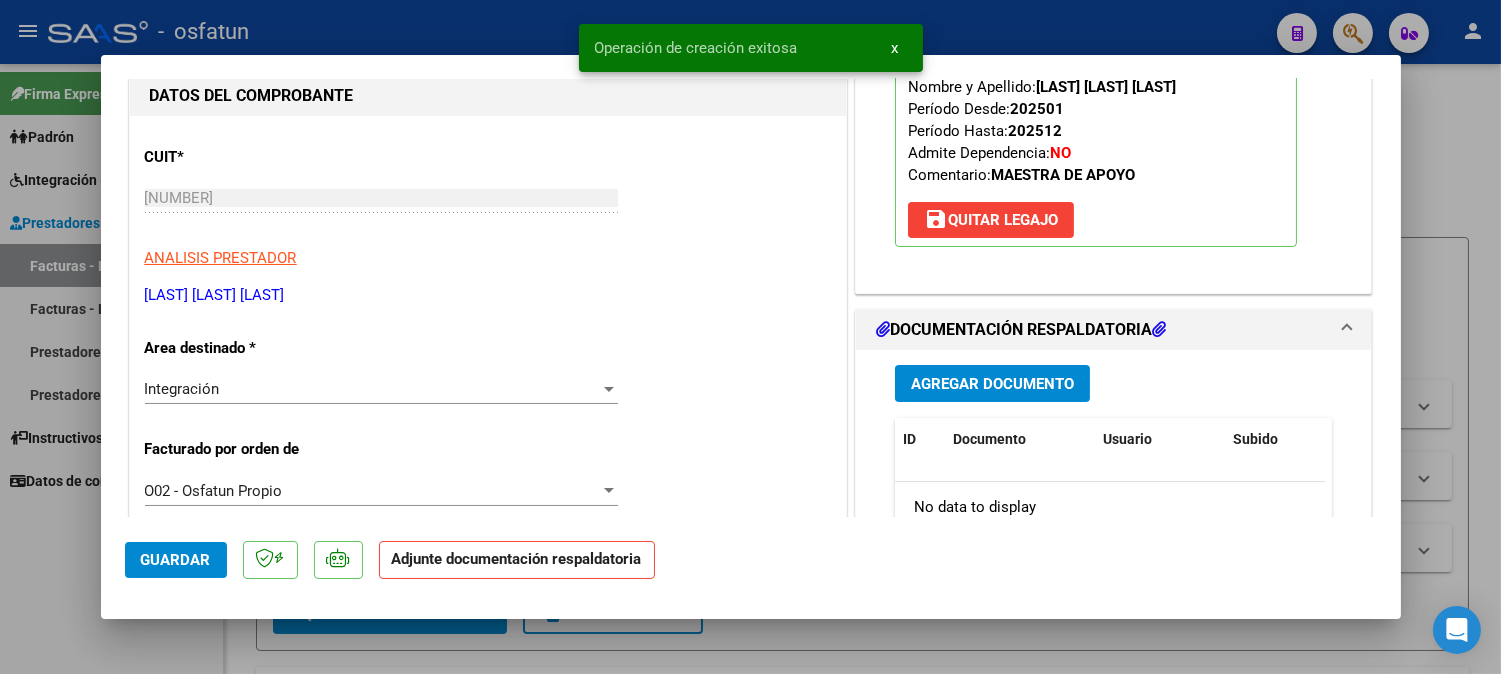 scroll, scrollTop: 444, scrollLeft: 0, axis: vertical 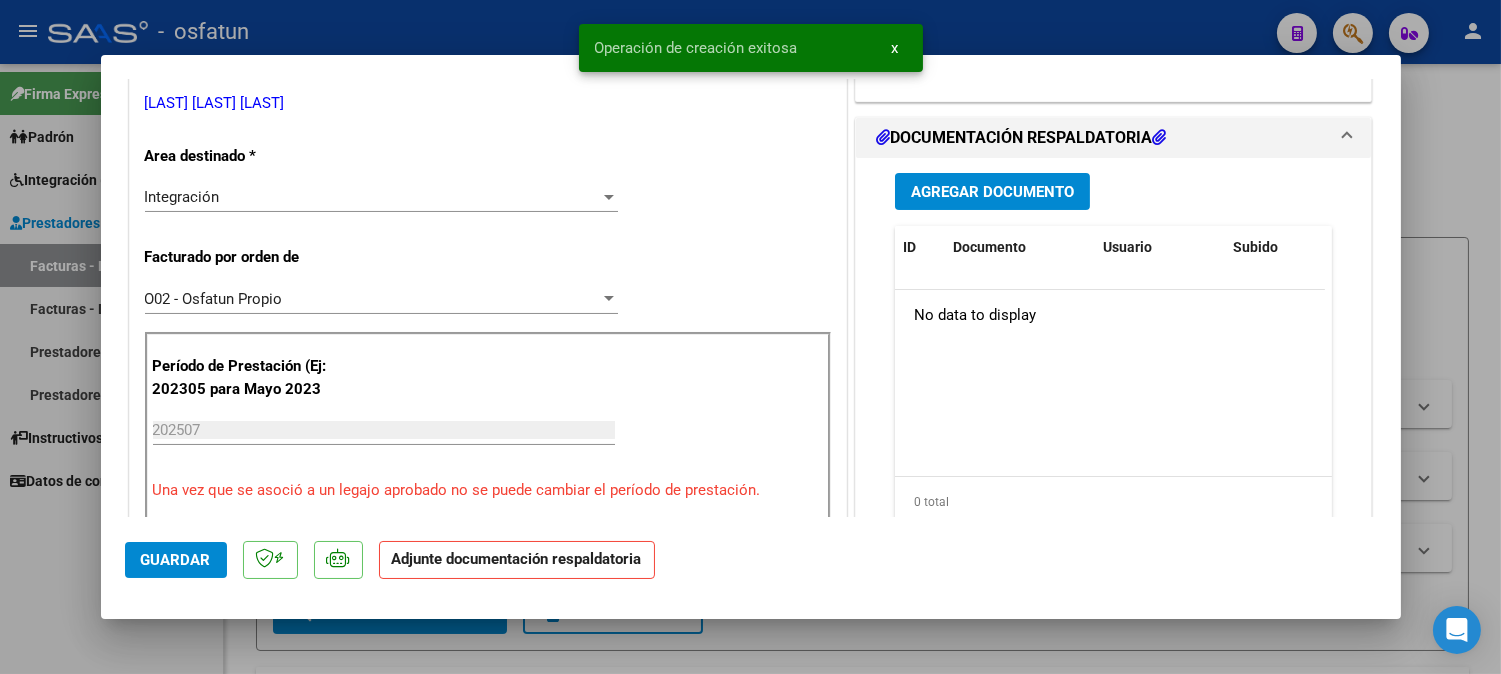 click on "Agregar Documento" at bounding box center (992, 192) 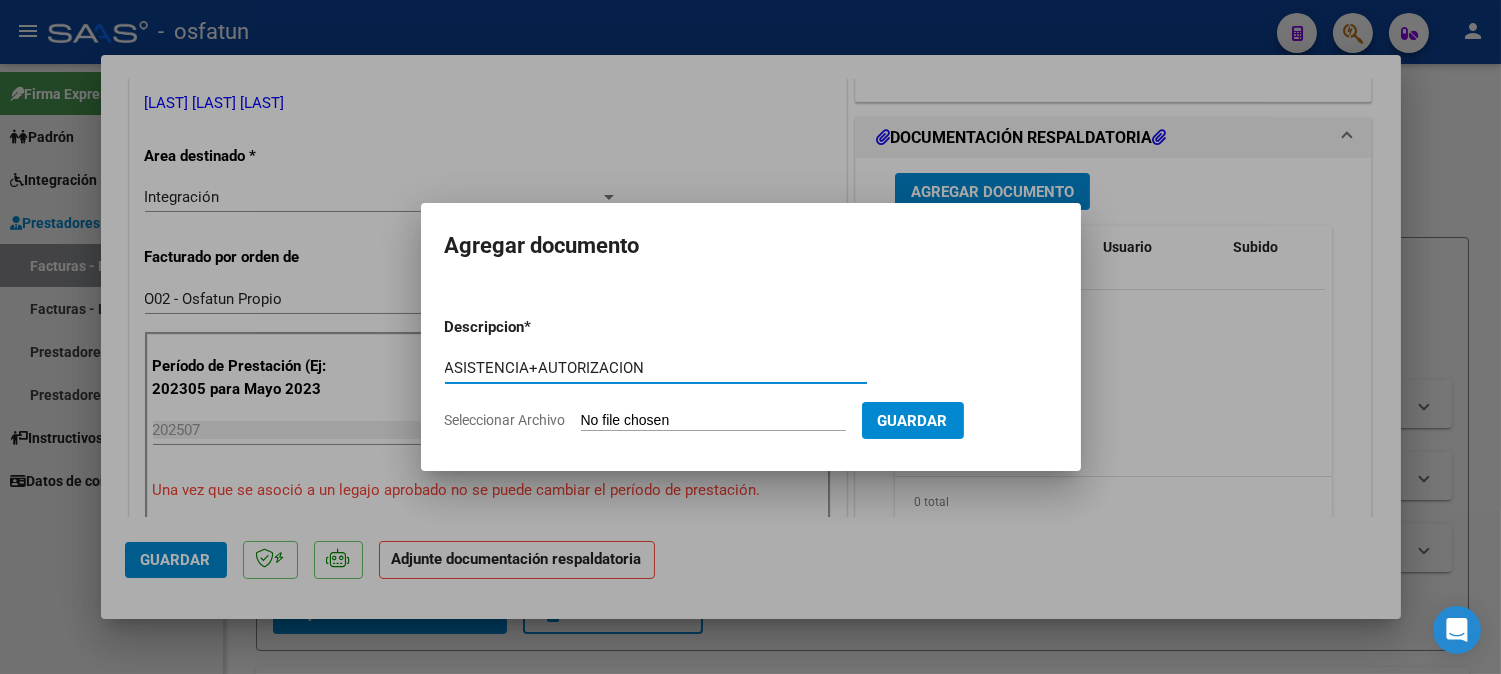 type on "ASISTENCIA+AUTORIZACION" 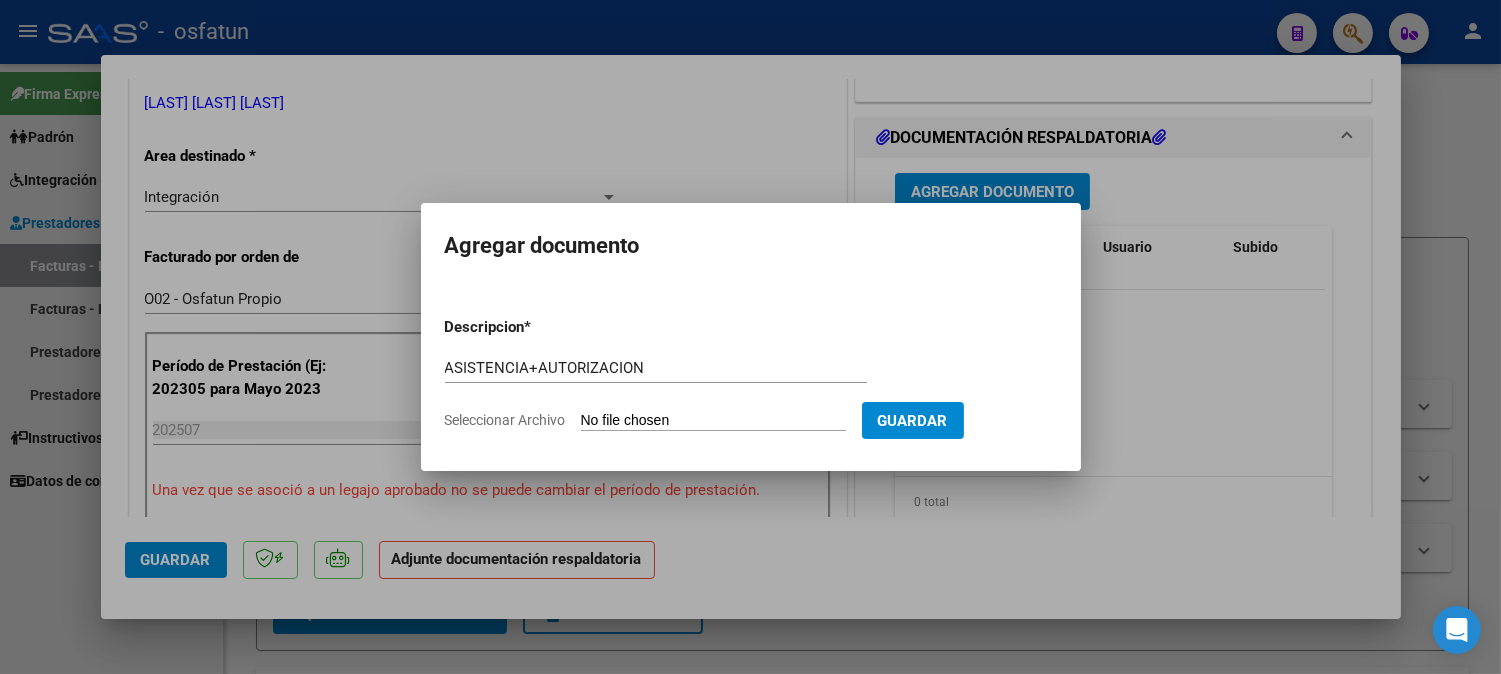 click on "Seleccionar Archivo" at bounding box center (713, 421) 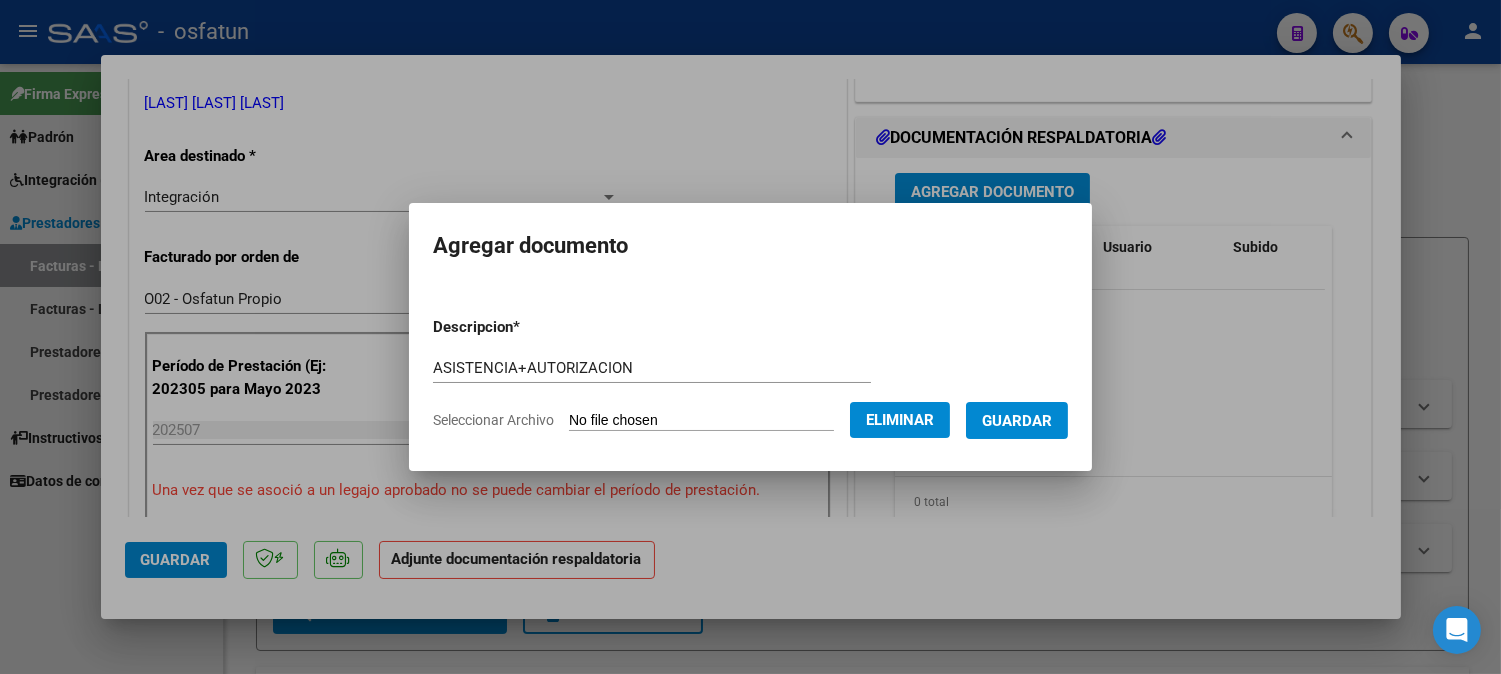 click on "Guardar" at bounding box center [1017, 421] 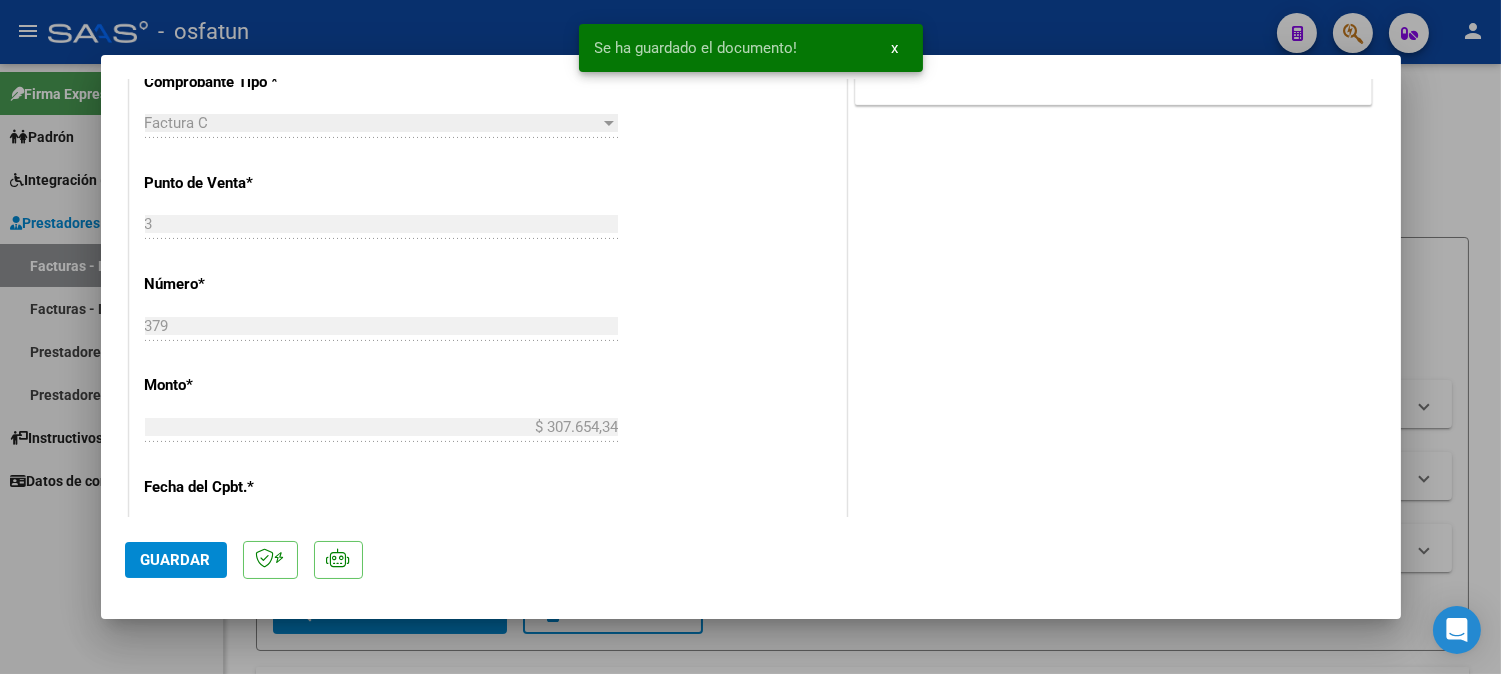 scroll, scrollTop: 1000, scrollLeft: 0, axis: vertical 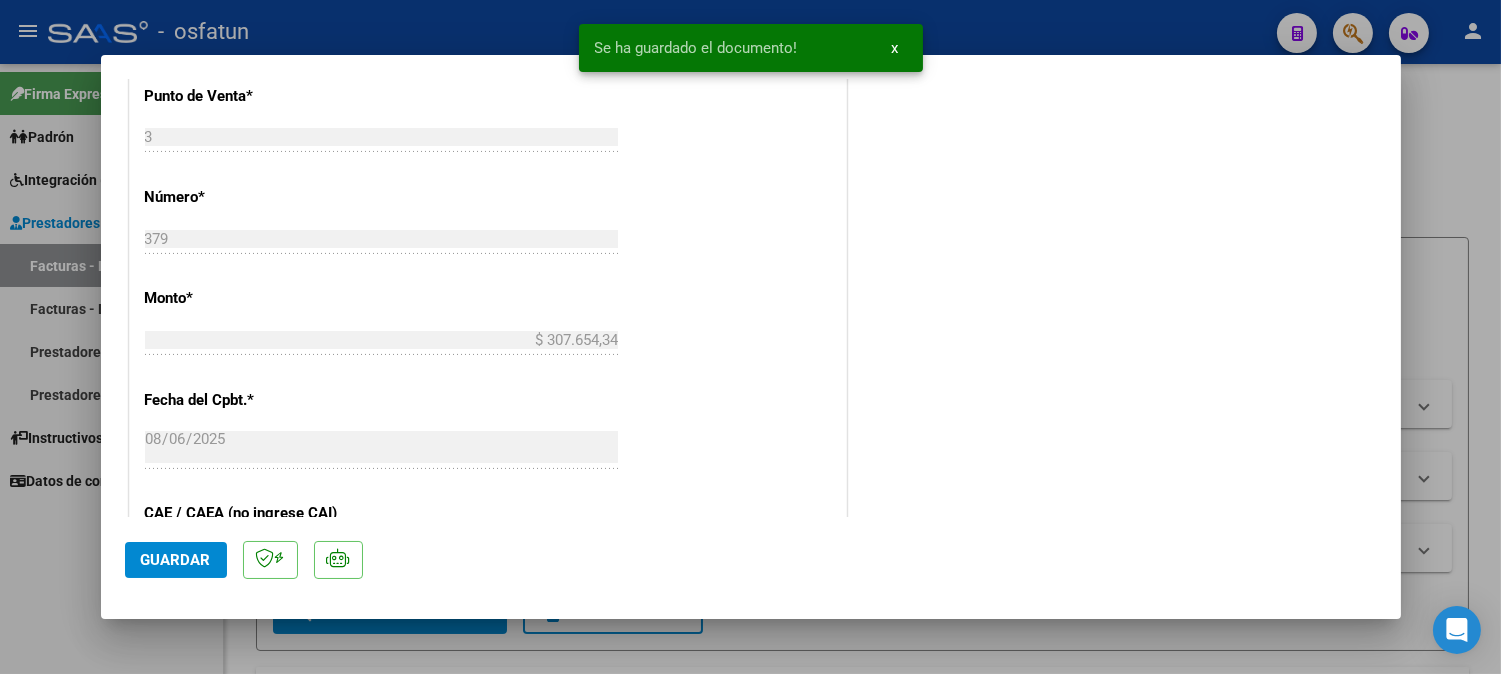 click on "Guardar" 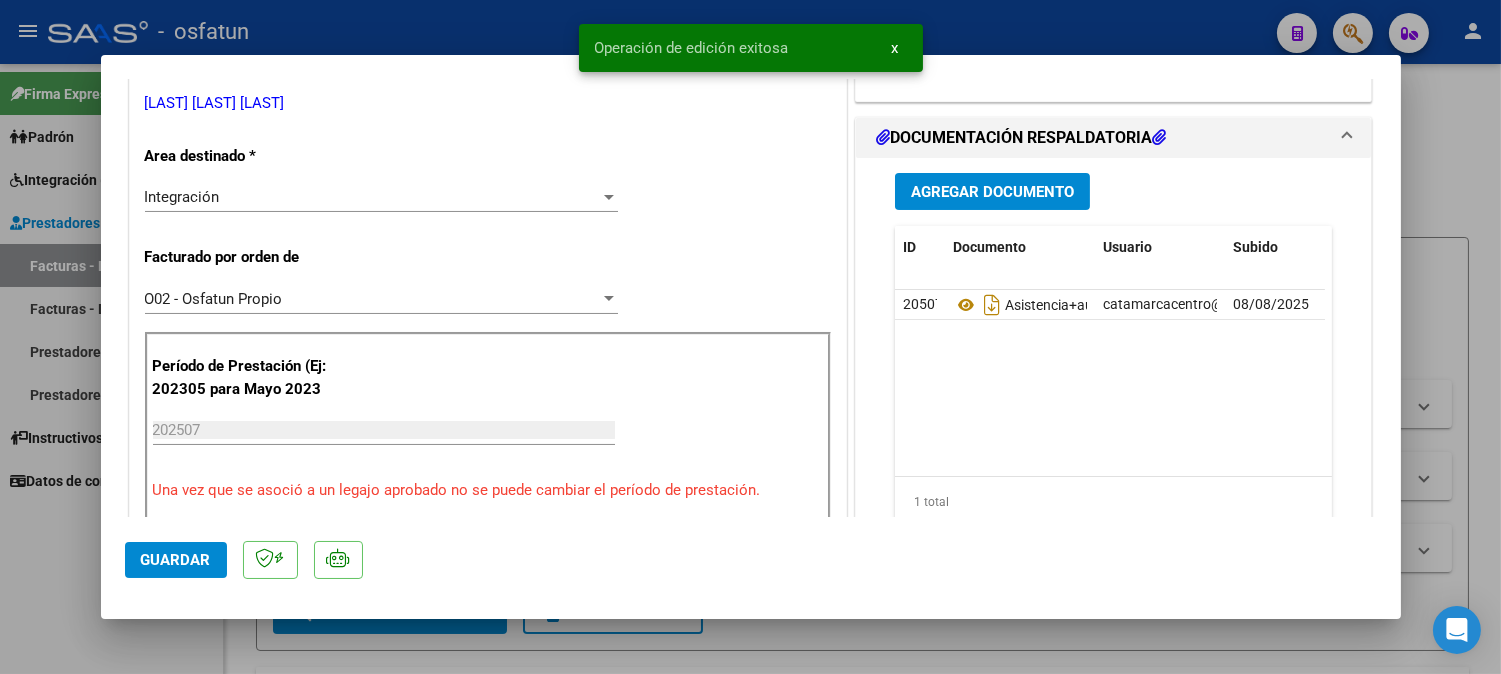 click at bounding box center (750, 337) 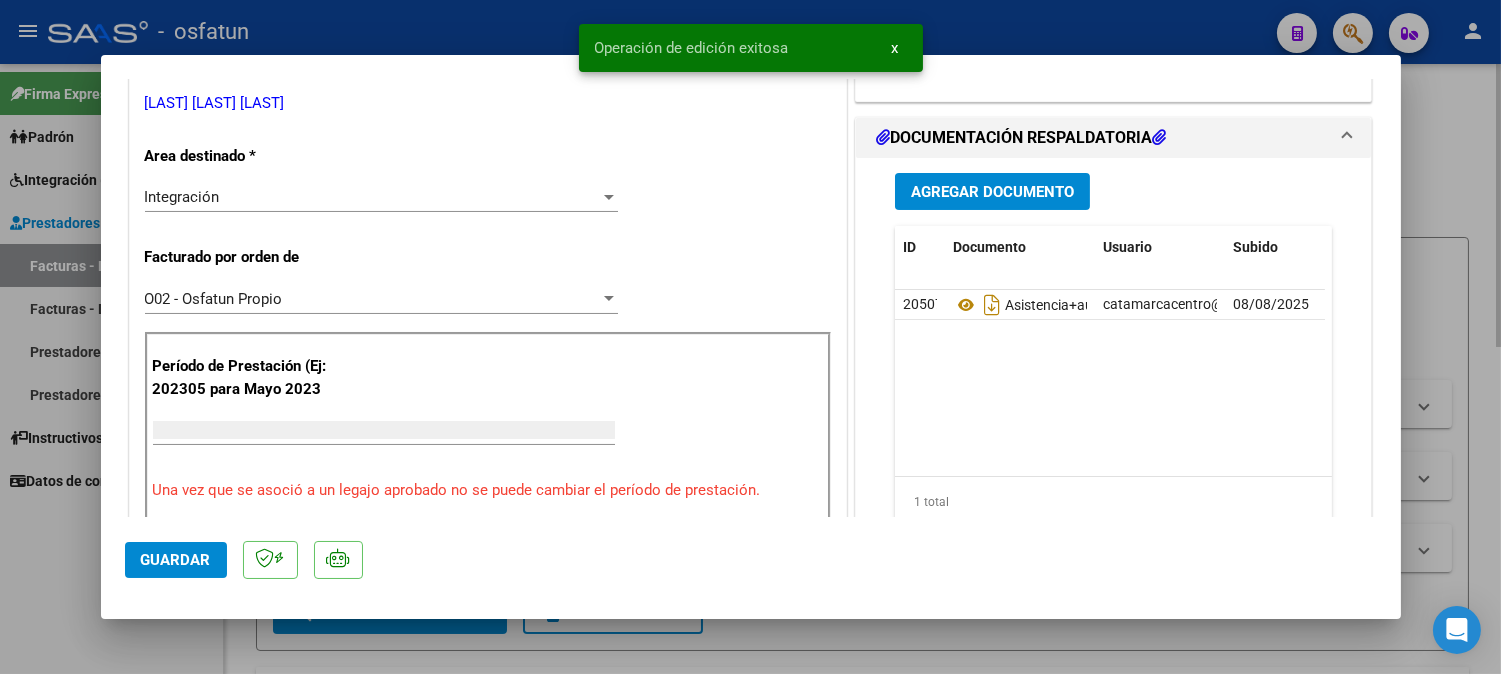 scroll, scrollTop: 360, scrollLeft: 0, axis: vertical 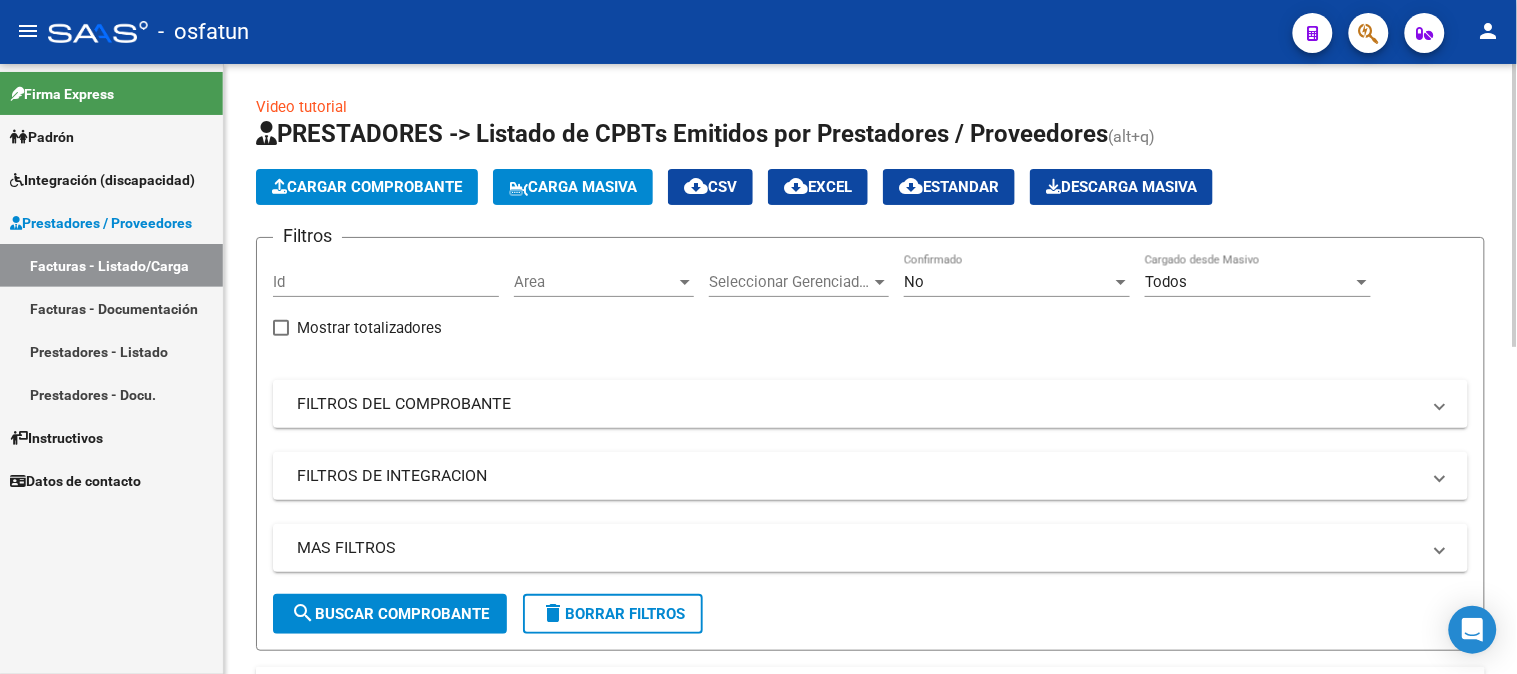click on "Cargar Comprobante" 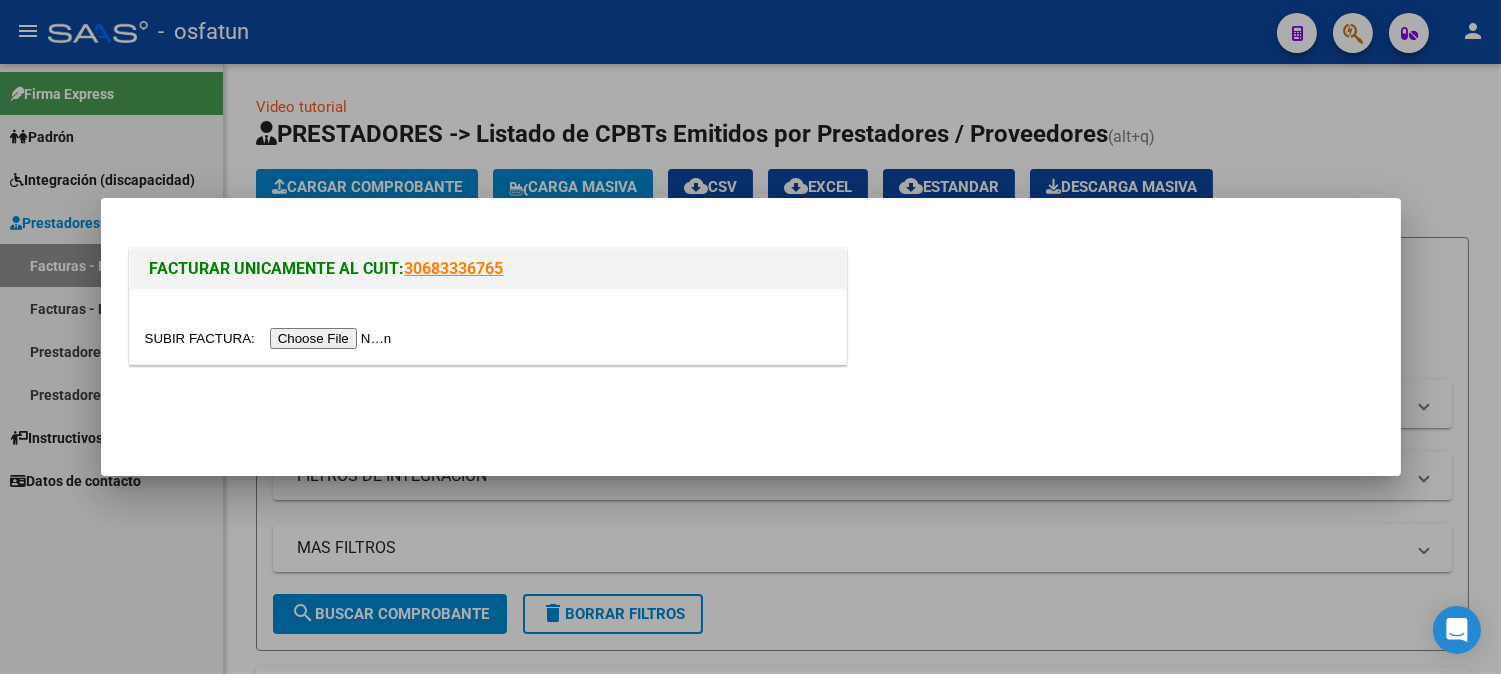 click at bounding box center [271, 338] 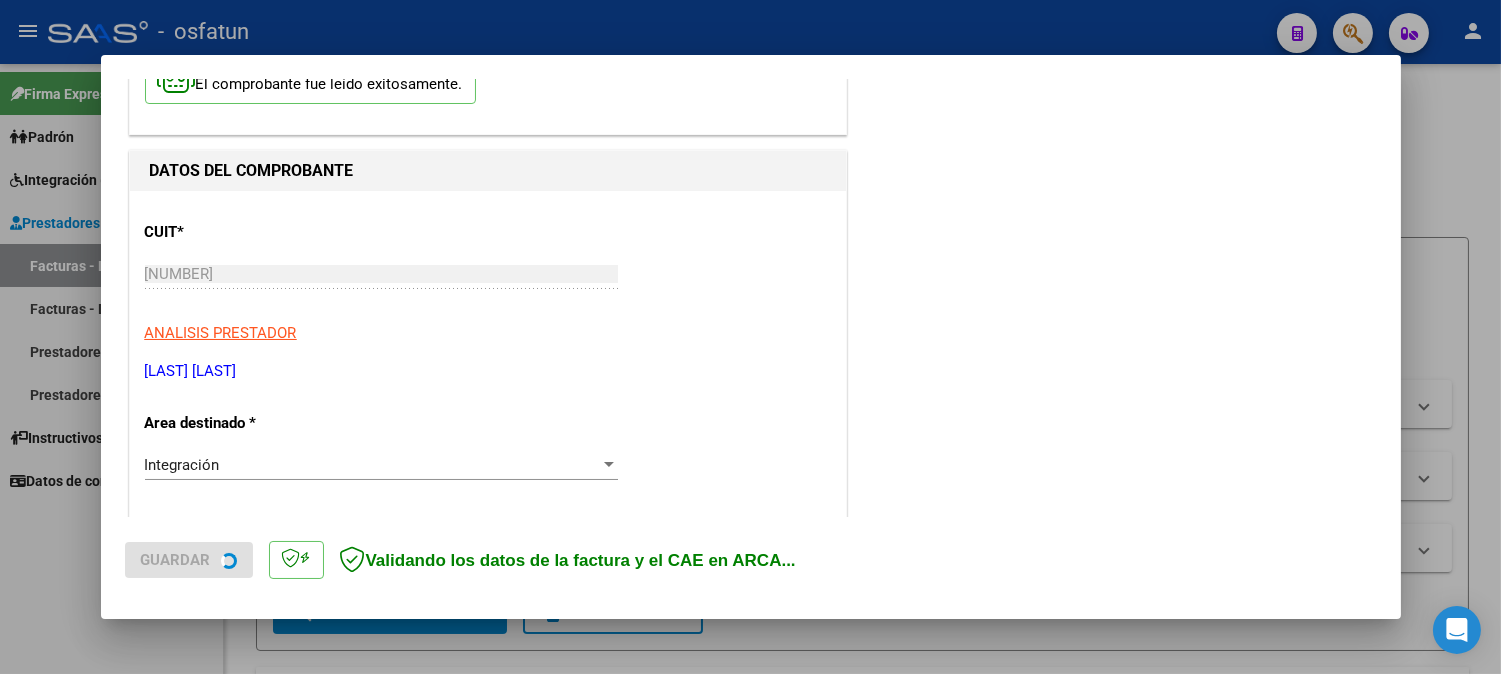 scroll, scrollTop: 444, scrollLeft: 0, axis: vertical 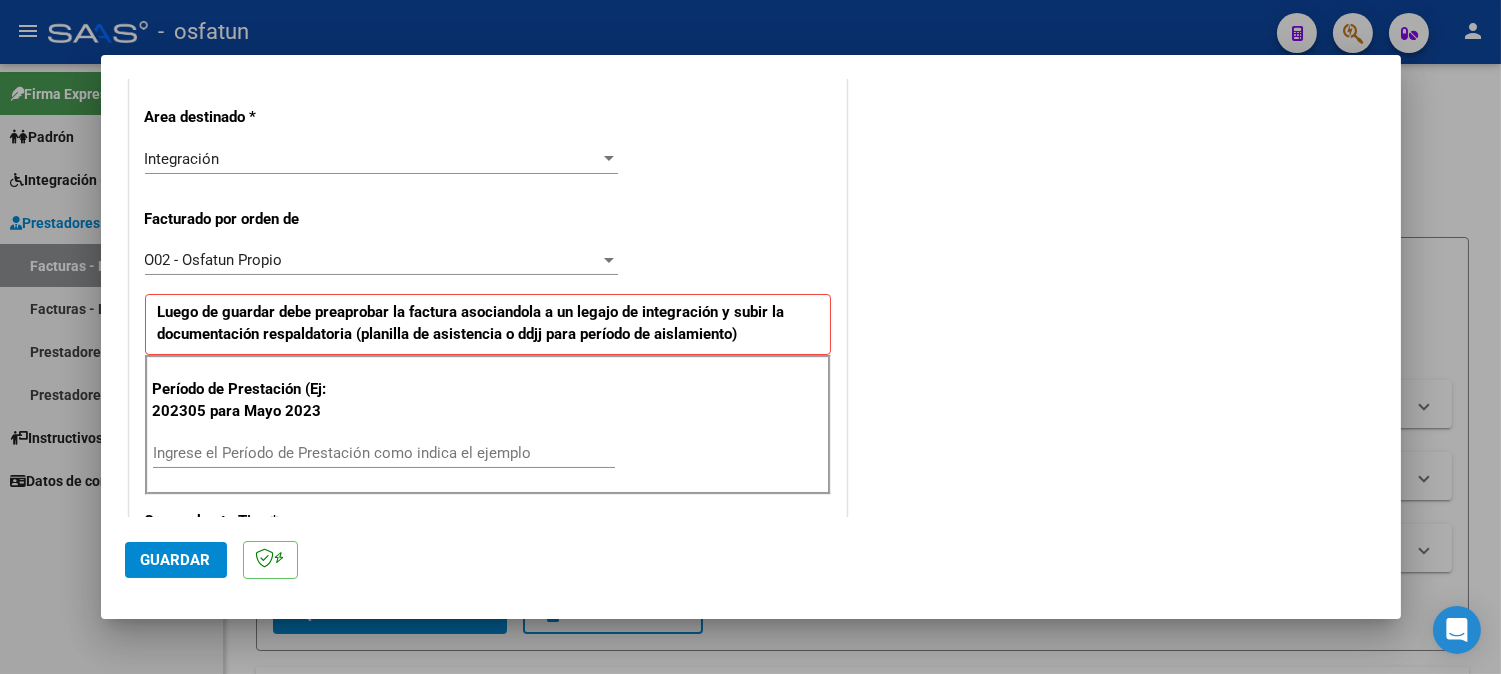 click on "Ingrese el Período de Prestación como indica el ejemplo" at bounding box center (384, 453) 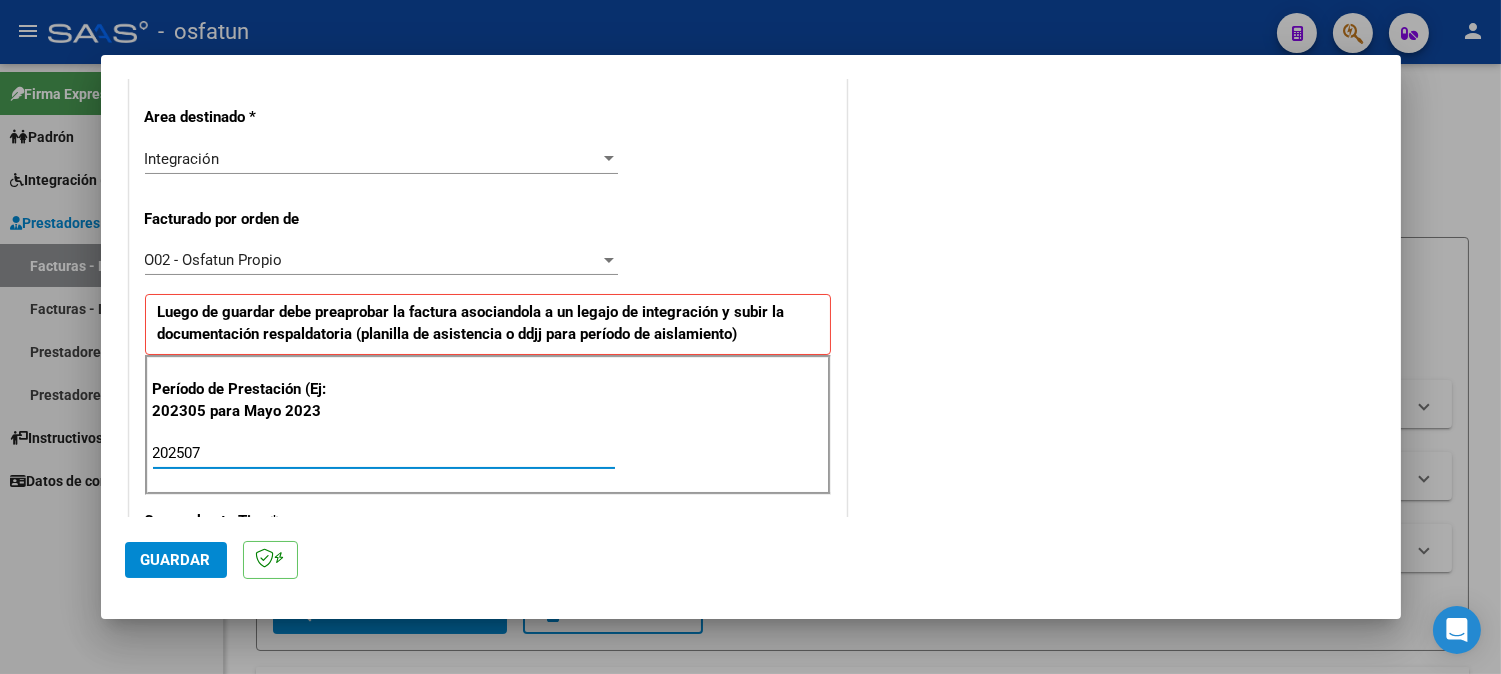 type on "202507" 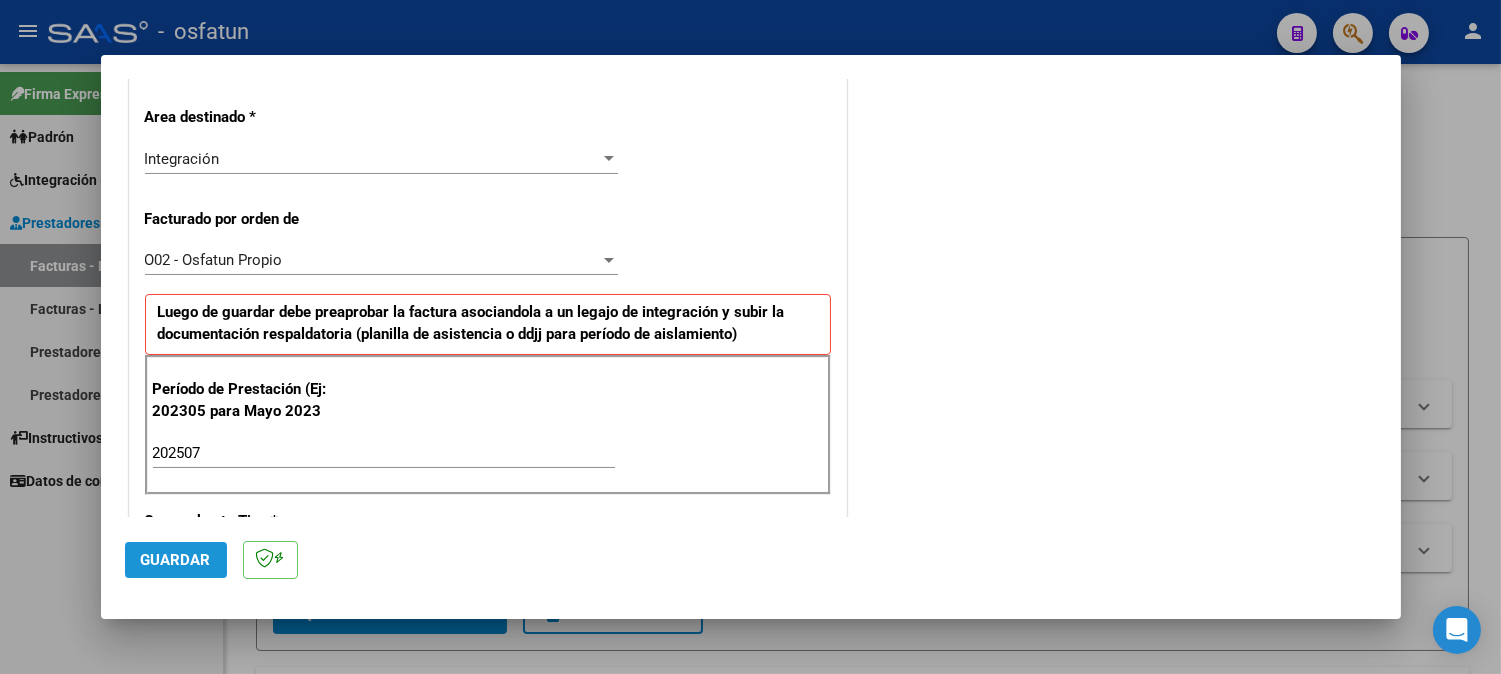 click on "Guardar" 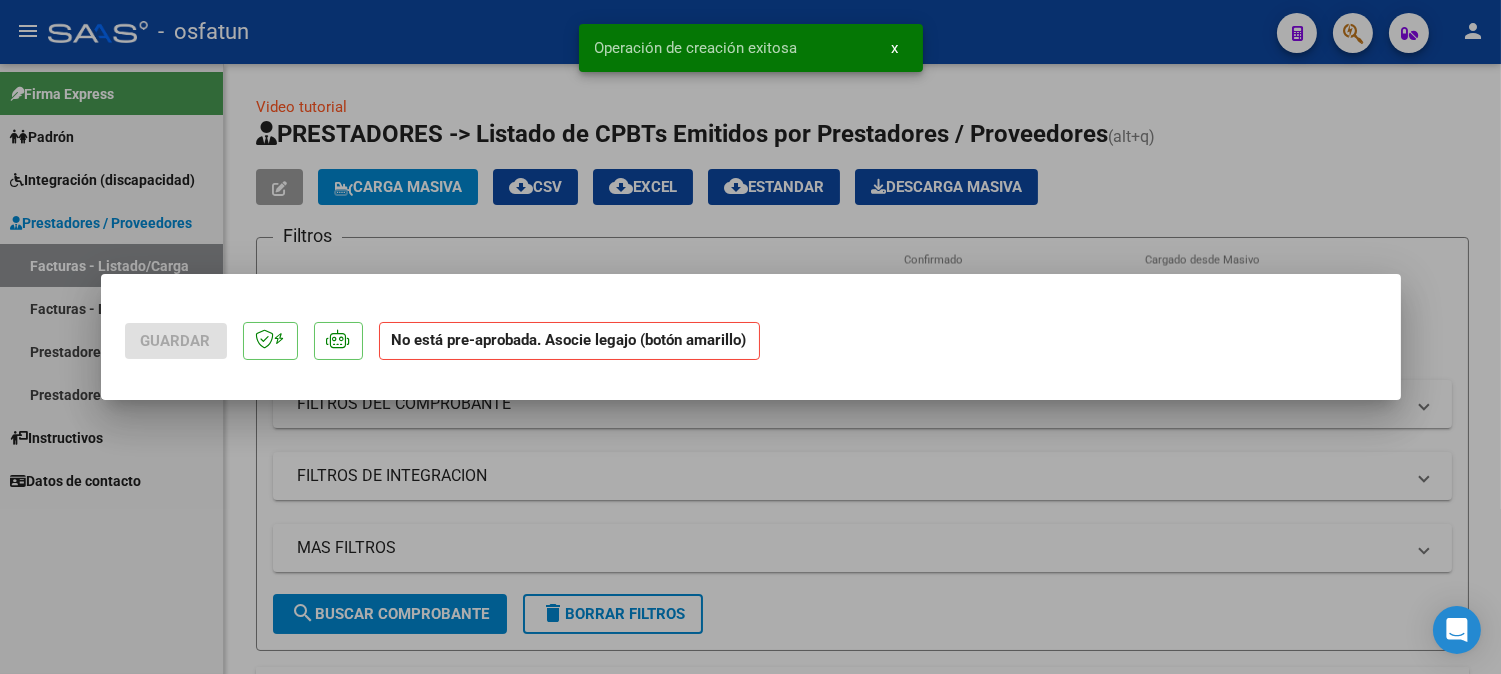 scroll, scrollTop: 0, scrollLeft: 0, axis: both 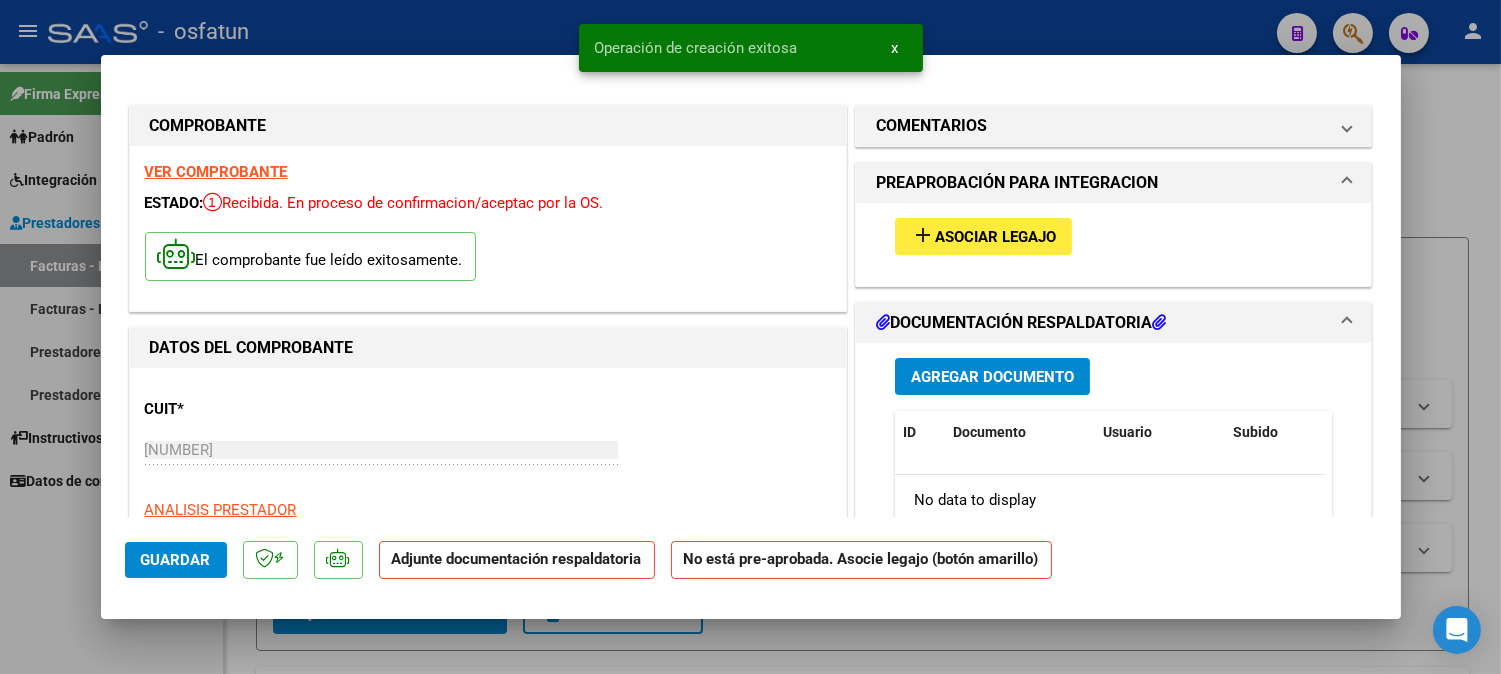 click on "add Asociar Legajo" at bounding box center (1114, 236) 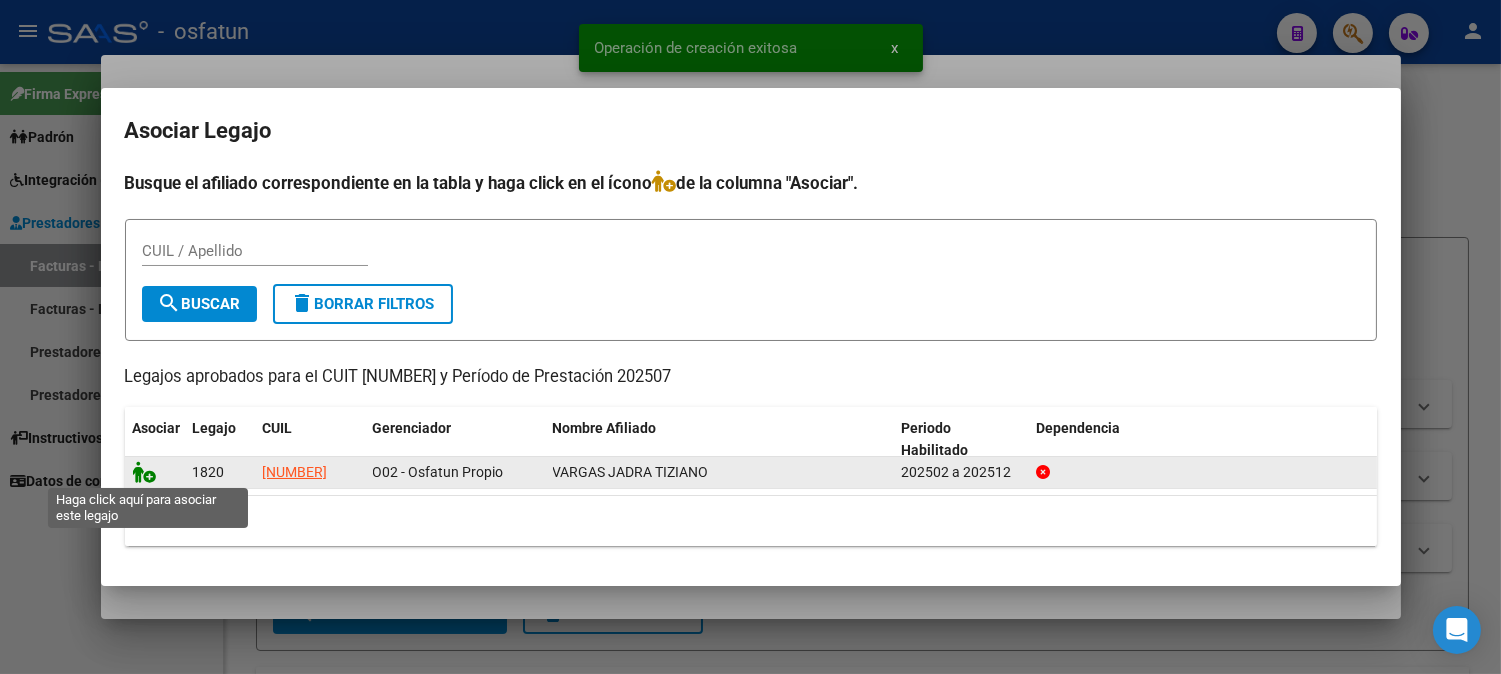 click 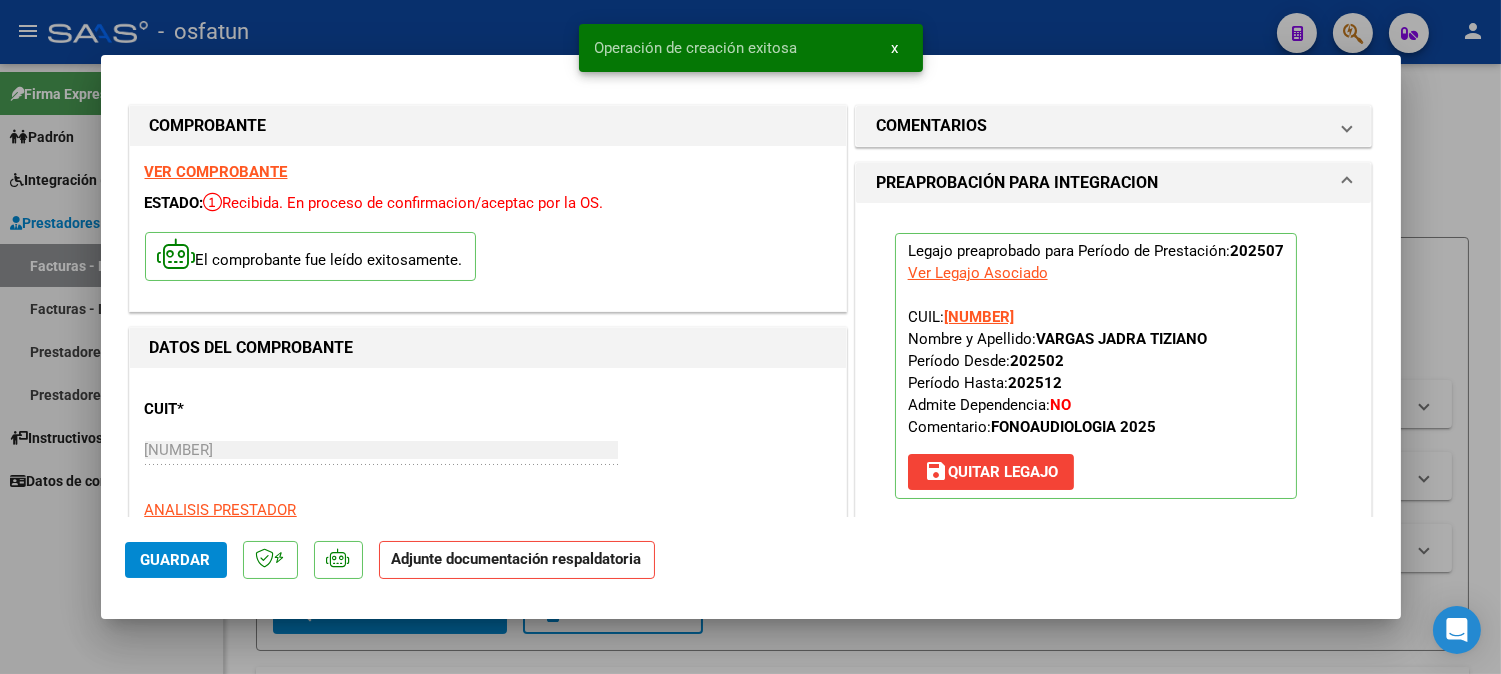 scroll, scrollTop: 444, scrollLeft: 0, axis: vertical 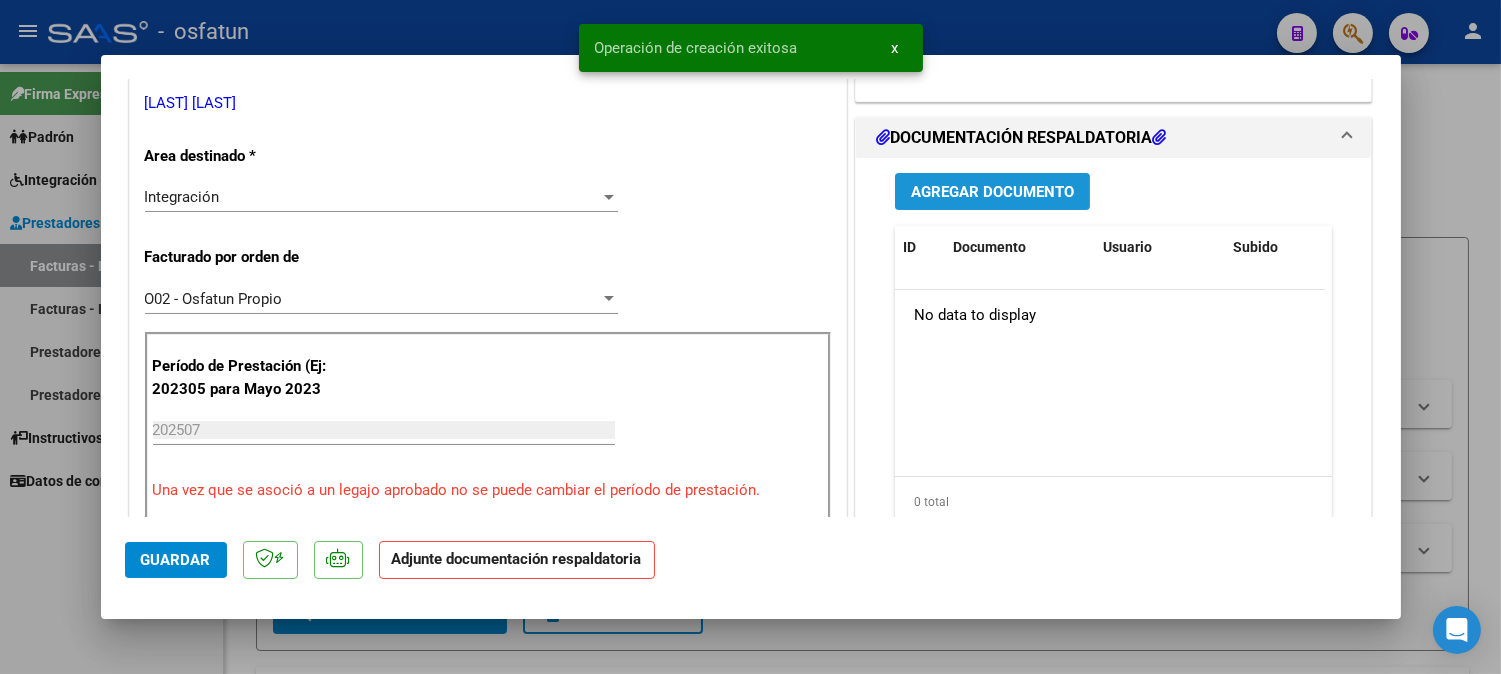 click on "Agregar Documento" at bounding box center [992, 191] 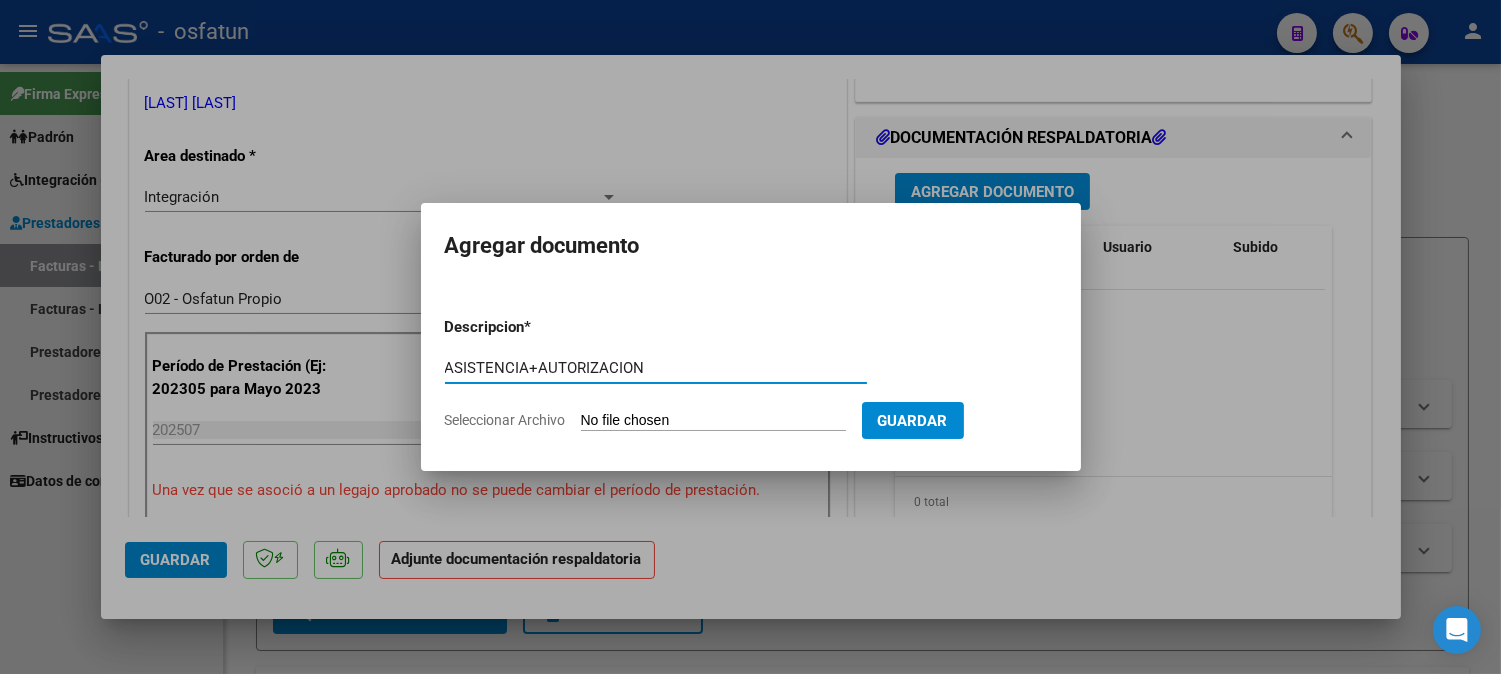 type on "ASISTENCIA+AUTORIZACION" 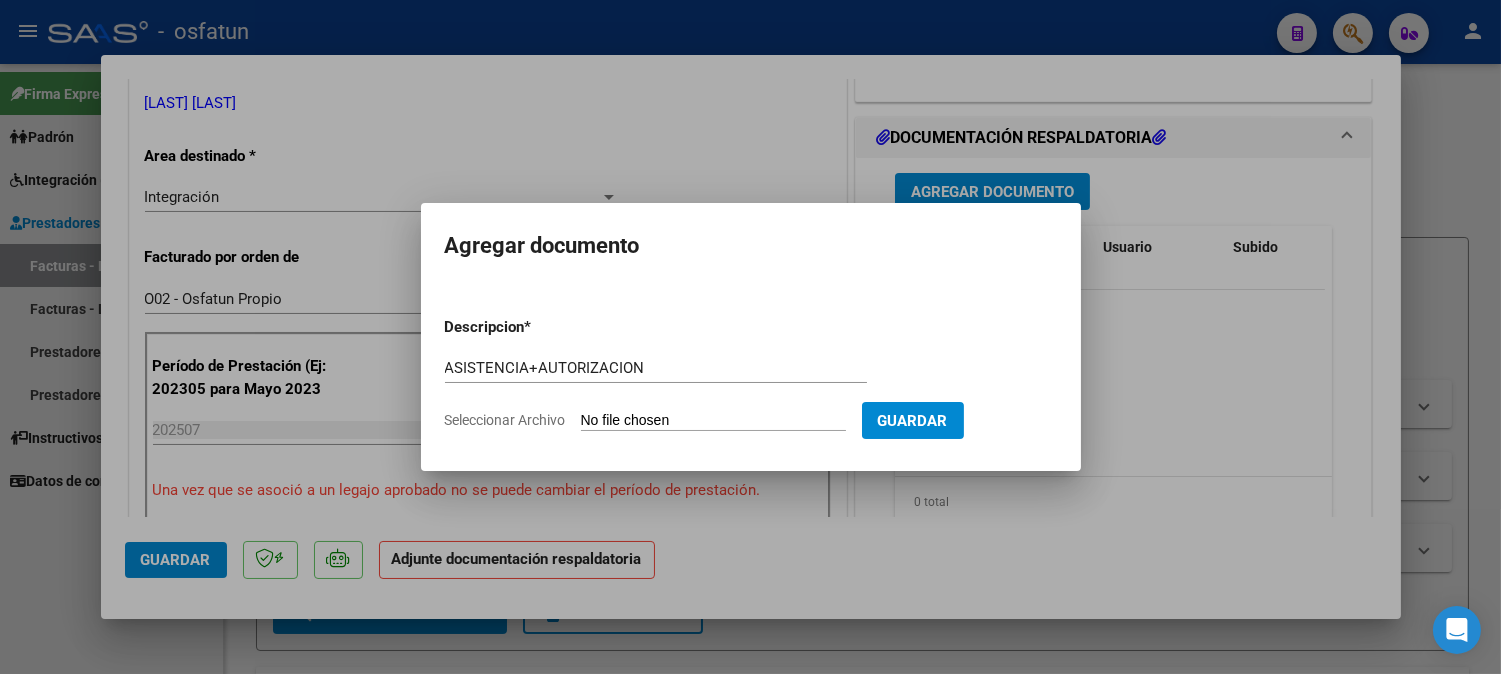 type on "C:\fakepath\ASIST+AUT FONO.pdf" 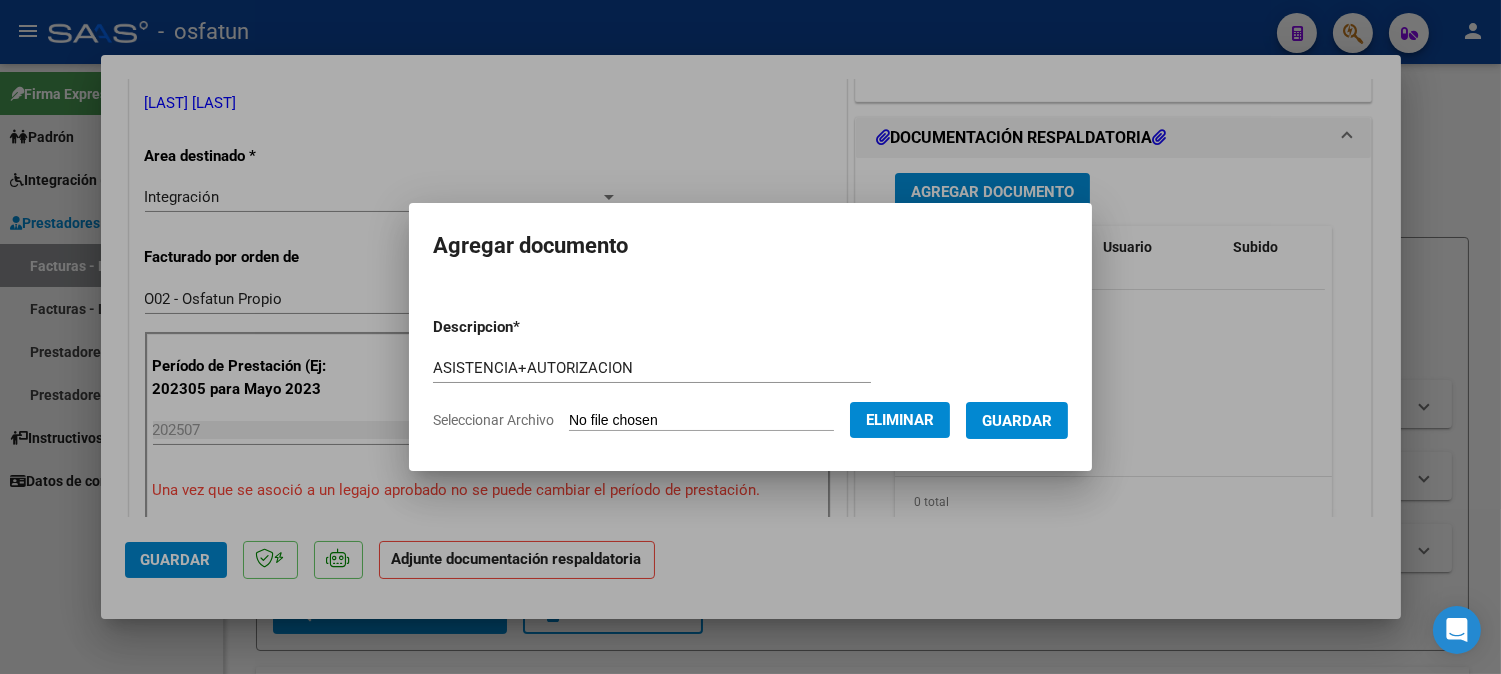 click on "Guardar" at bounding box center (1017, 421) 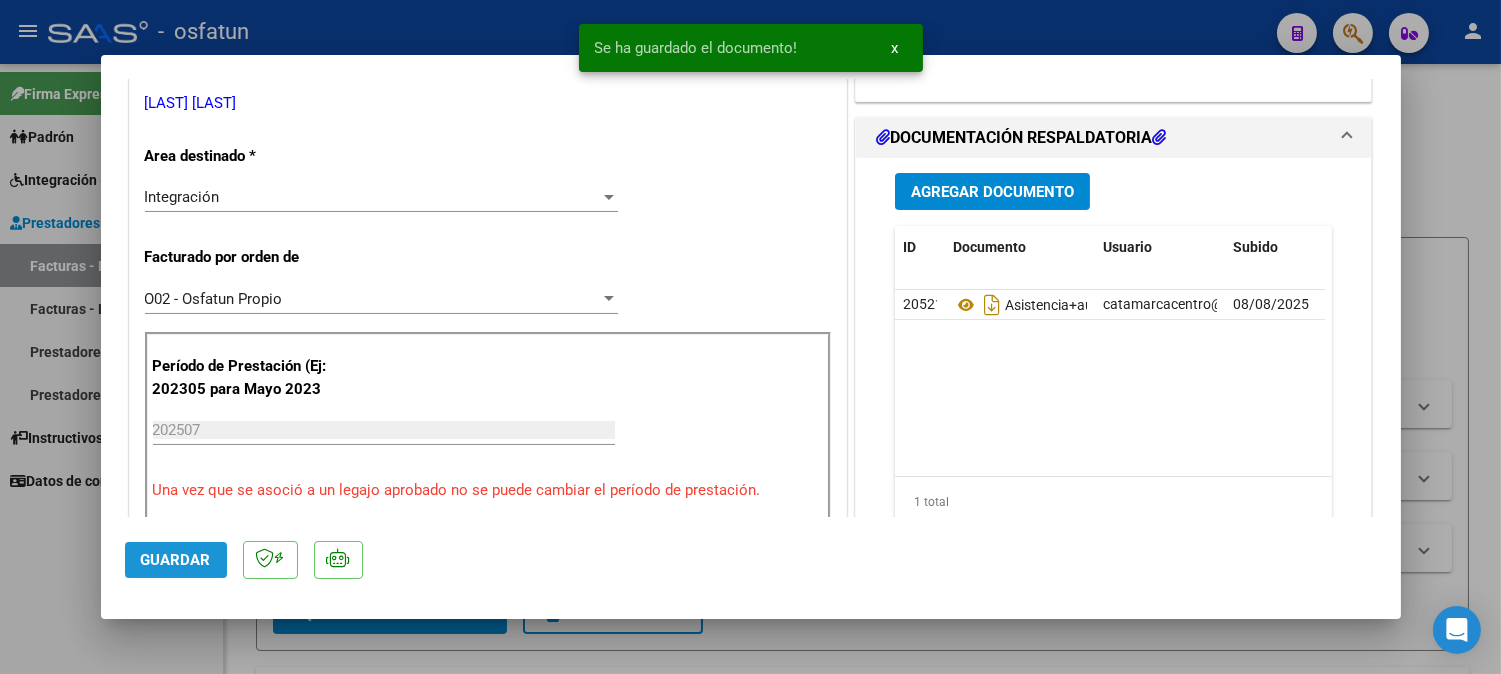 click on "Guardar" 